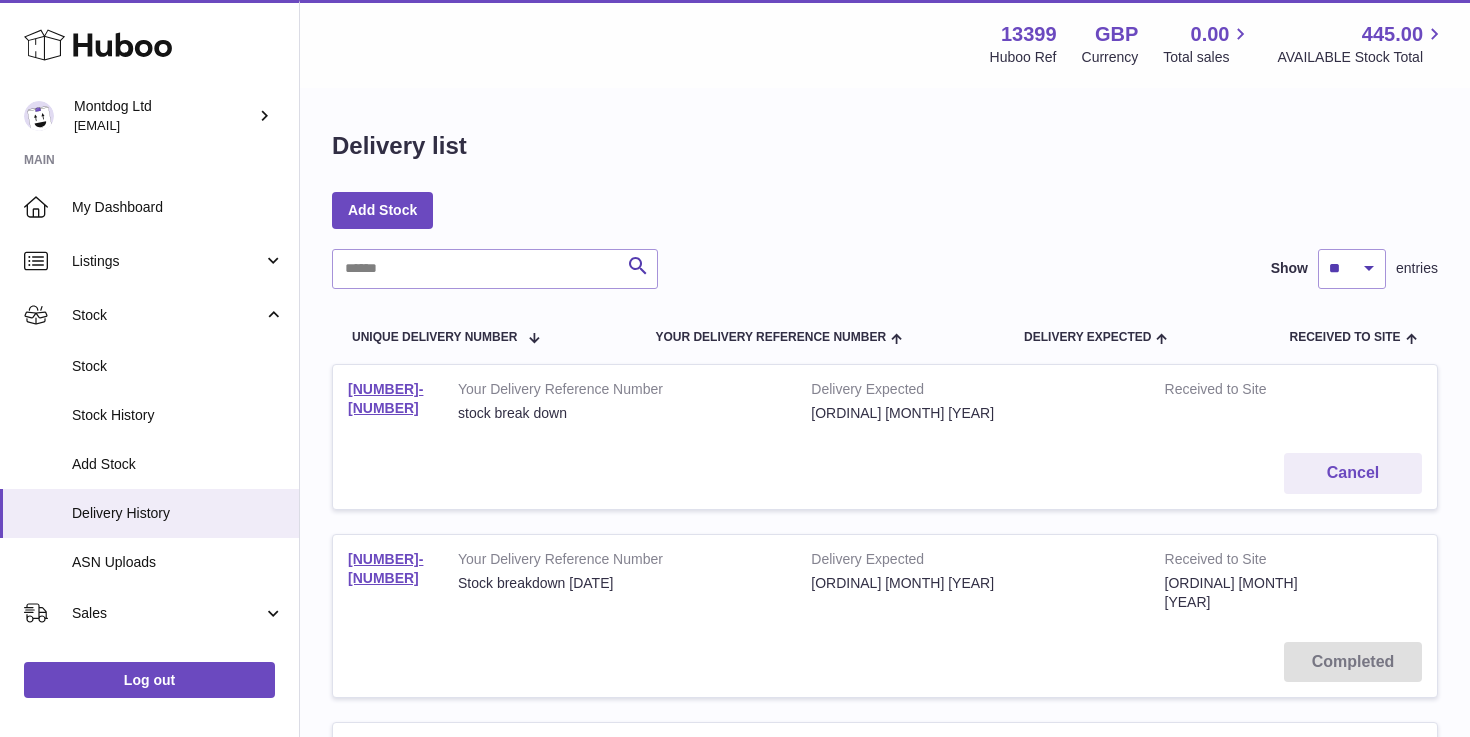 scroll, scrollTop: 0, scrollLeft: 0, axis: both 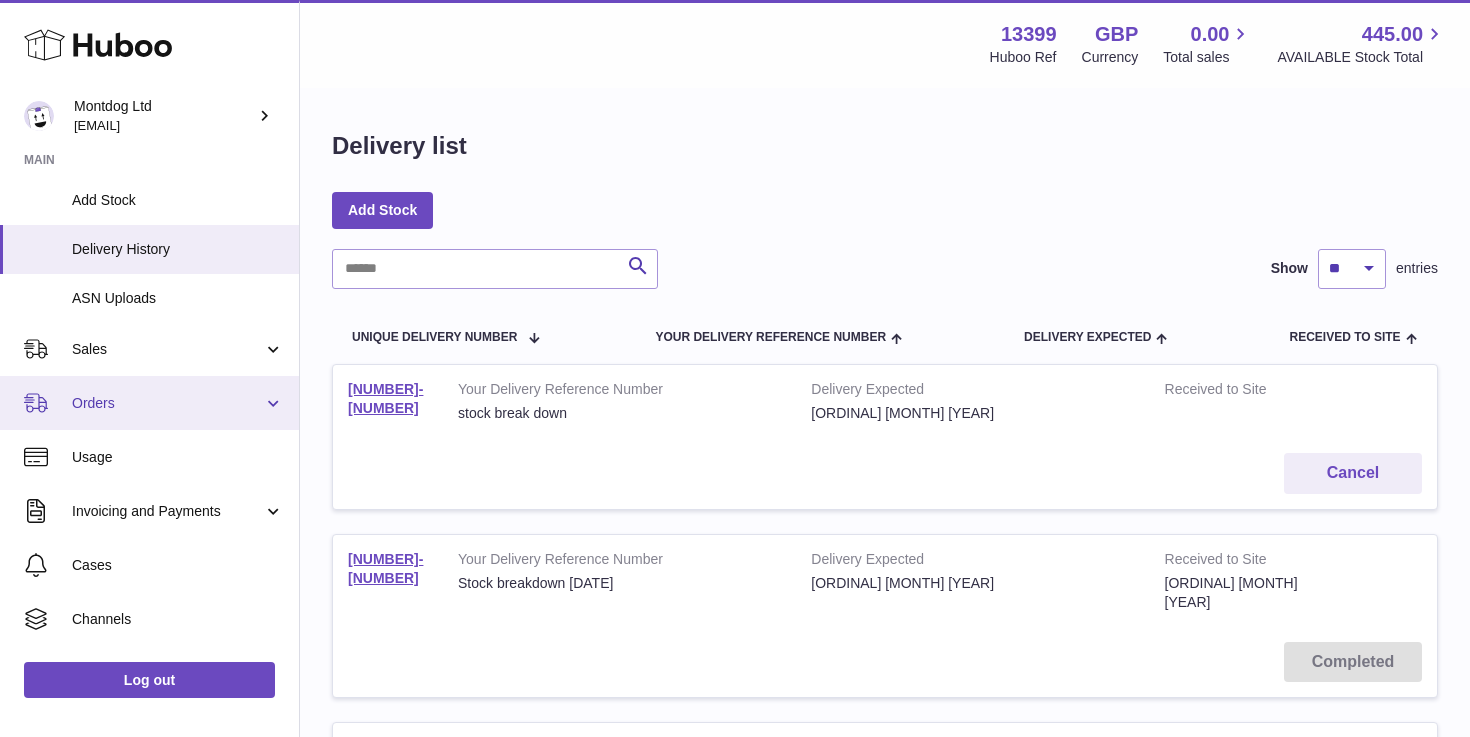 click on "Orders" at bounding box center (167, 403) 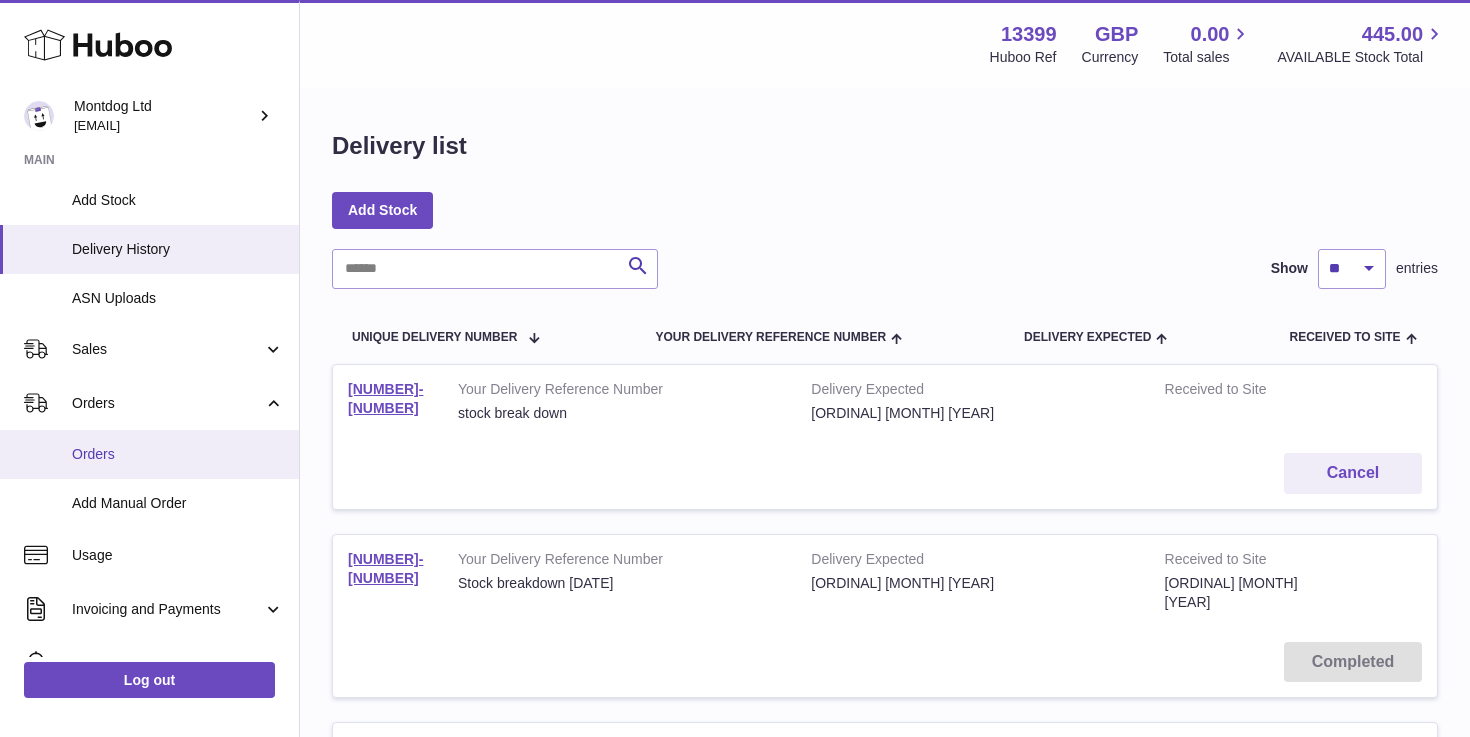 click on "Orders" at bounding box center (178, 454) 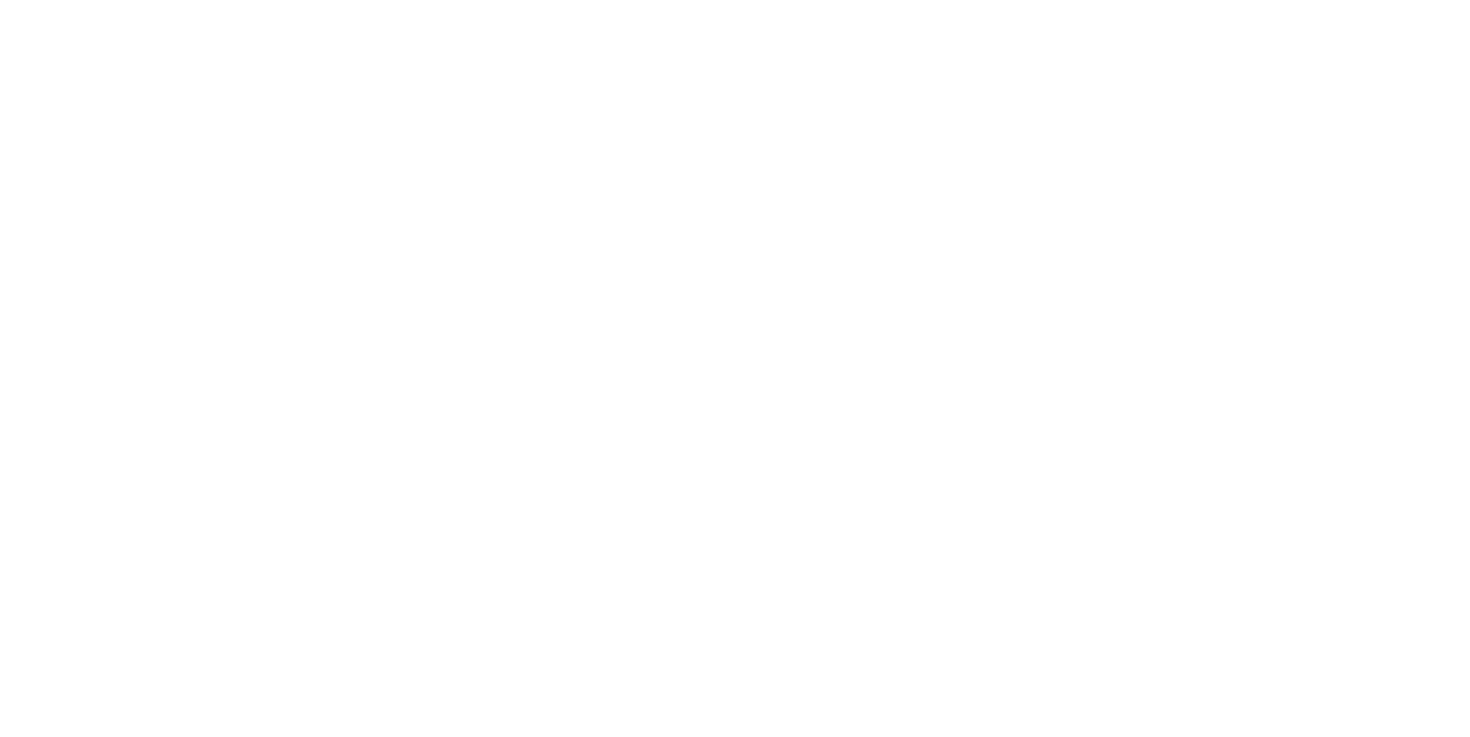 scroll, scrollTop: 0, scrollLeft: 0, axis: both 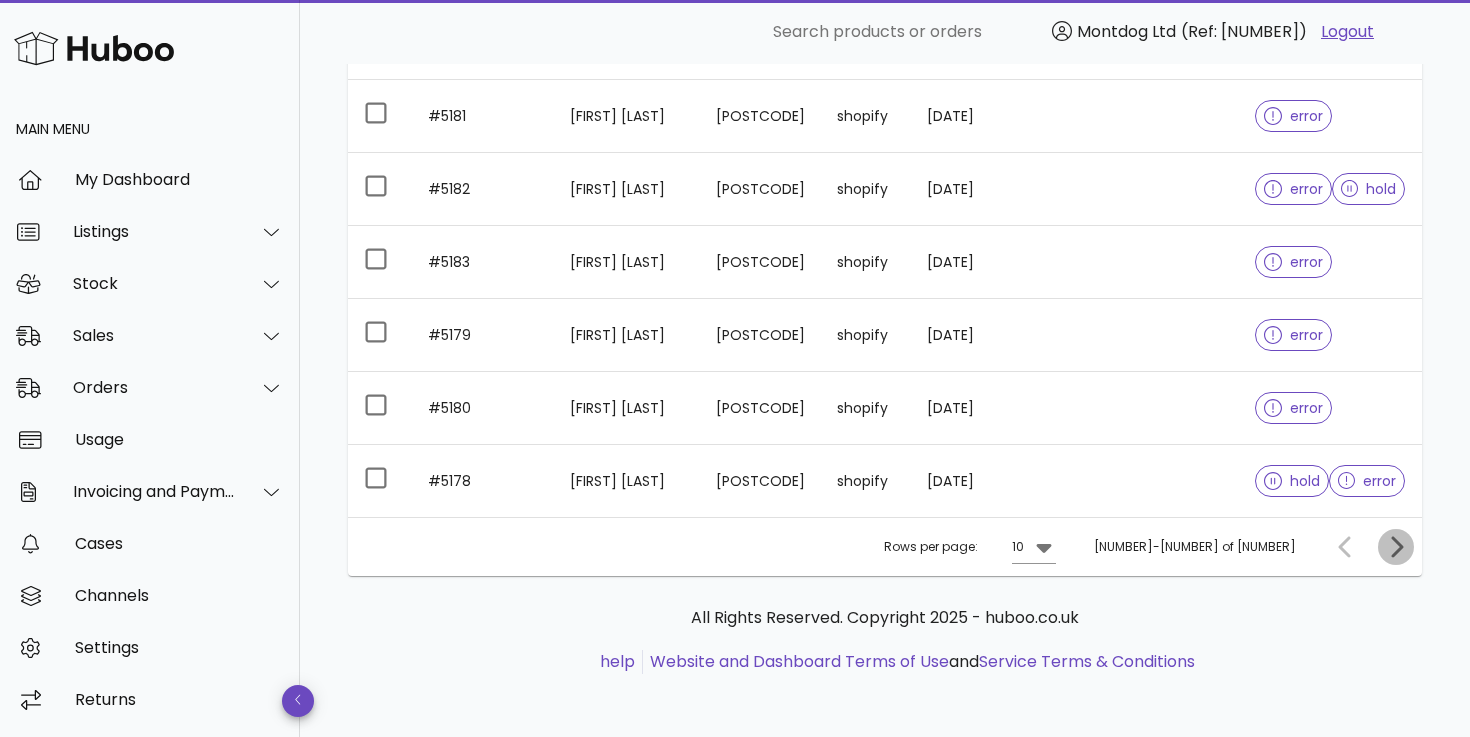 click 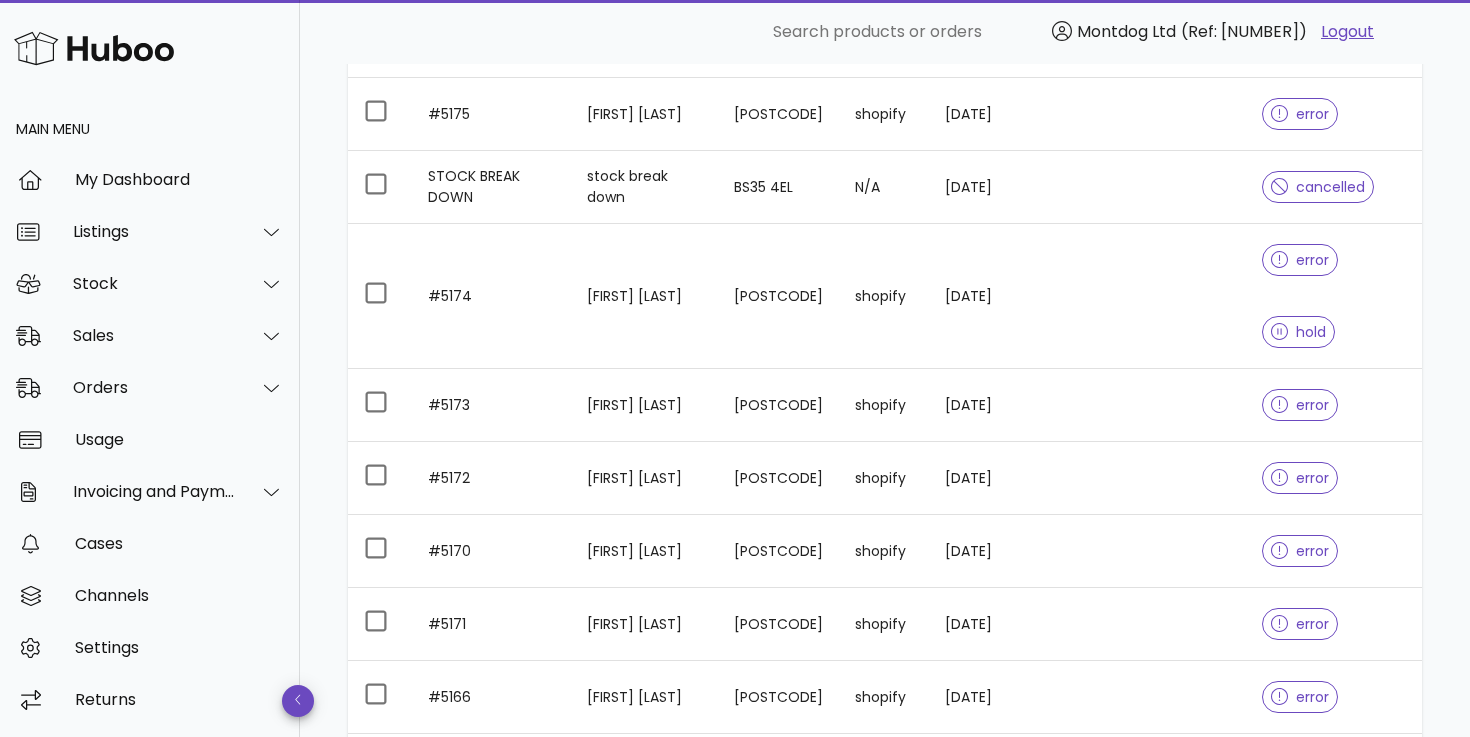 click 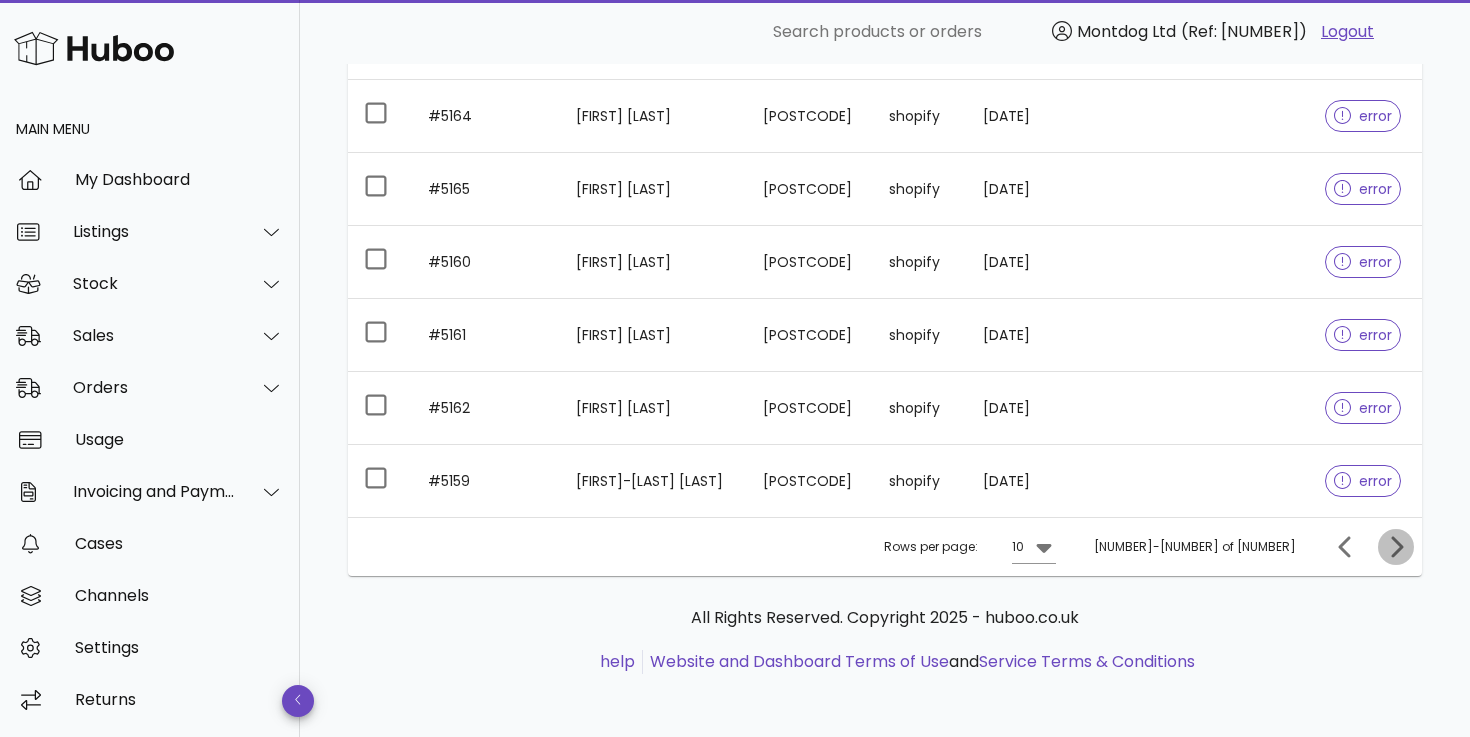 click 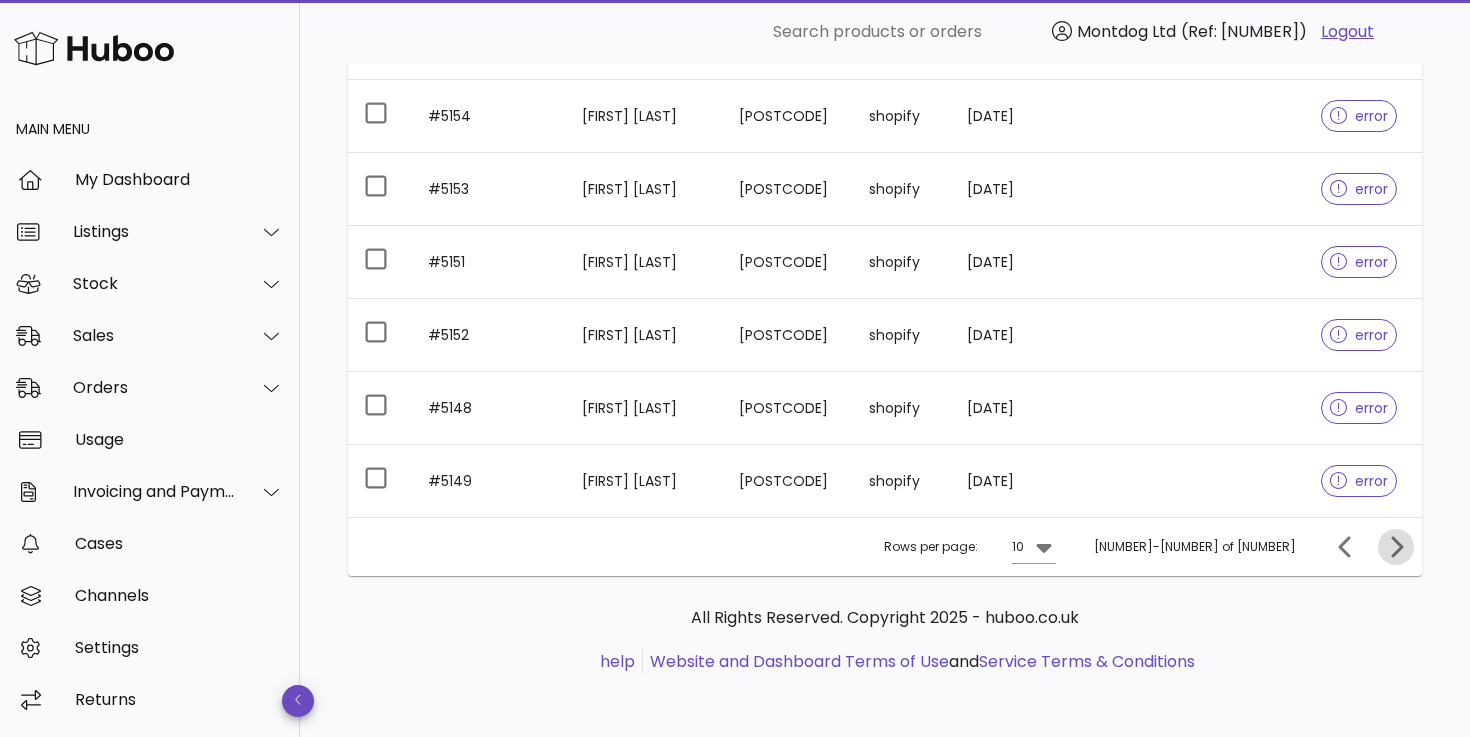 click 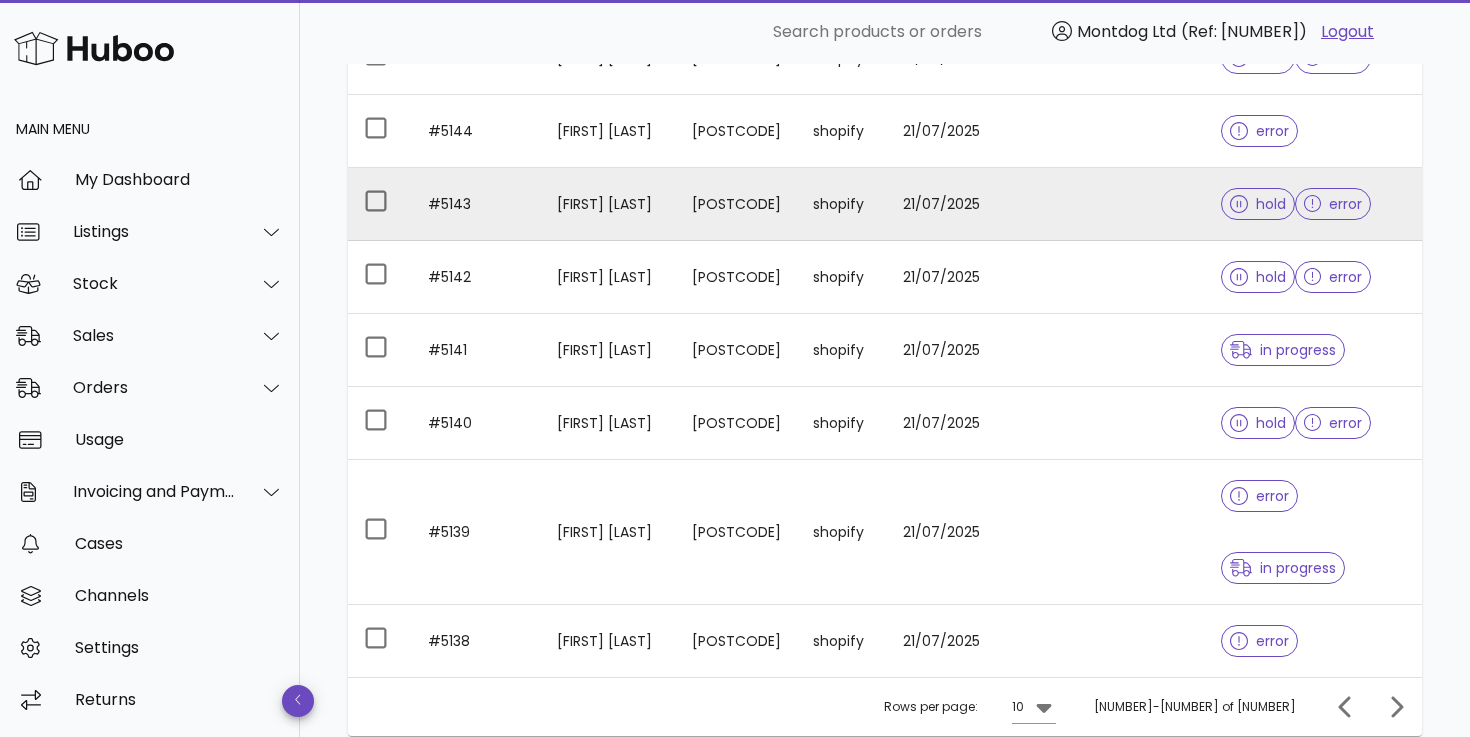 scroll, scrollTop: 579, scrollLeft: 0, axis: vertical 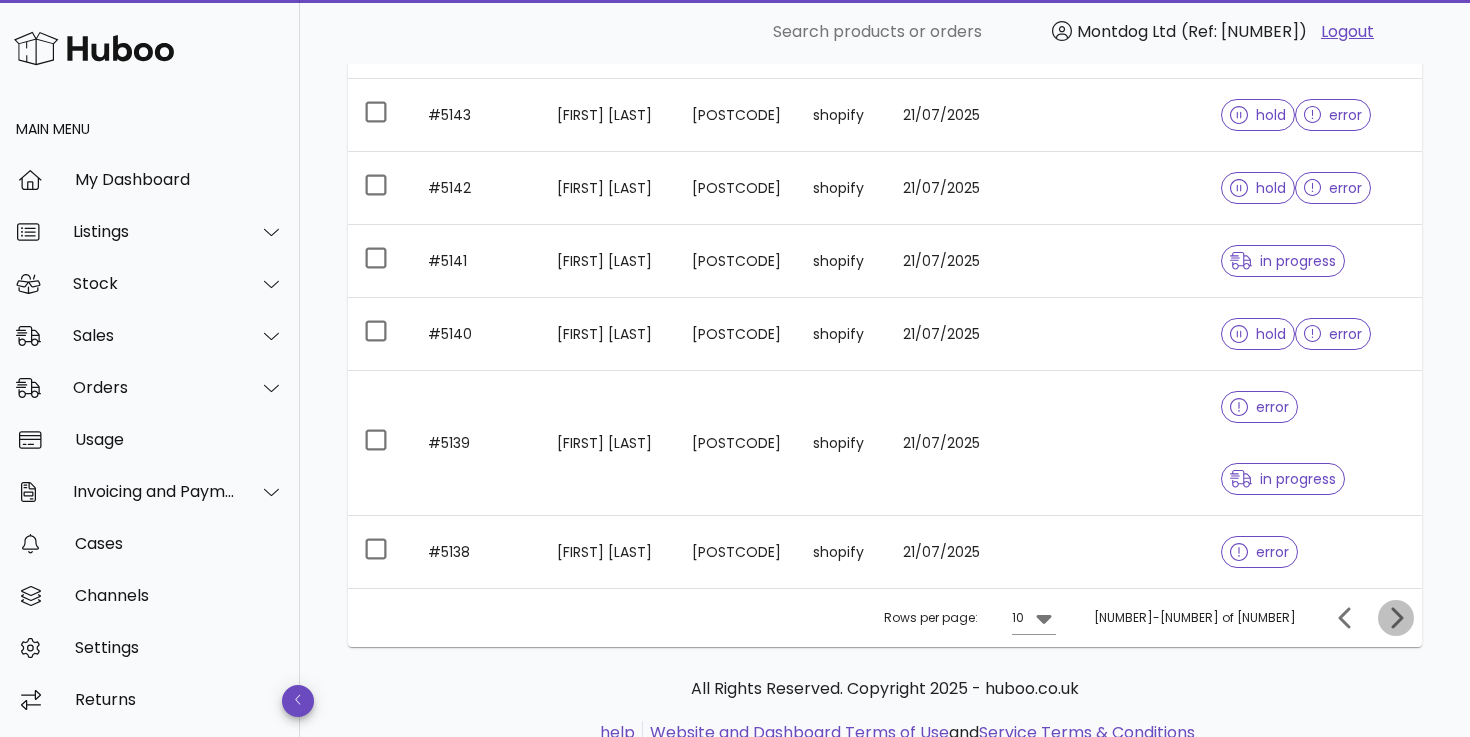 click 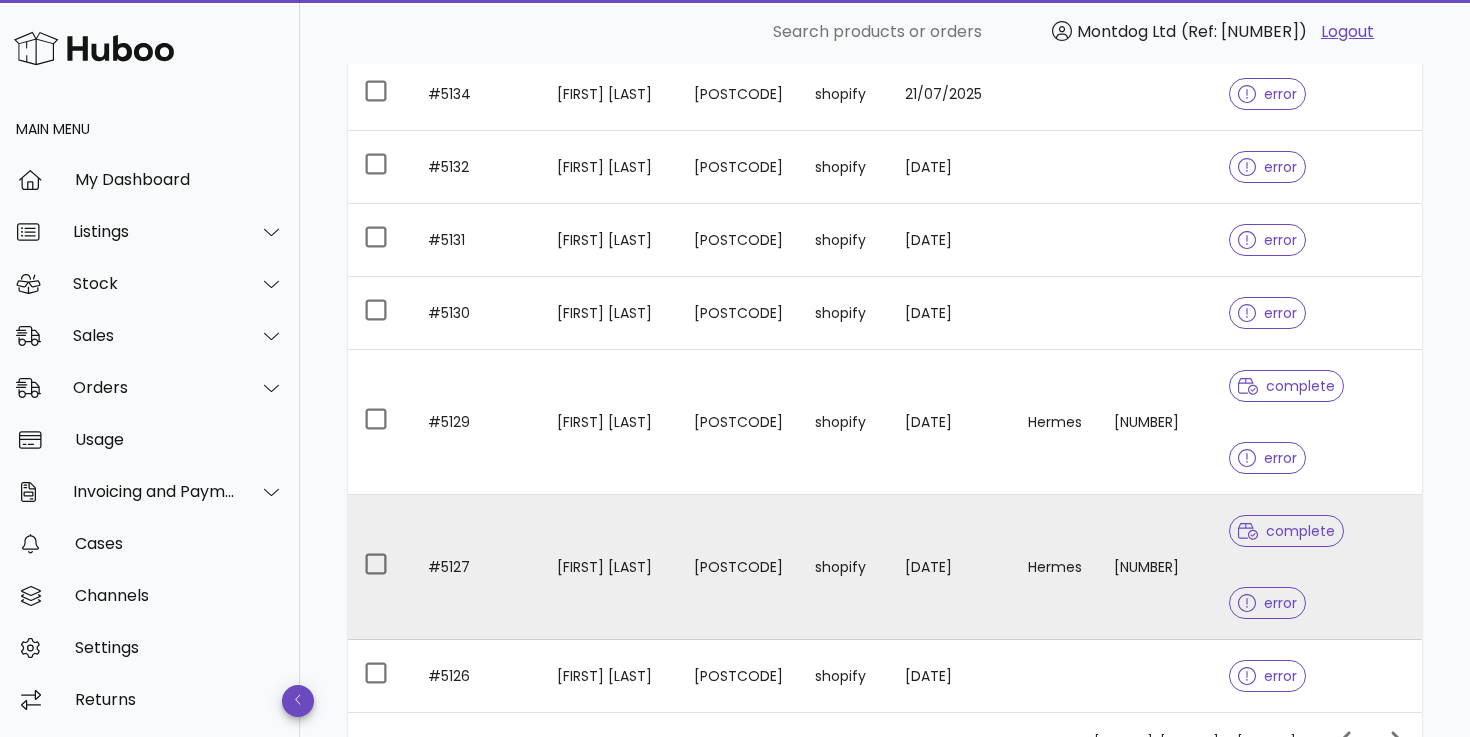 scroll, scrollTop: 525, scrollLeft: 0, axis: vertical 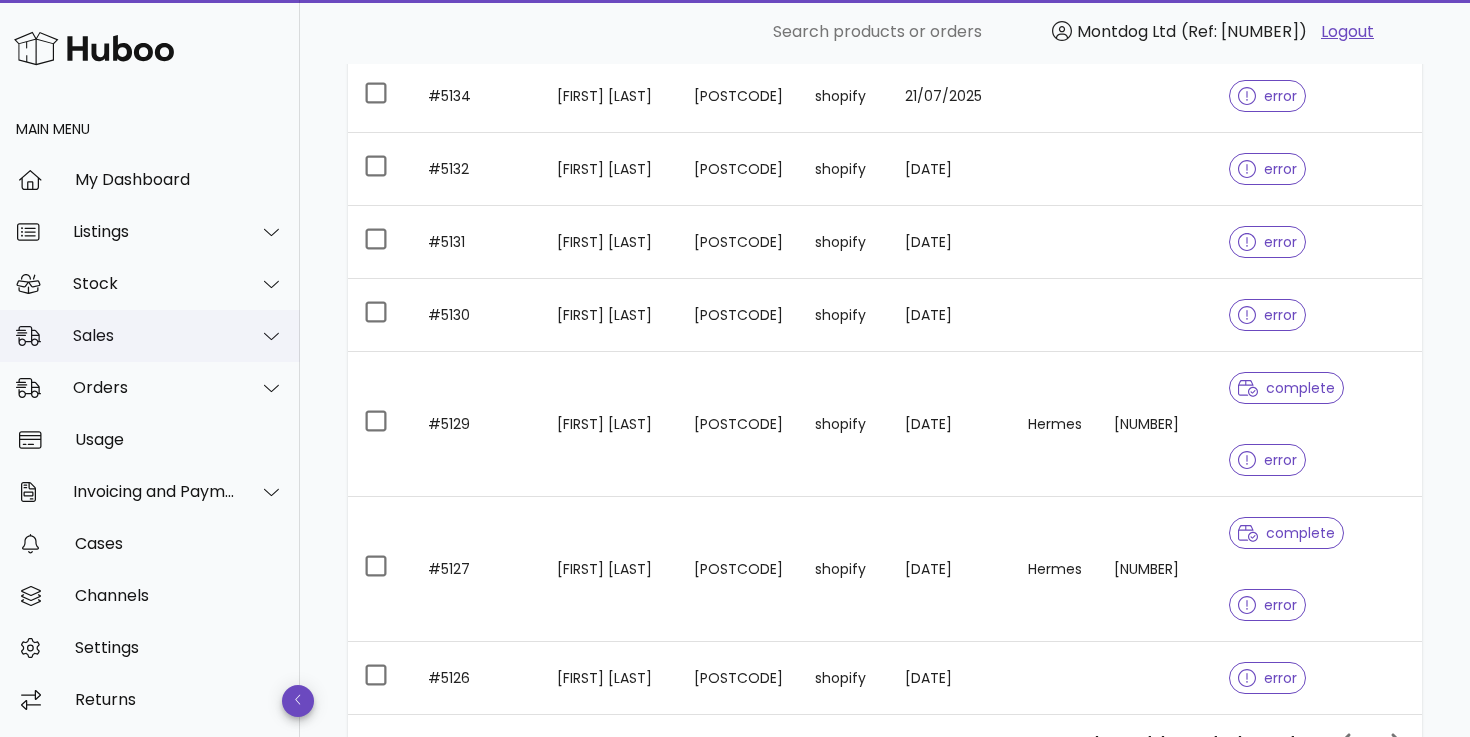 click on "Sales" at bounding box center (154, 335) 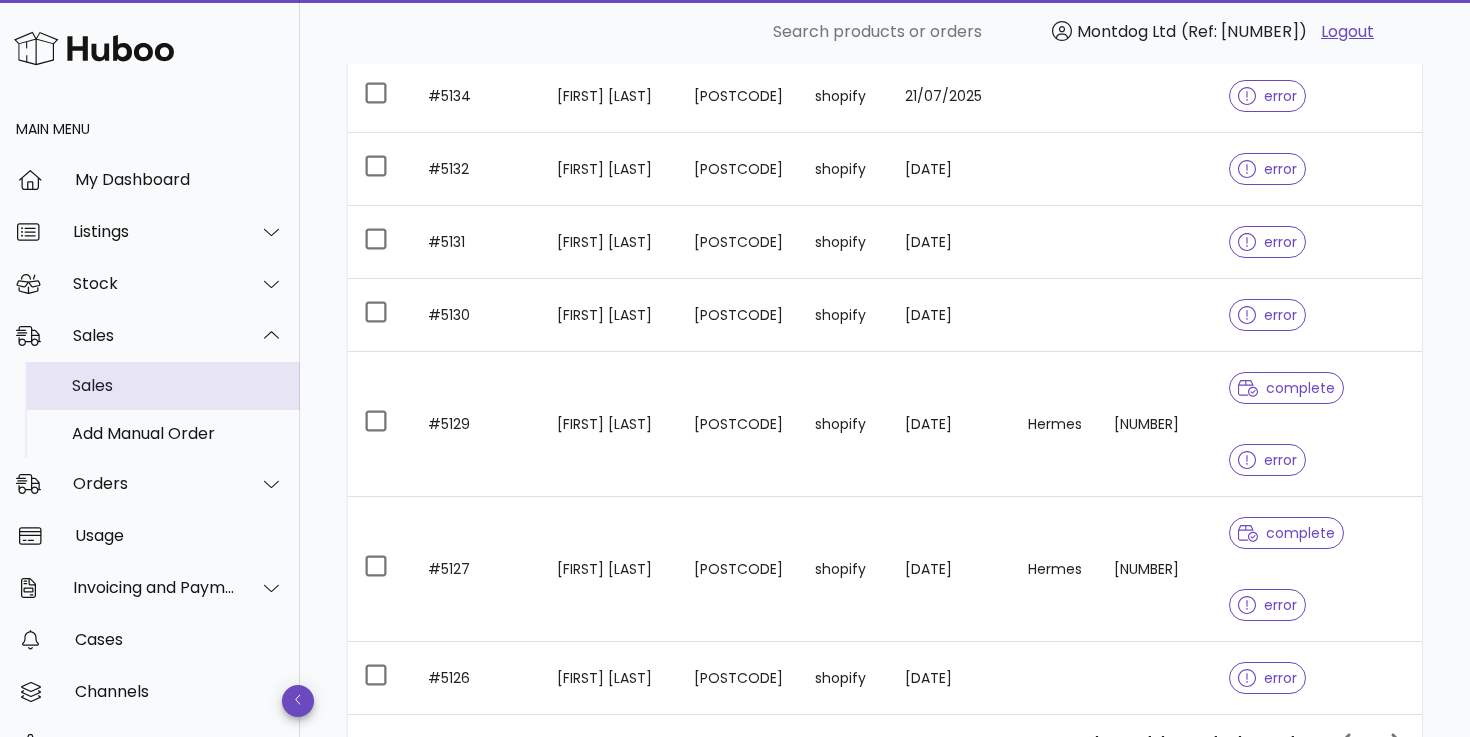 click on "Sales" at bounding box center (178, 385) 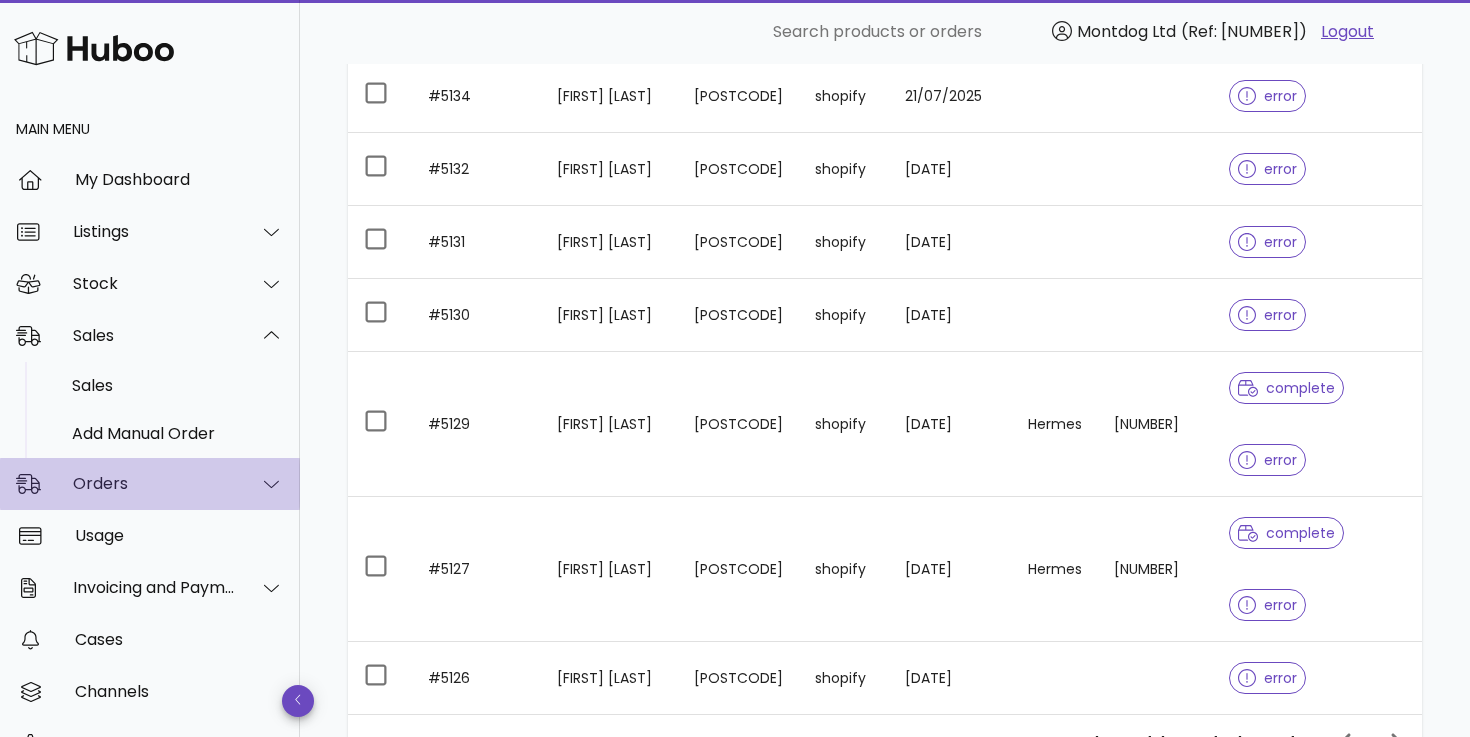 click on "Orders" at bounding box center [154, 483] 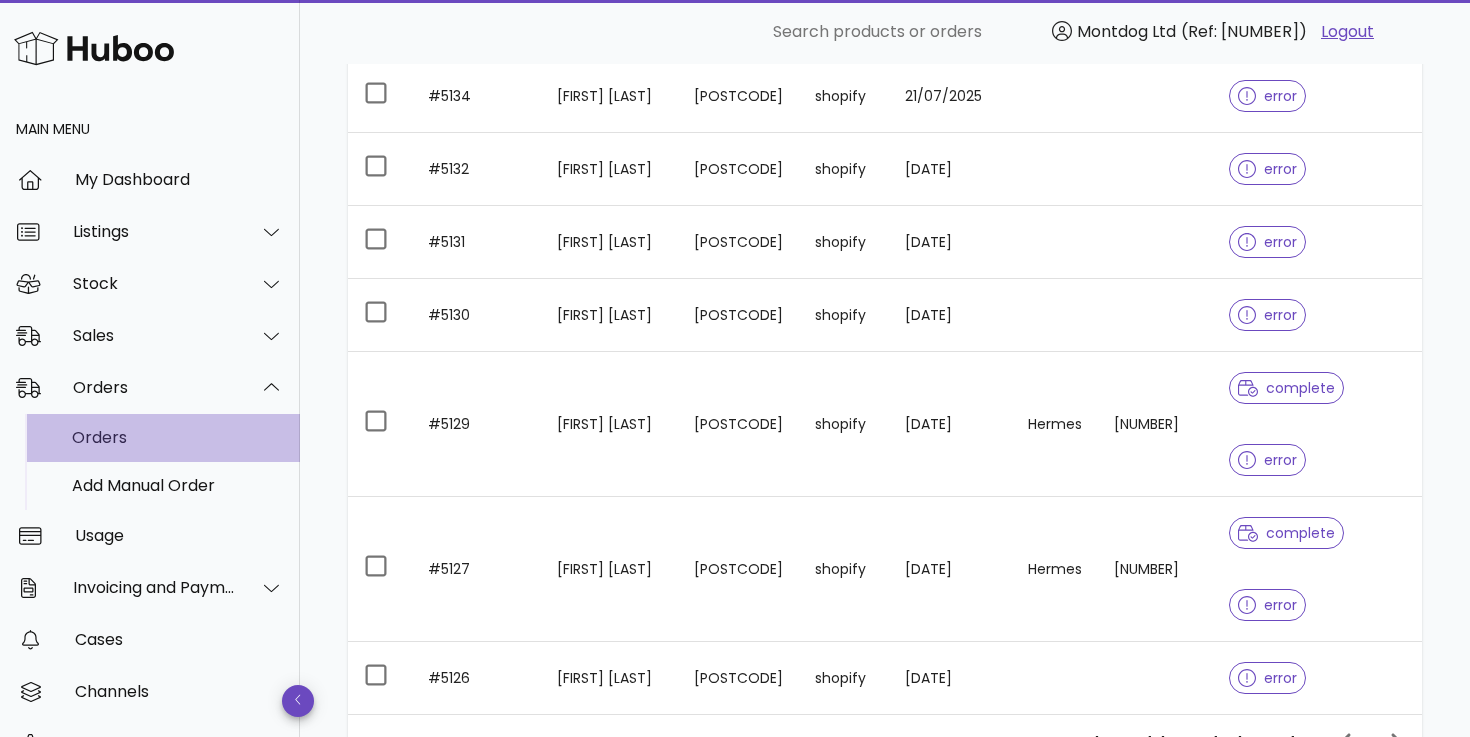click on "Orders" at bounding box center (178, 437) 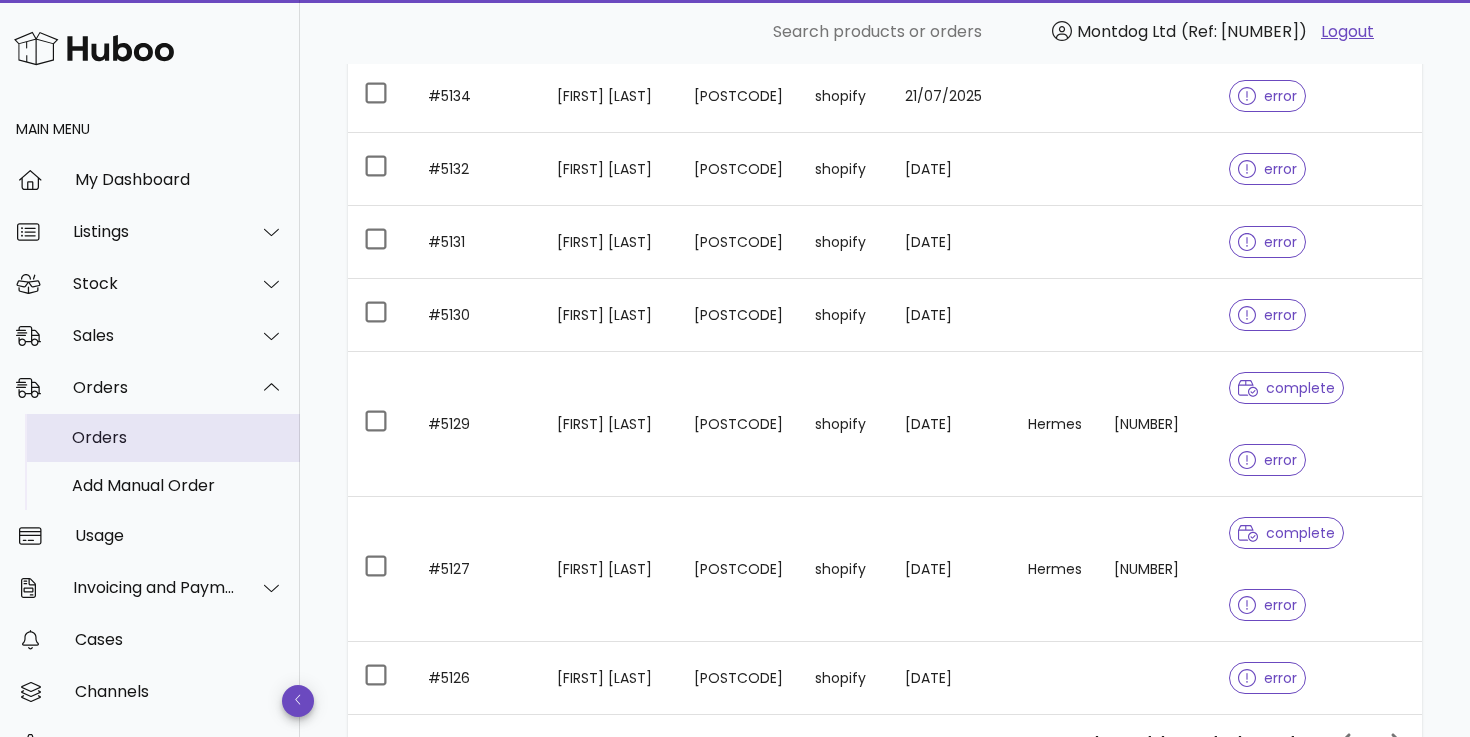 click on "Orders" at bounding box center (178, 437) 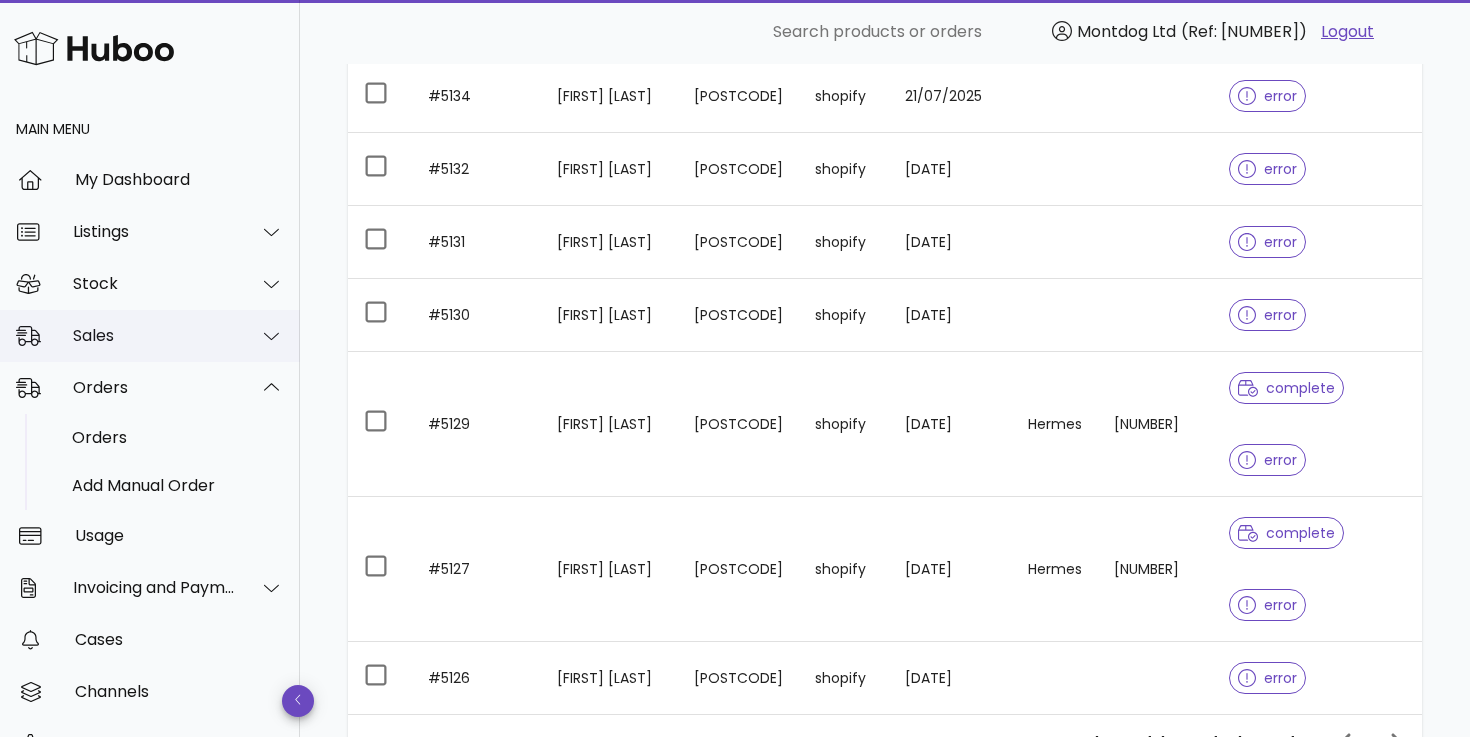click on "Sales" at bounding box center (154, 335) 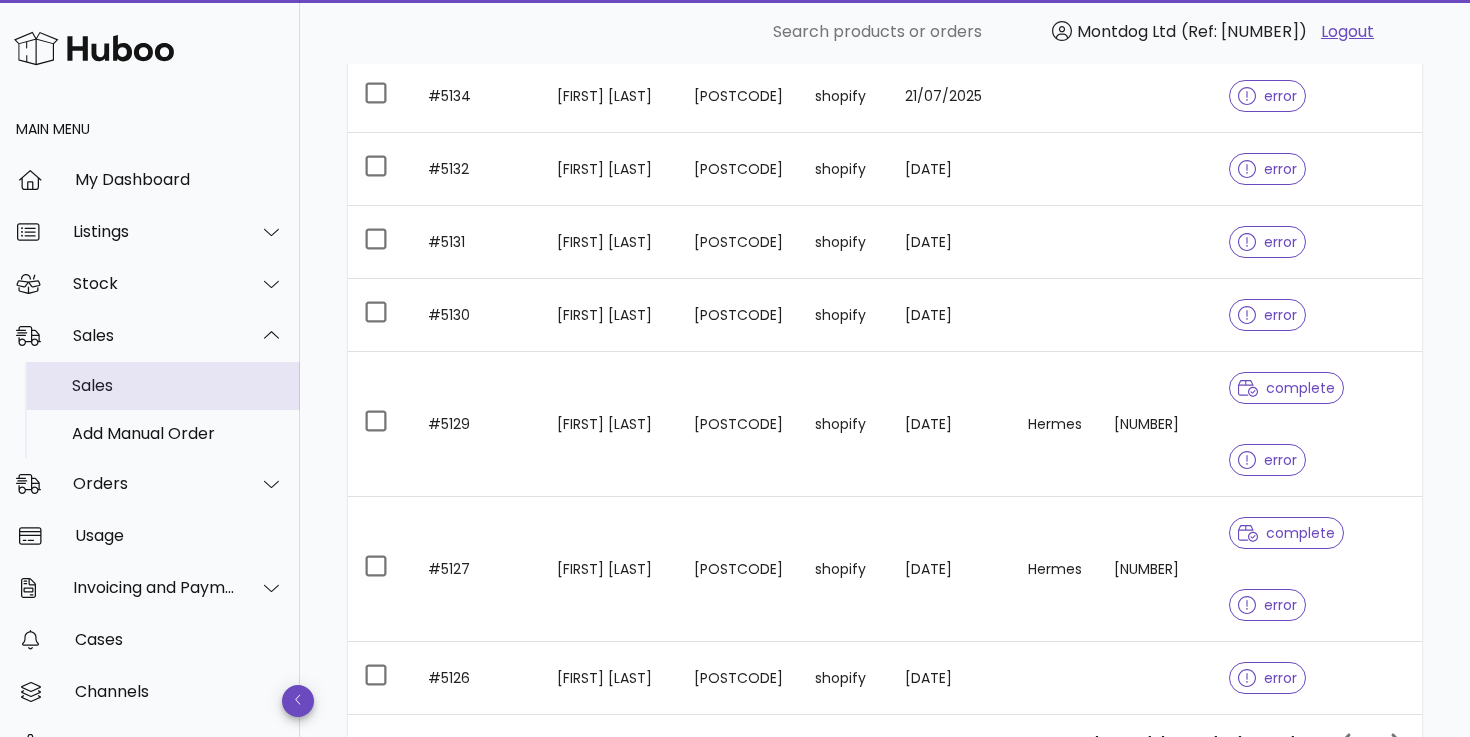 click on "Sales" at bounding box center [178, 385] 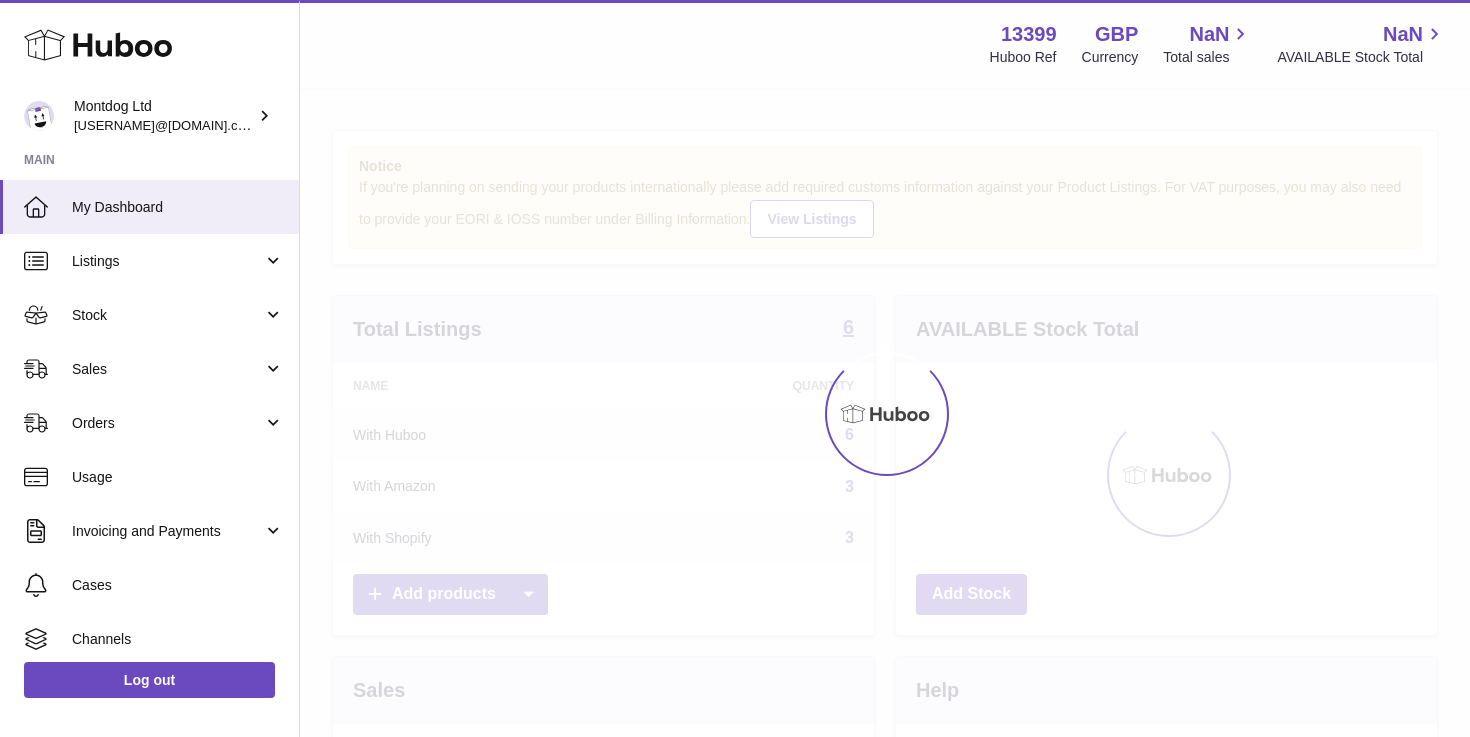 scroll, scrollTop: 0, scrollLeft: 0, axis: both 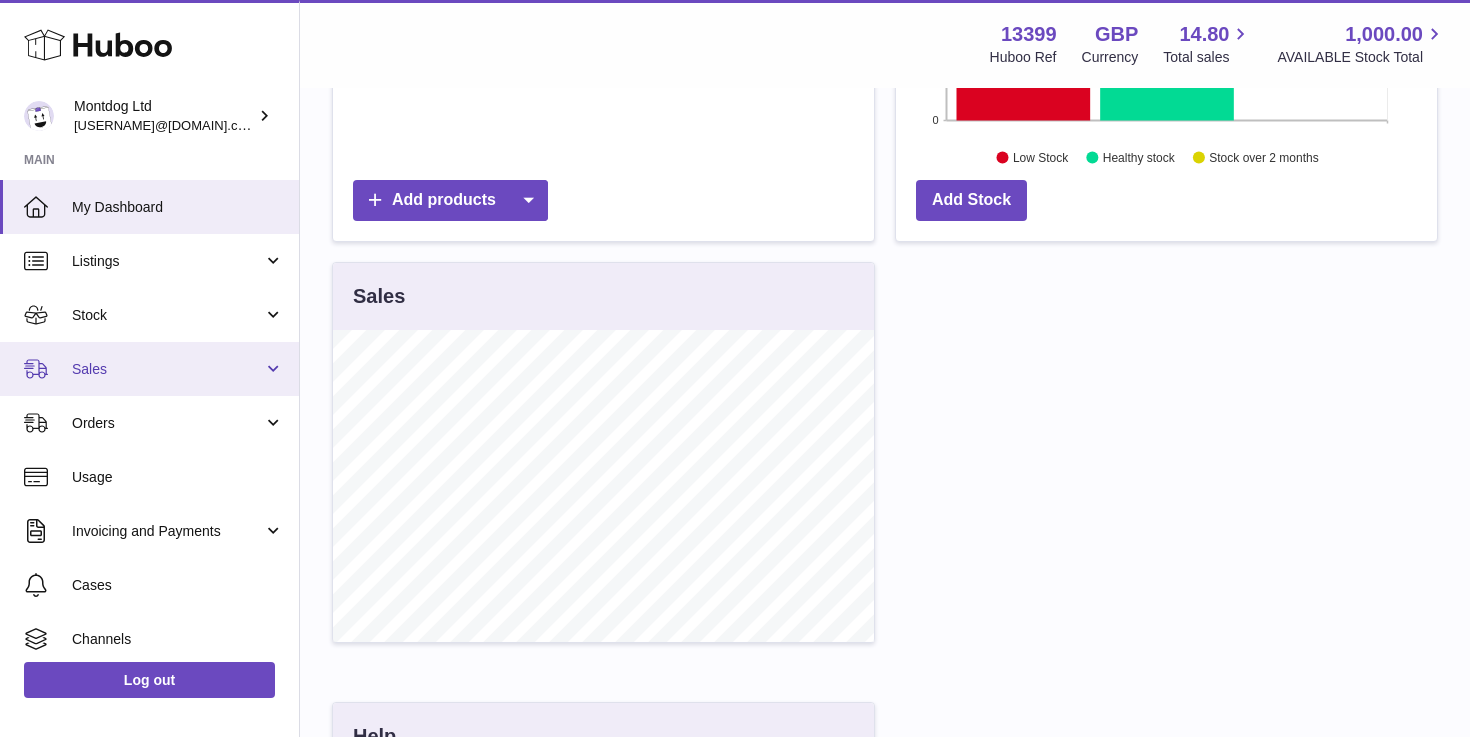 click on "Sales" at bounding box center [149, 369] 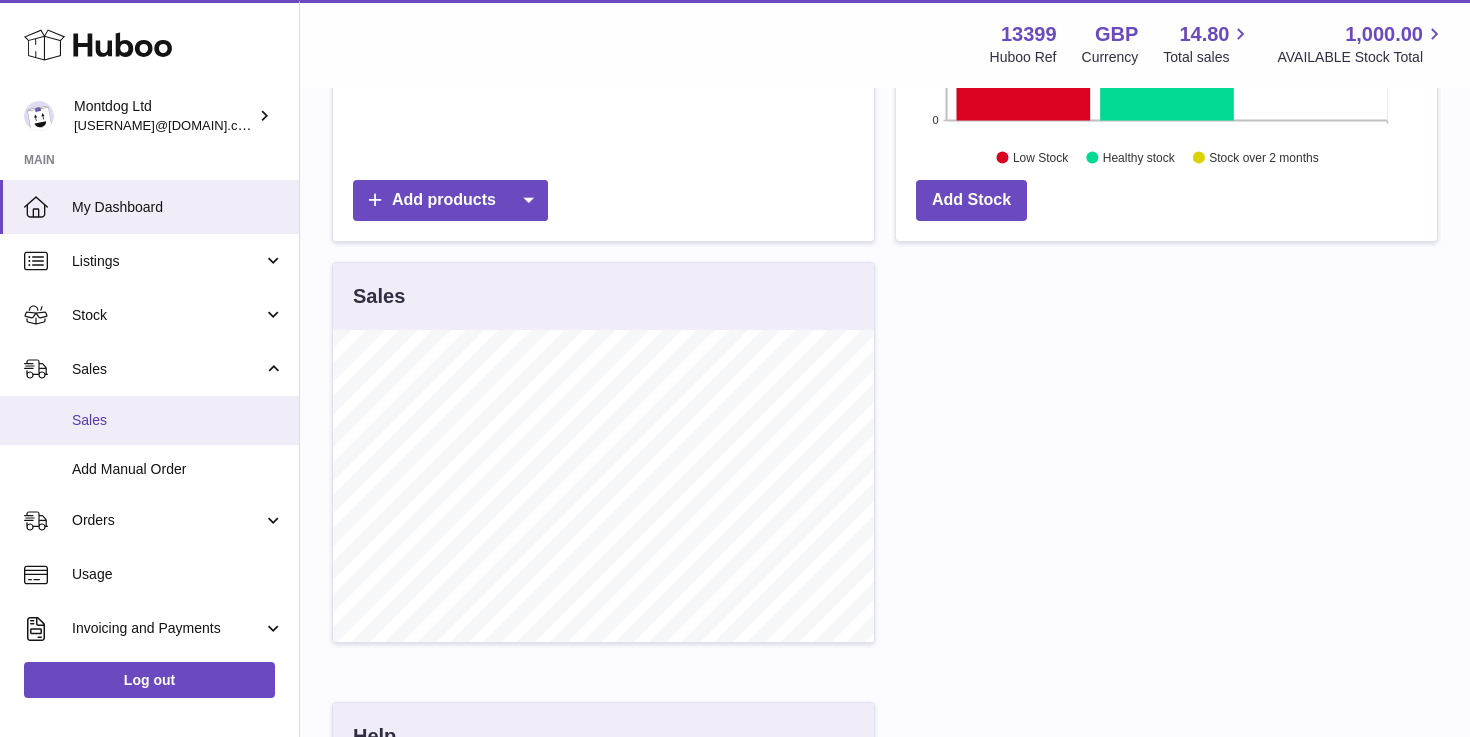 click on "Sales" at bounding box center (178, 420) 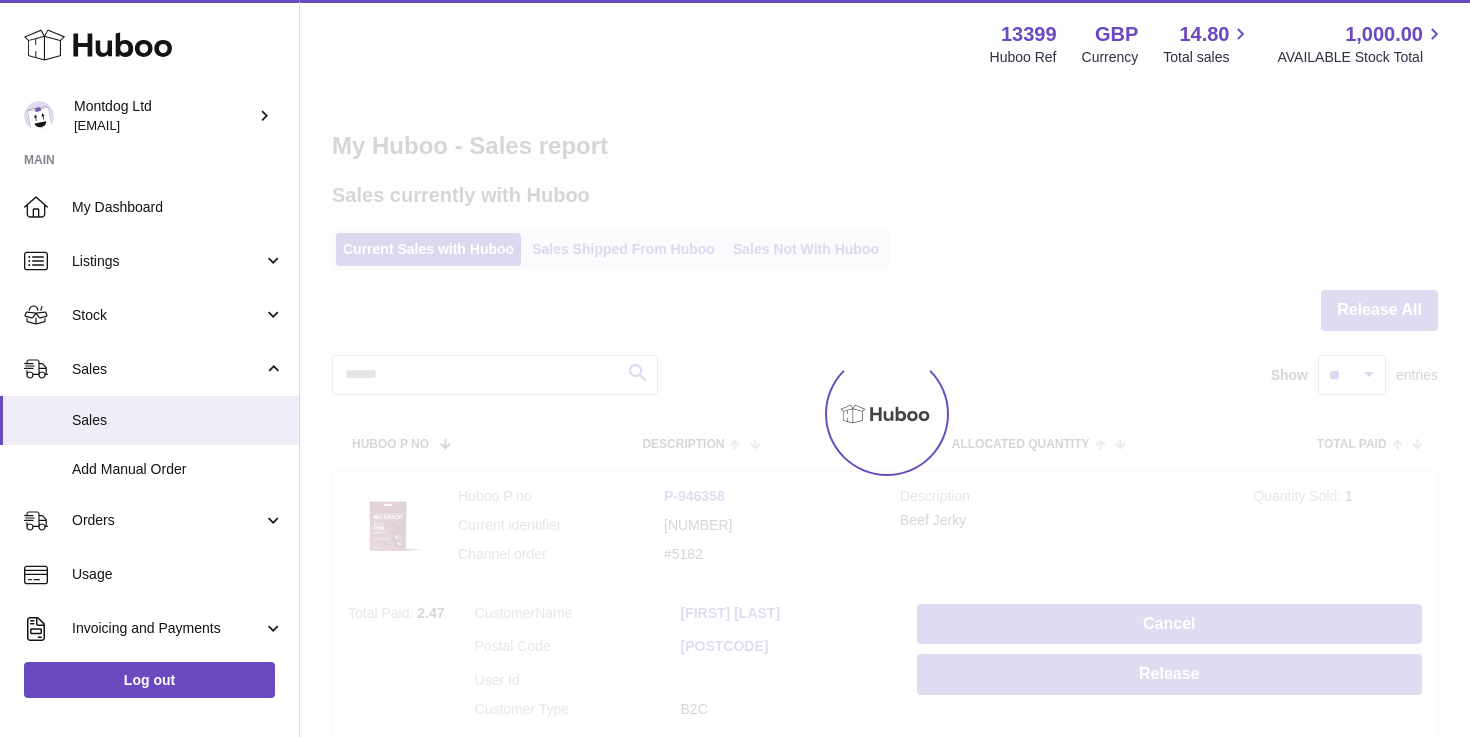scroll, scrollTop: 0, scrollLeft: 0, axis: both 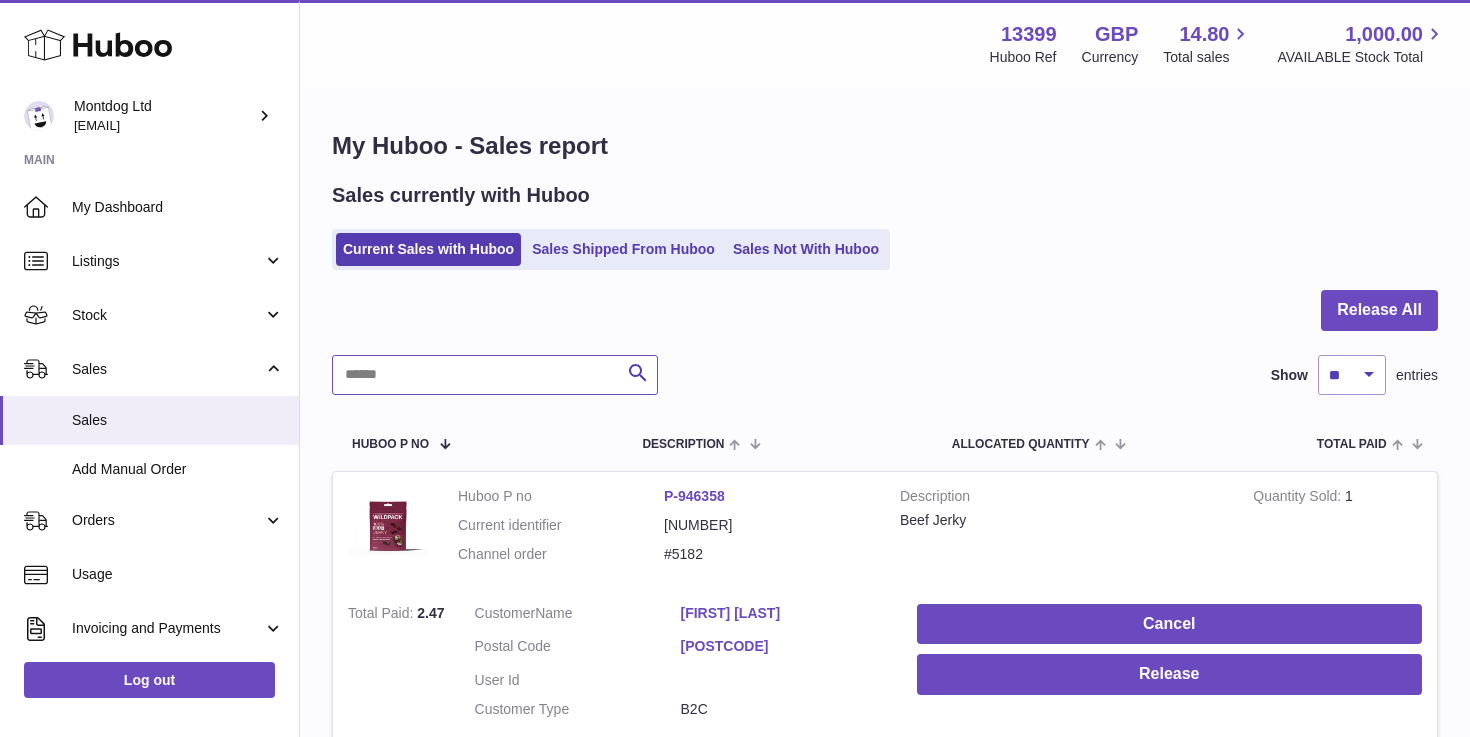 click at bounding box center (495, 375) 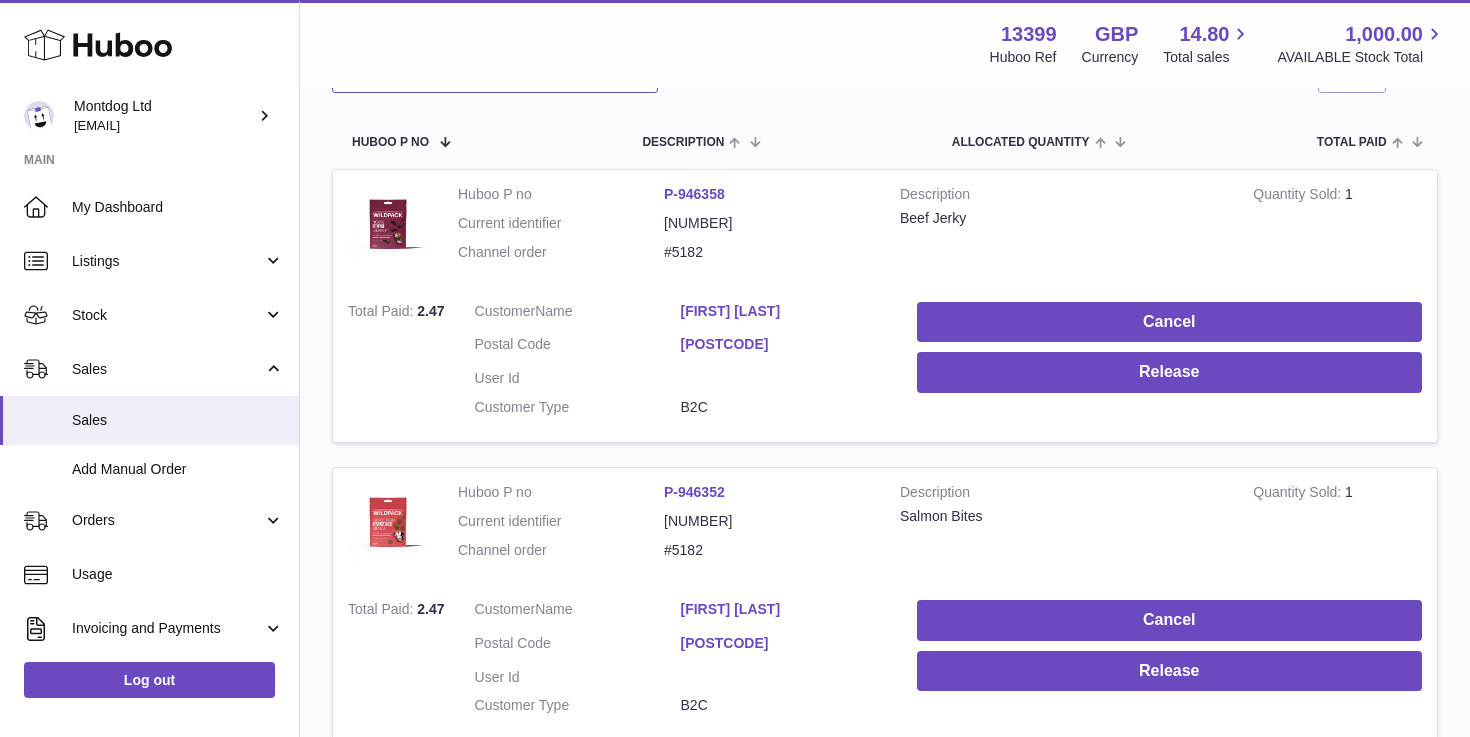 scroll, scrollTop: 305, scrollLeft: 0, axis: vertical 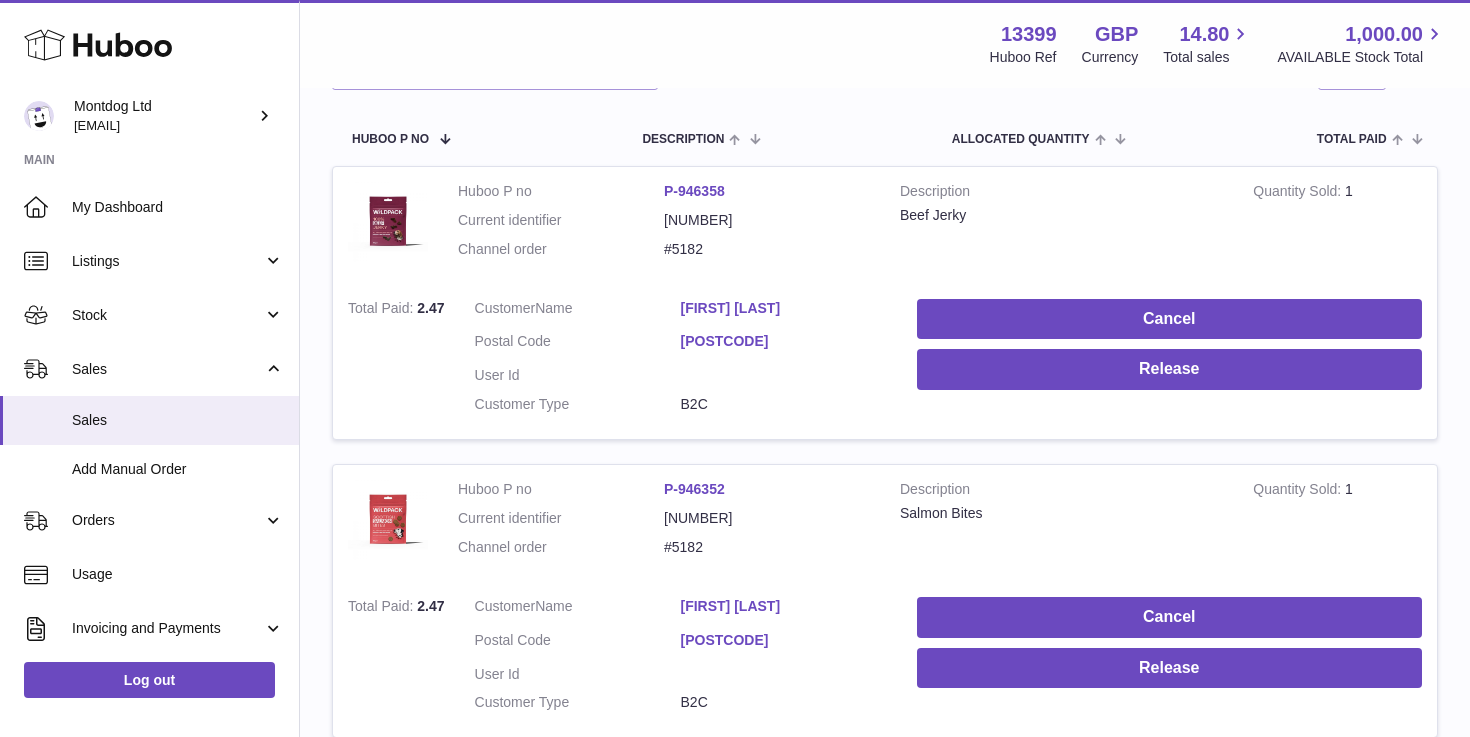 click on "Huboo P no
P-[NUMBER]
Current identifier   [NUMBER]
Channel order
#[NUMBER]" at bounding box center [664, 225] 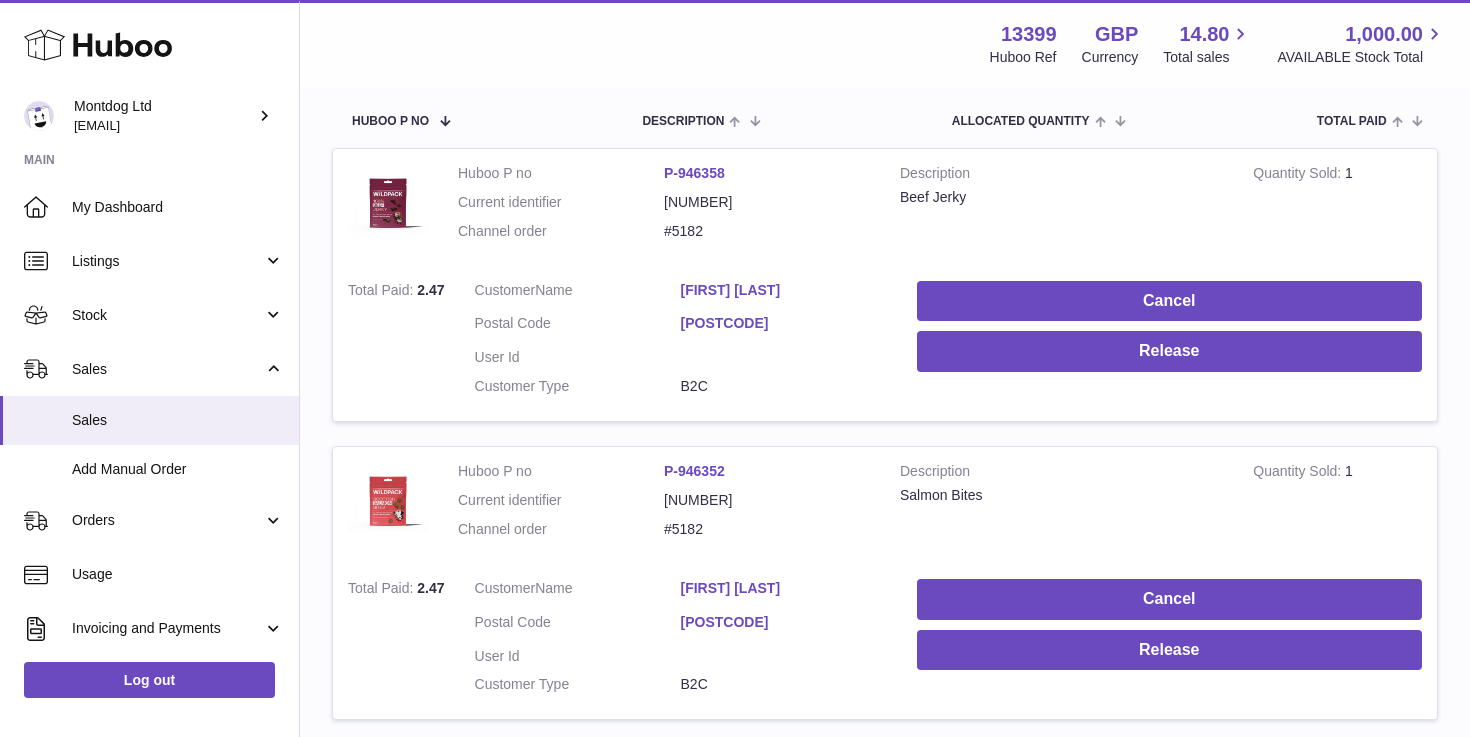 scroll, scrollTop: 325, scrollLeft: 0, axis: vertical 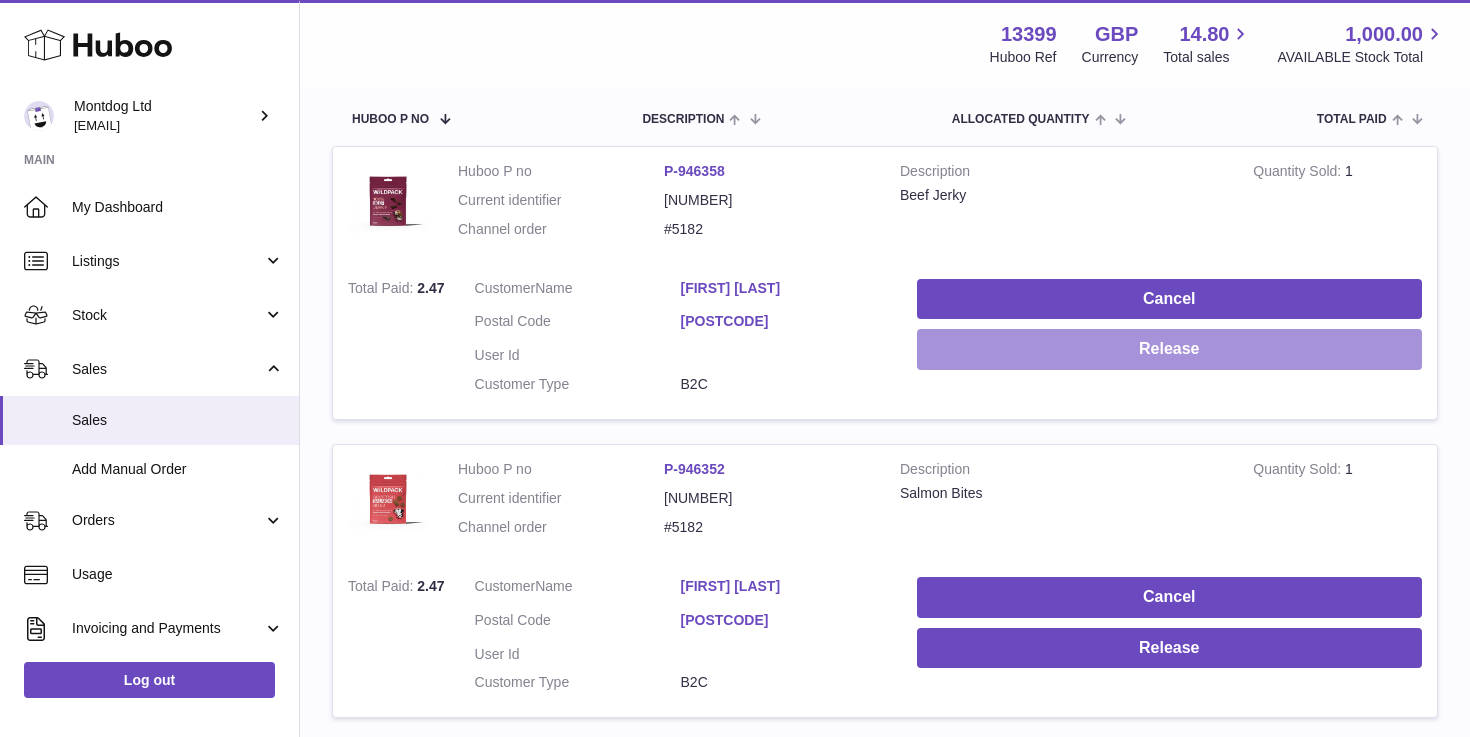 click on "Release" at bounding box center (1169, 349) 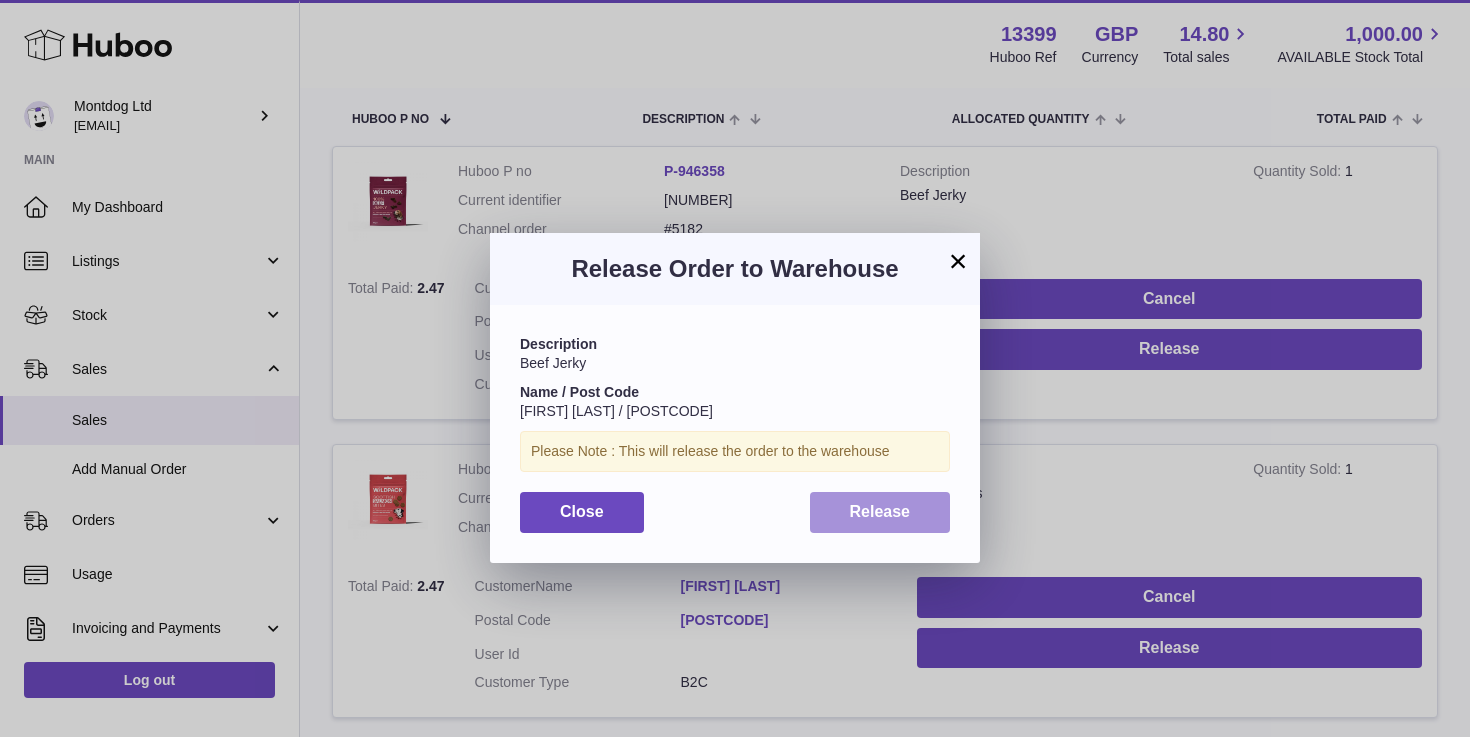 click on "Release" at bounding box center [880, 511] 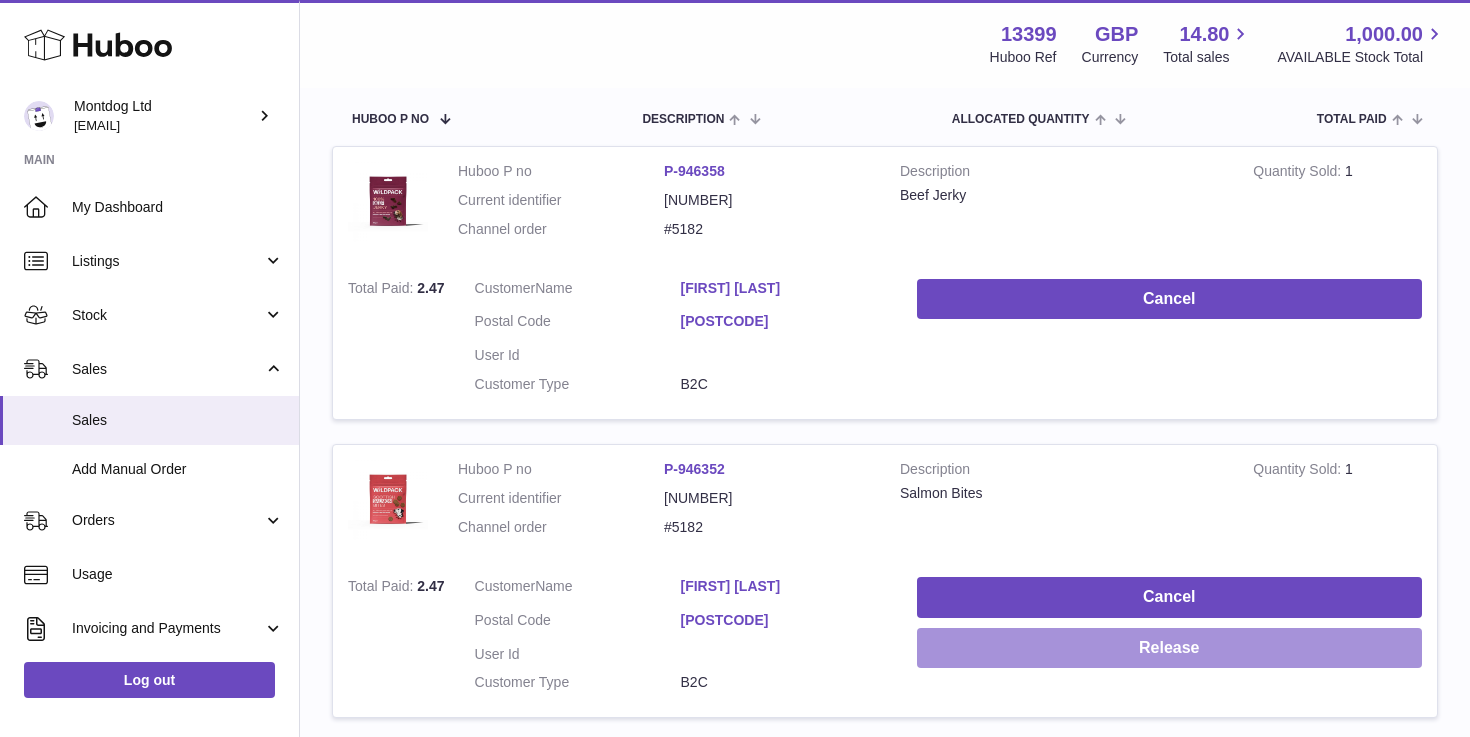 click on "Release" at bounding box center (1169, 648) 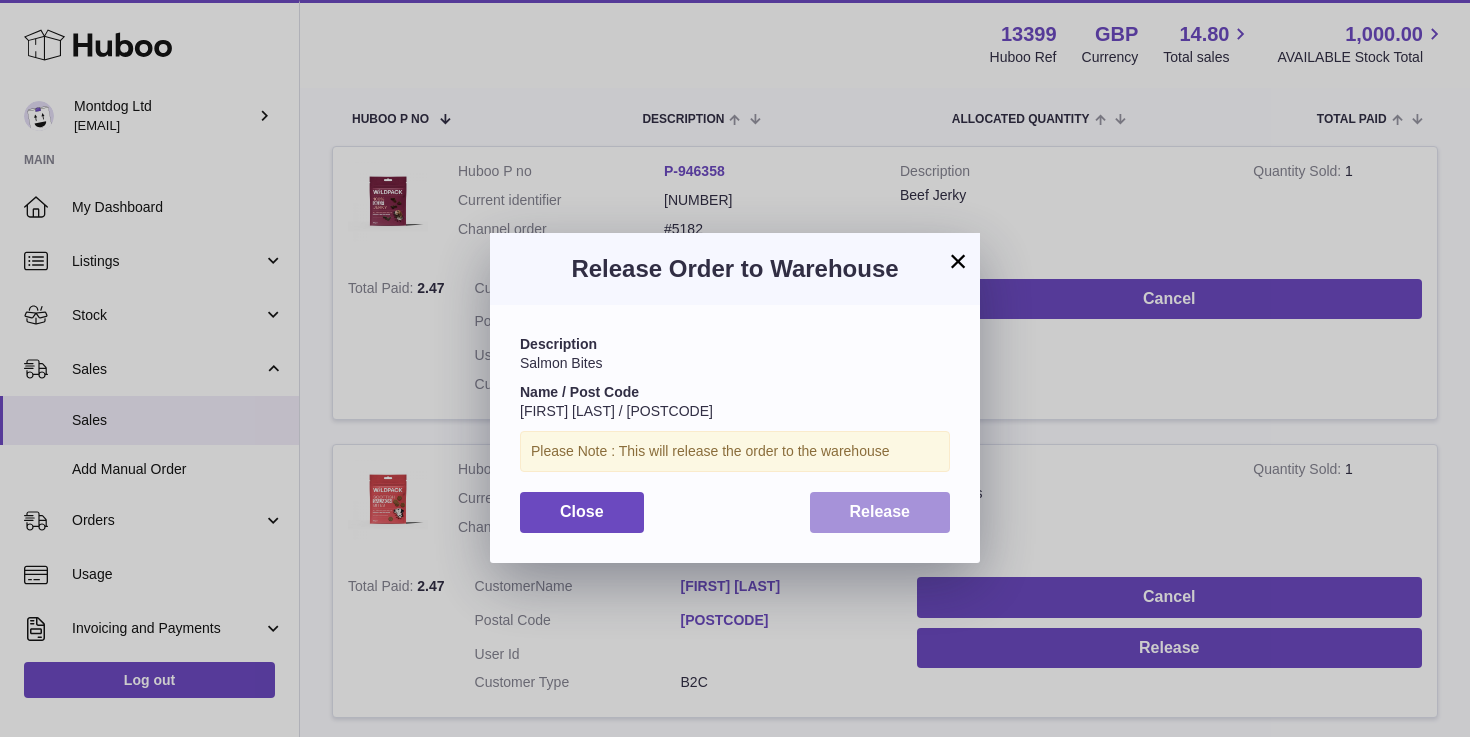 click on "Release" at bounding box center (880, 511) 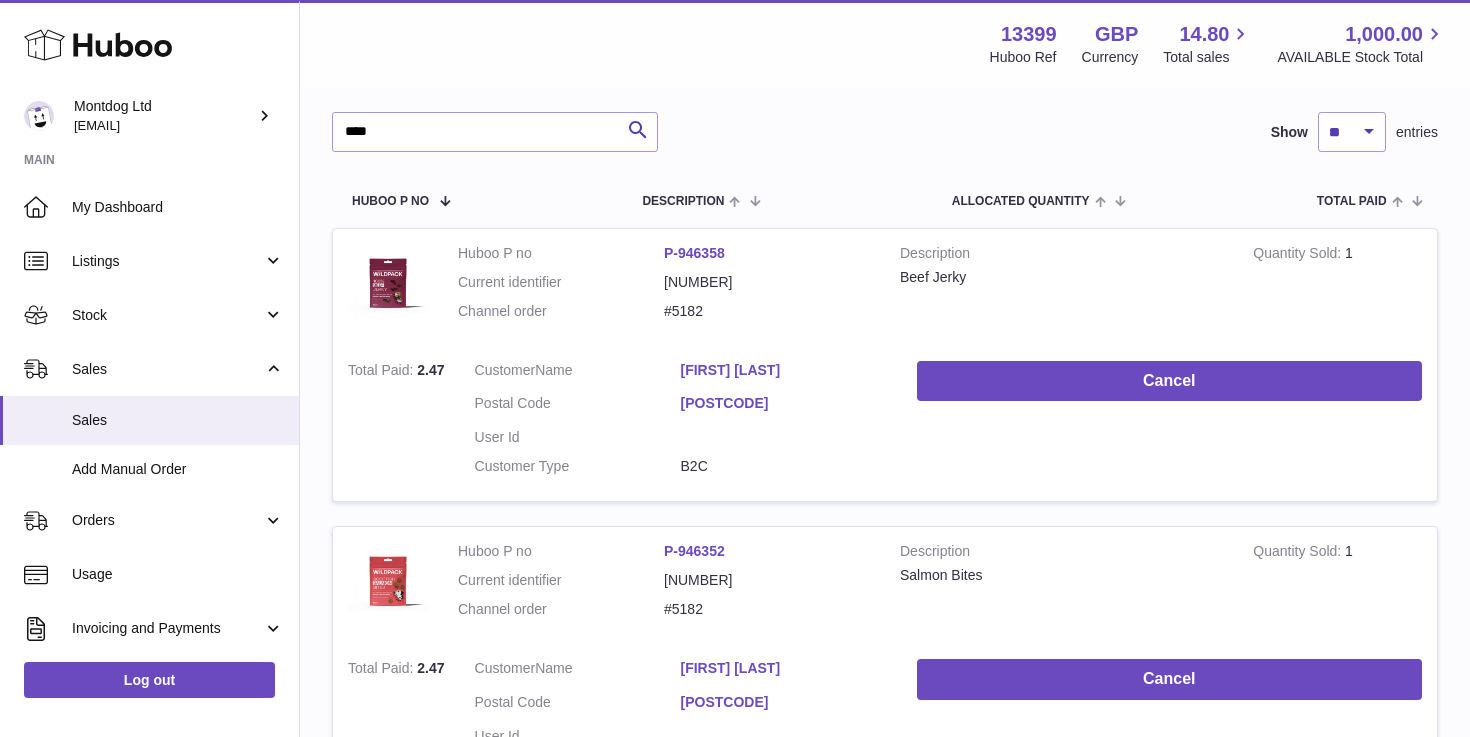 scroll, scrollTop: 133, scrollLeft: 0, axis: vertical 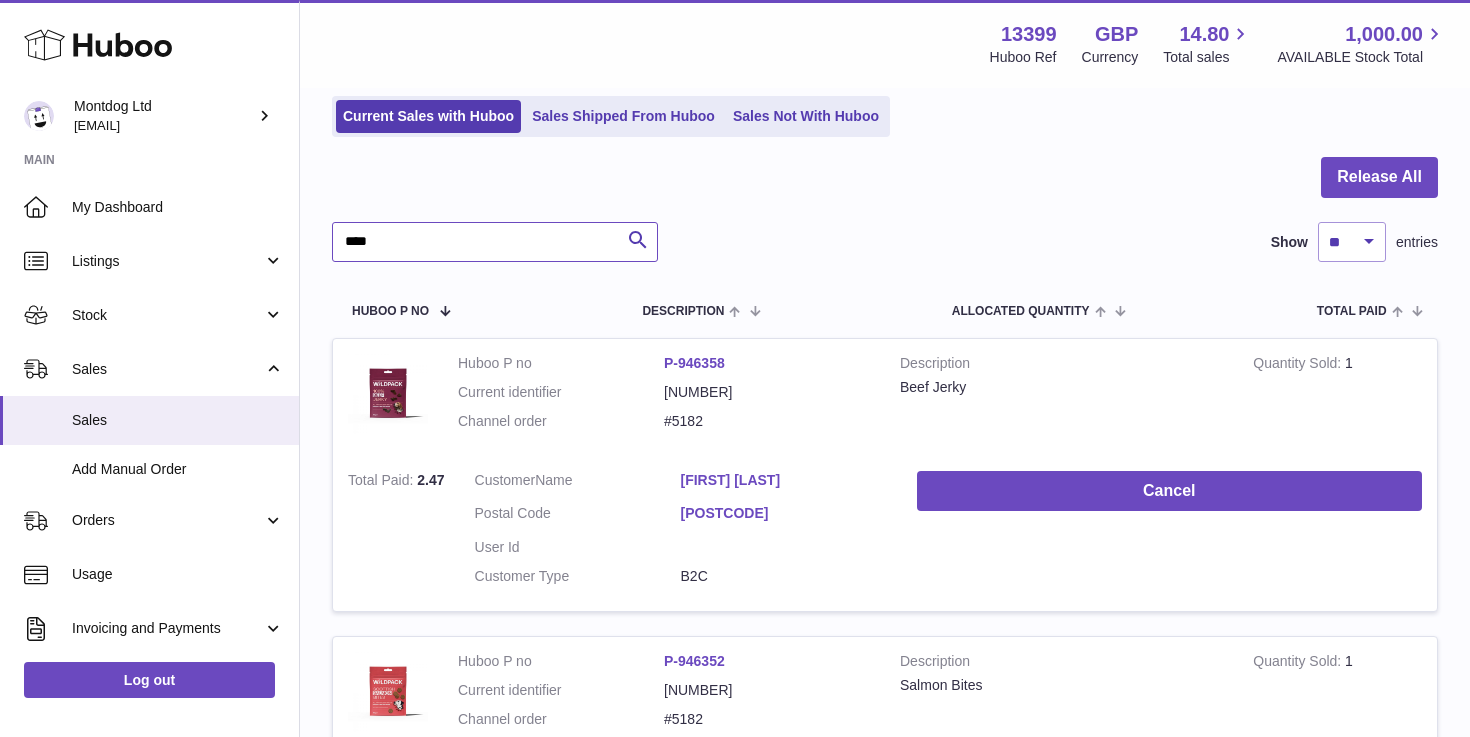 click on "****" at bounding box center (495, 242) 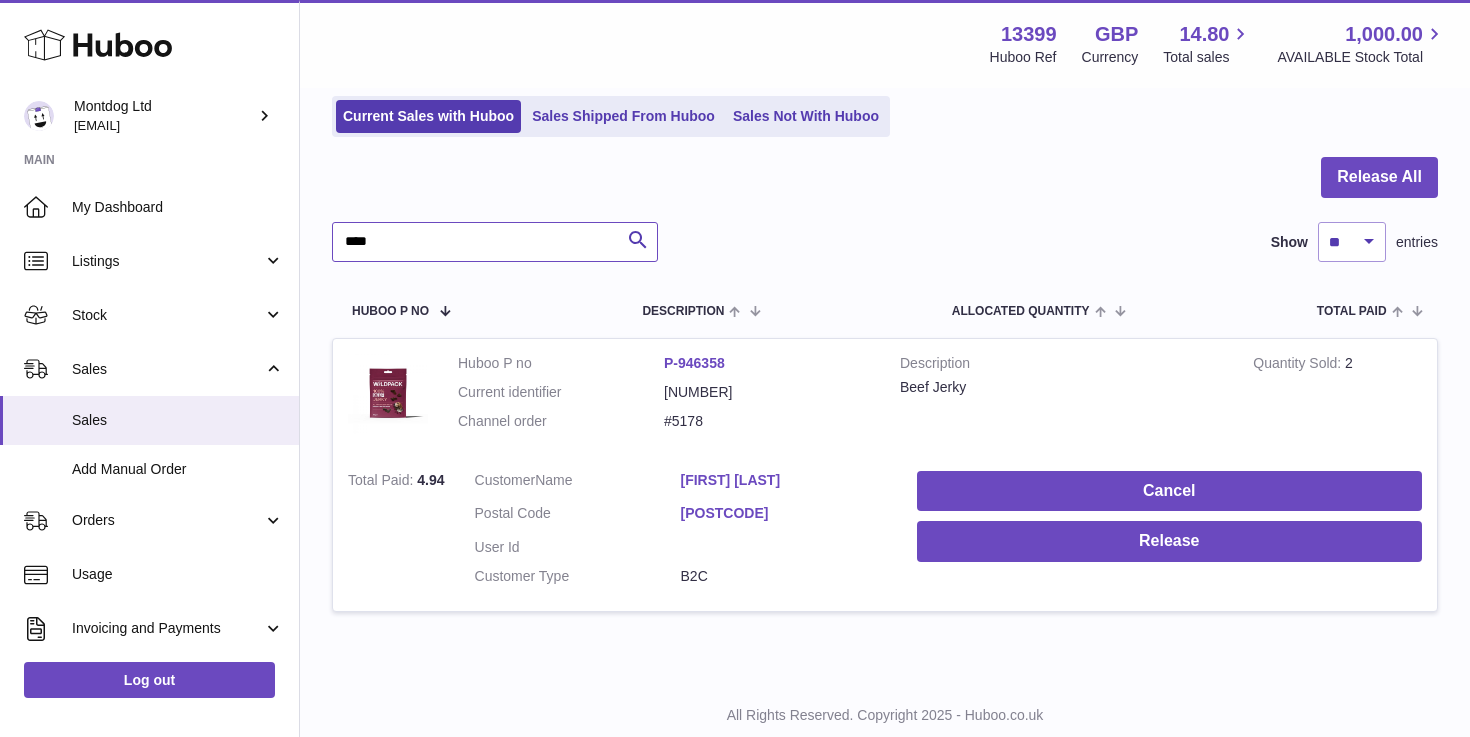 scroll, scrollTop: 190, scrollLeft: 0, axis: vertical 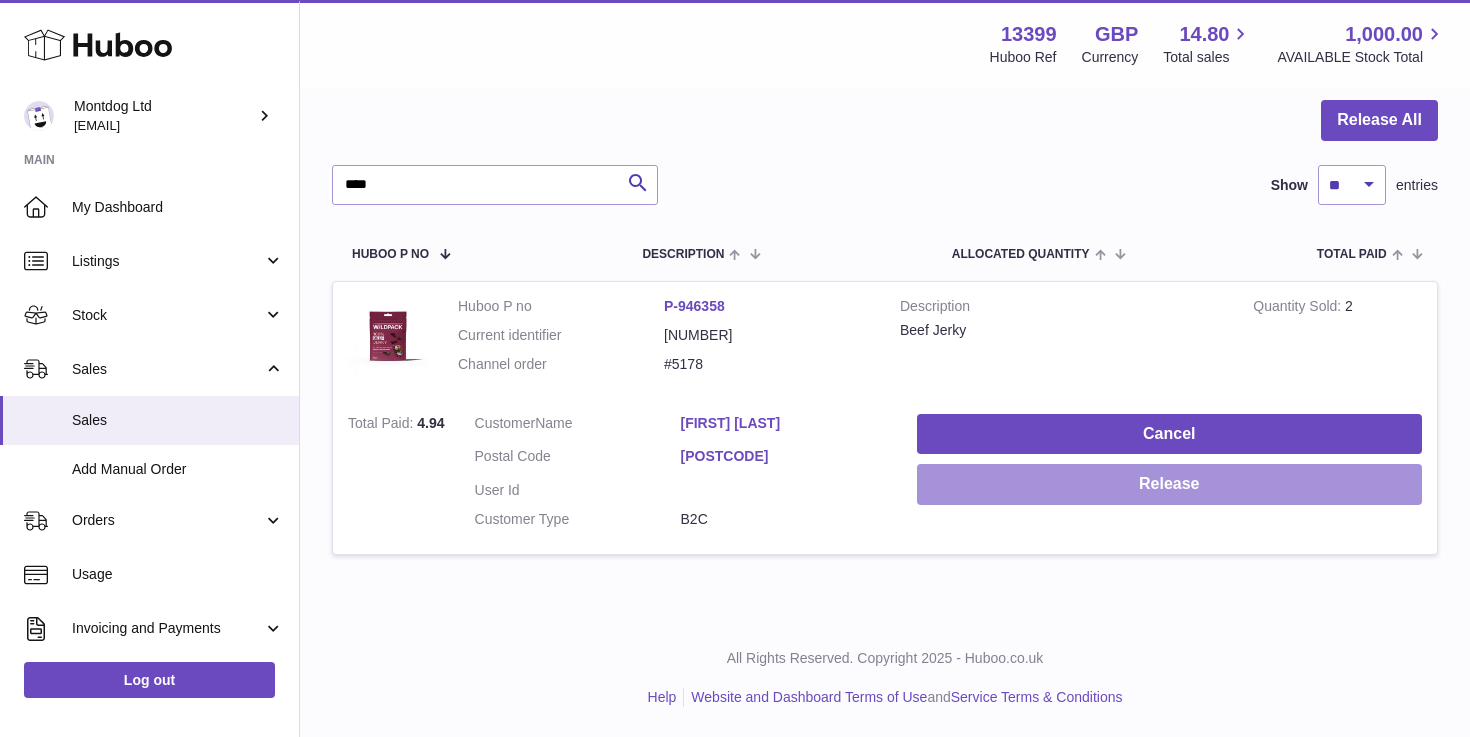 click on "Release" at bounding box center [1169, 484] 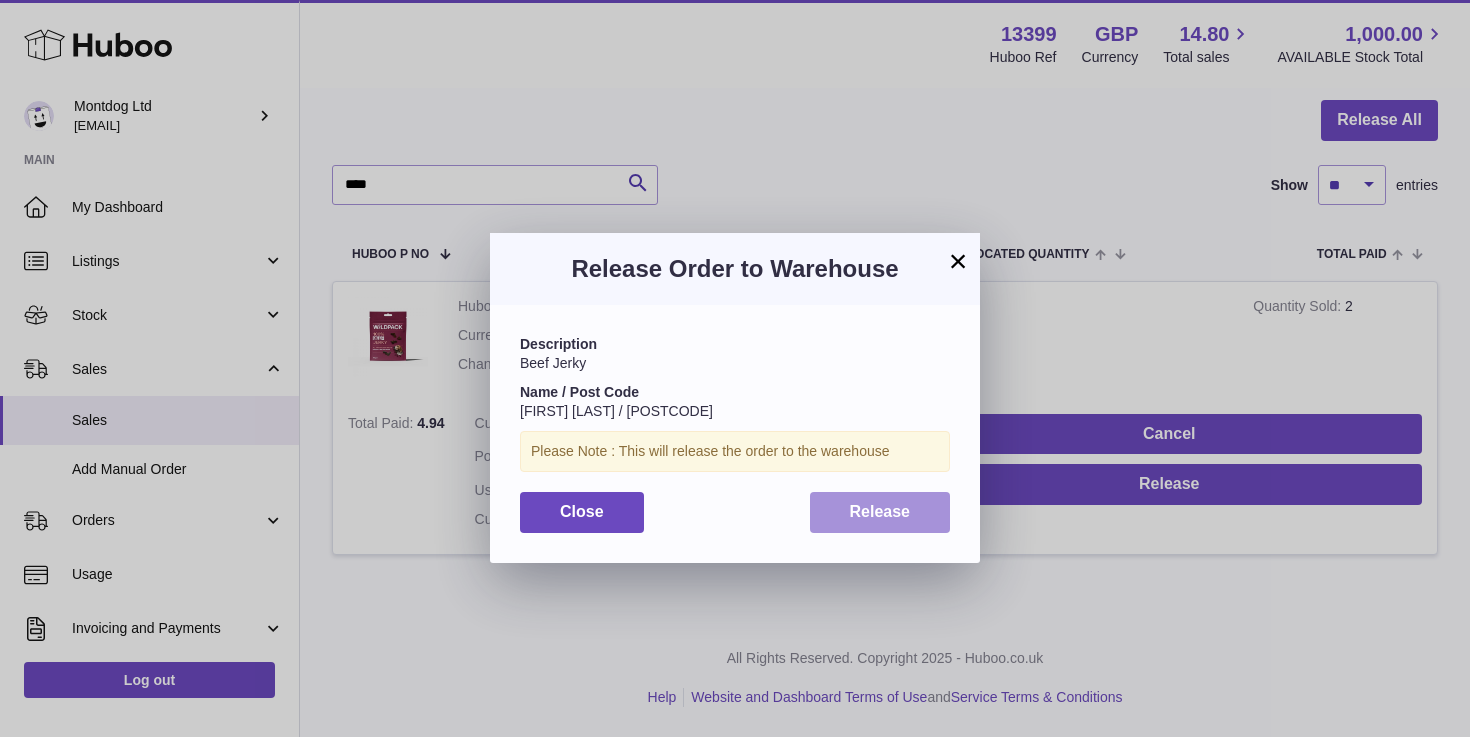 click on "Release" at bounding box center (880, 511) 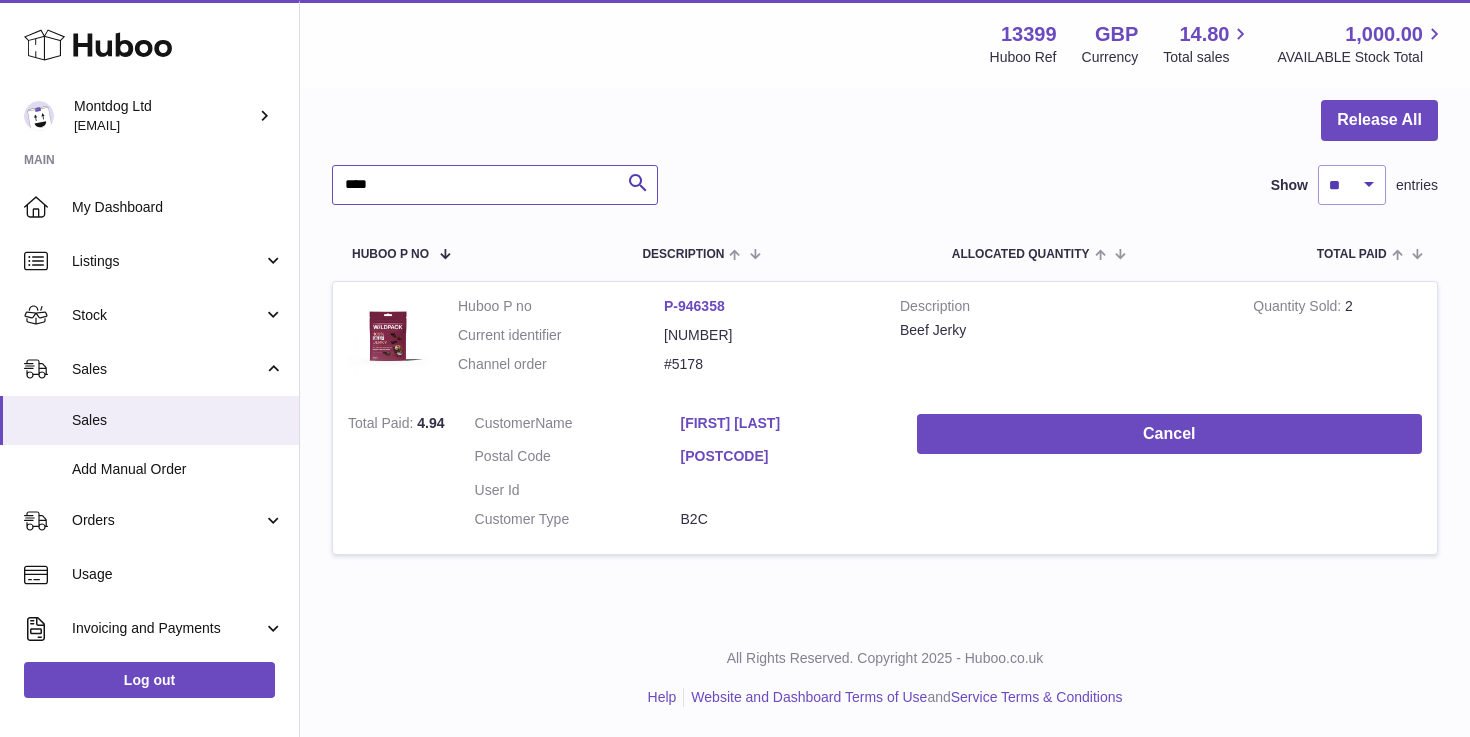 click on "****" at bounding box center [495, 185] 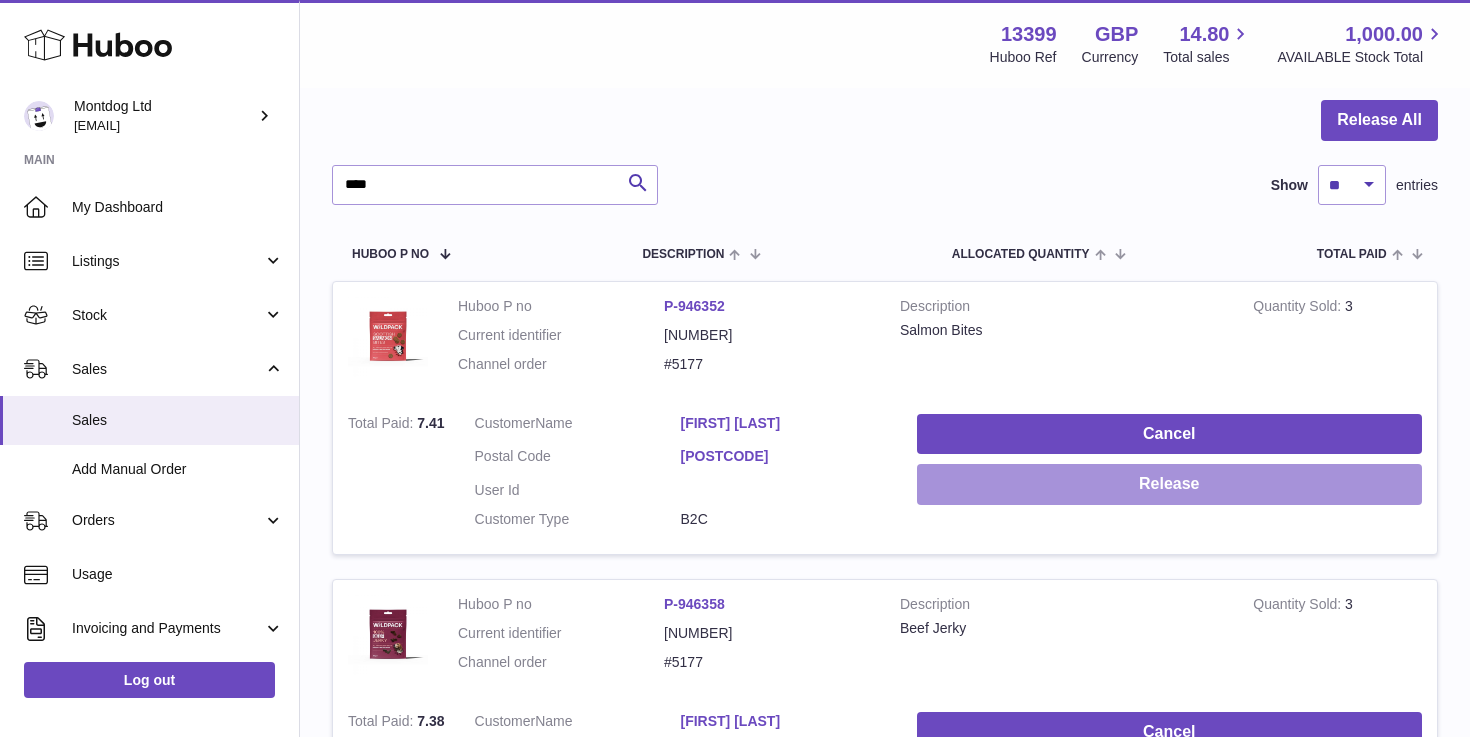 click on "Release" at bounding box center (1169, 484) 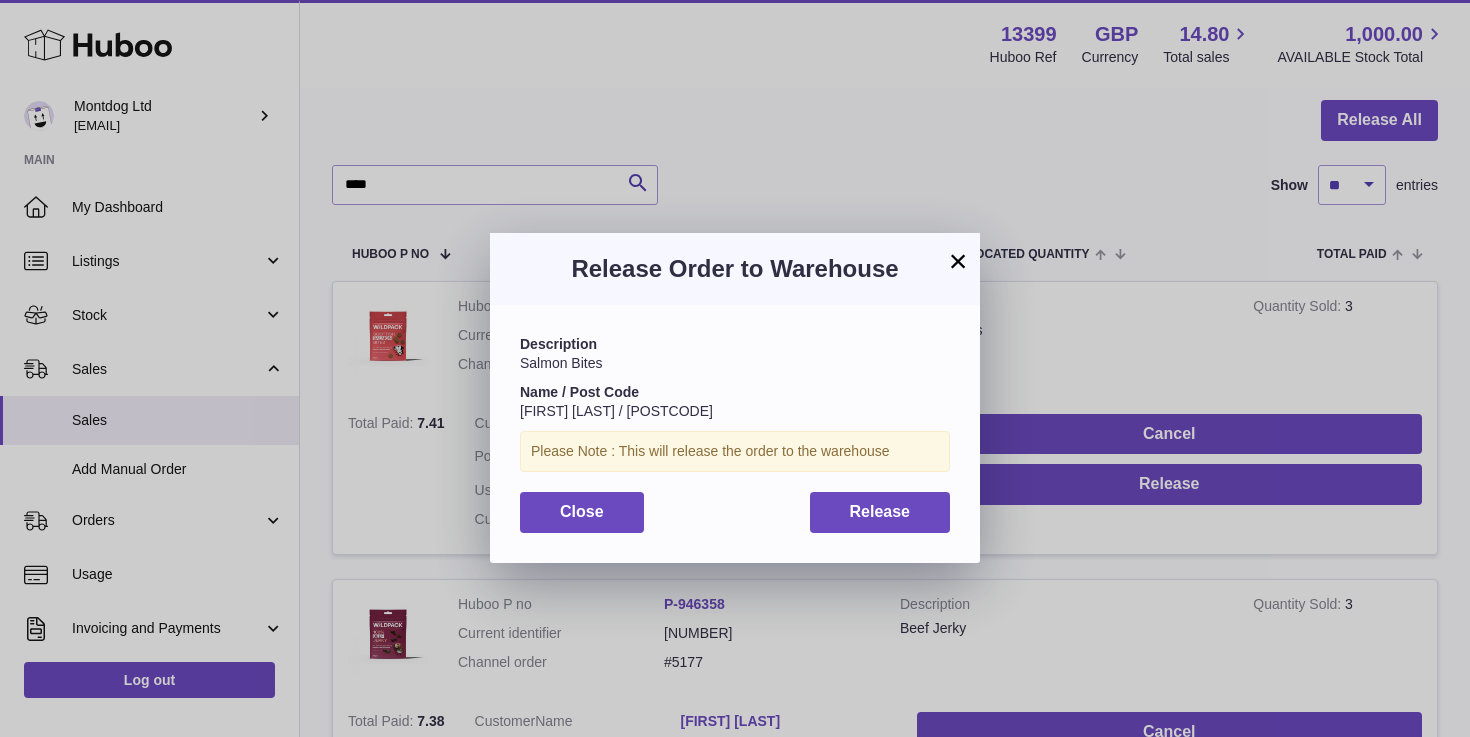 scroll, scrollTop: 30, scrollLeft: 0, axis: vertical 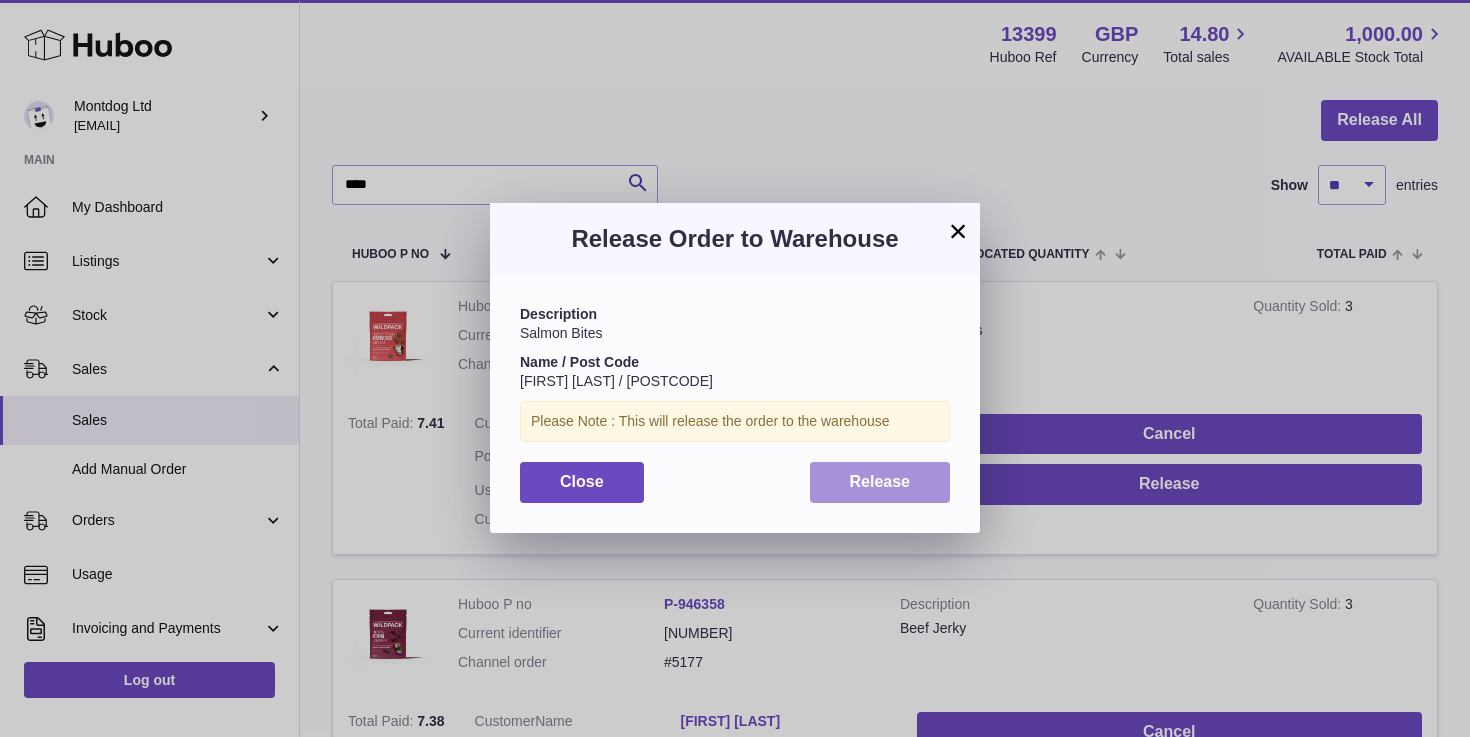 click on "Release" at bounding box center (880, 481) 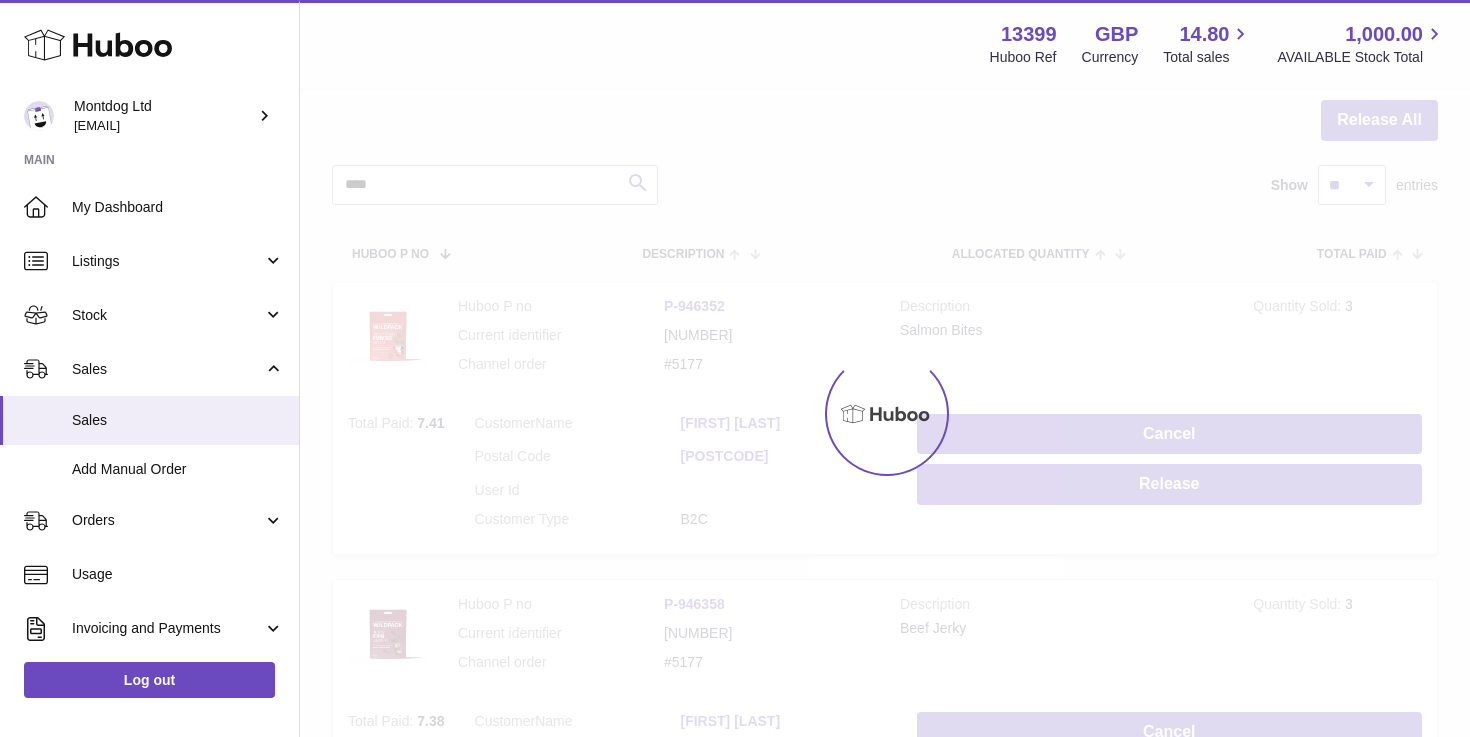 scroll, scrollTop: 326, scrollLeft: 0, axis: vertical 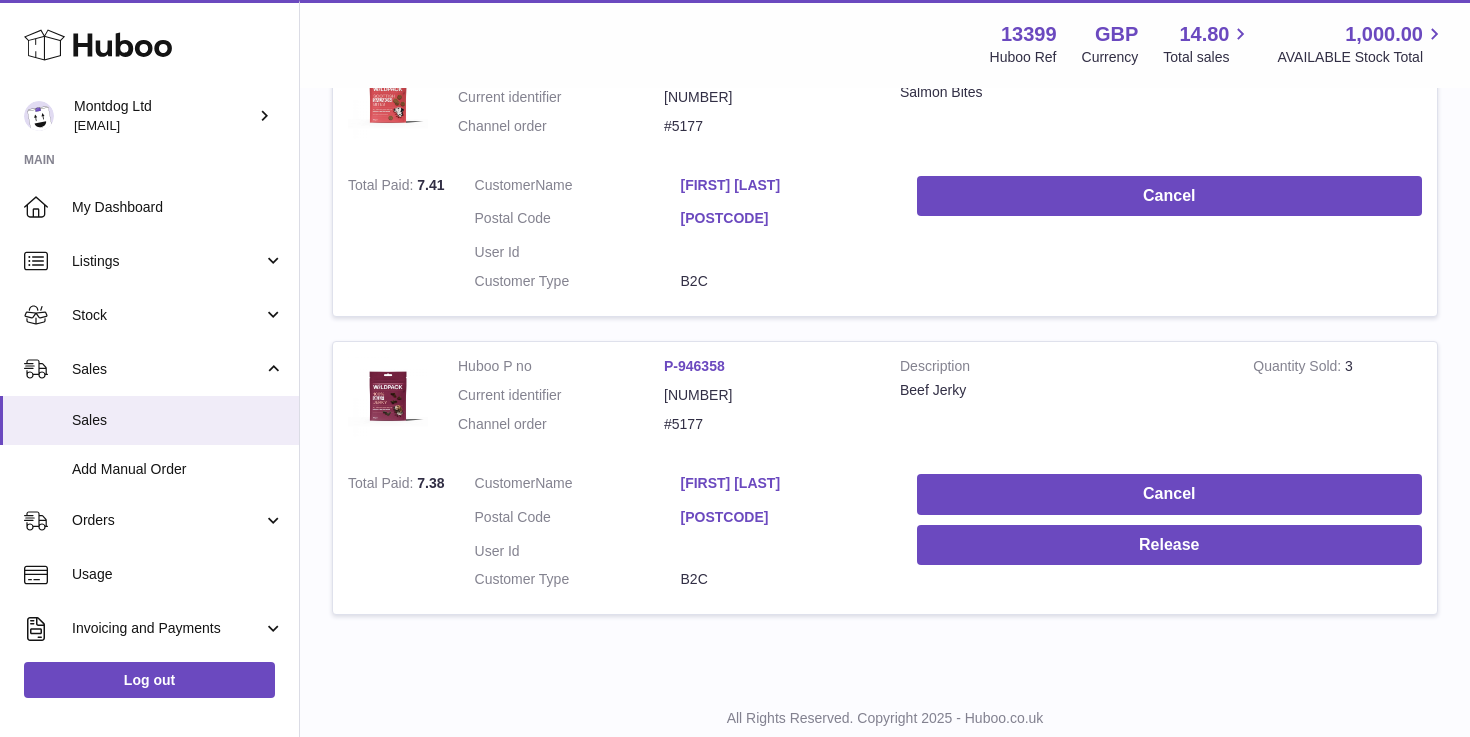 click on "Cancel
Release" at bounding box center (1169, 537) 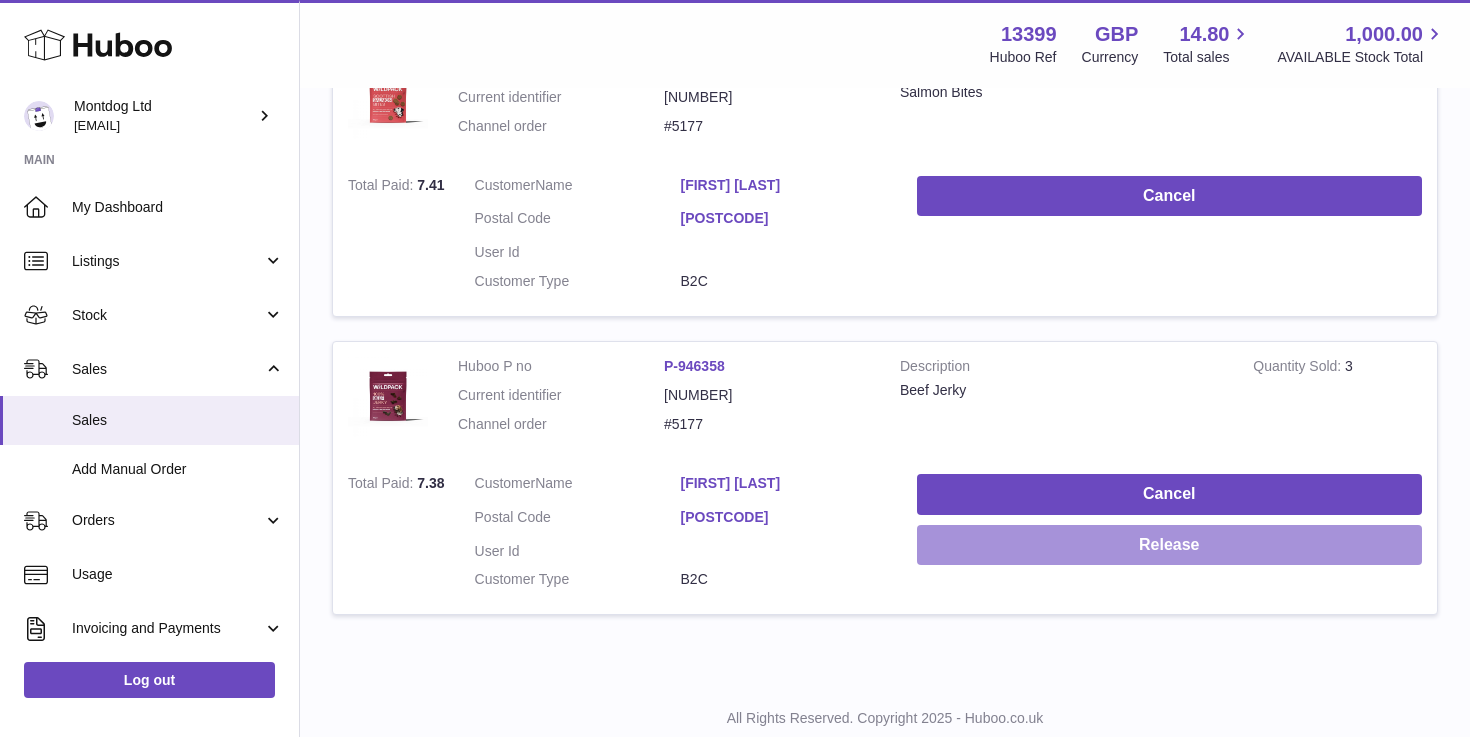 click on "Release" at bounding box center (1169, 545) 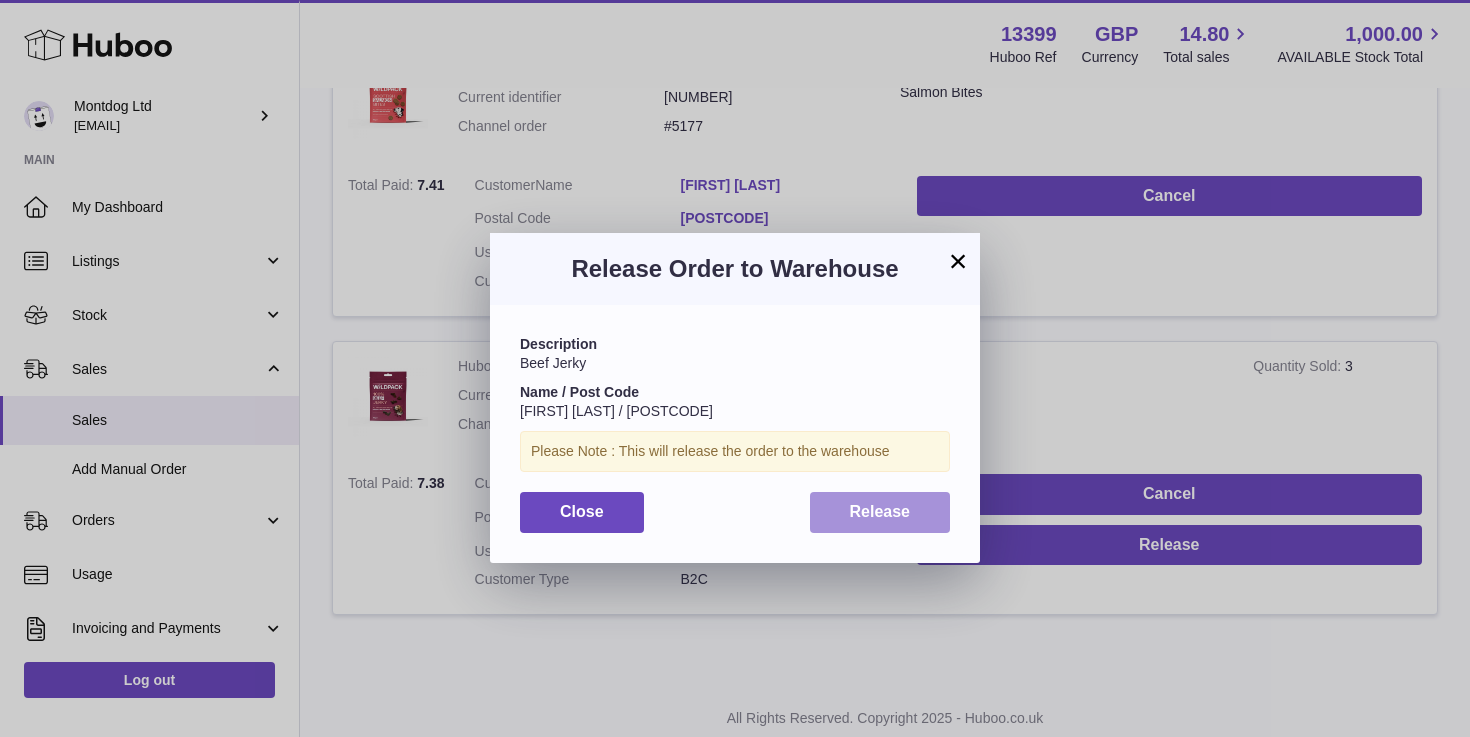 click on "Release" at bounding box center [880, 512] 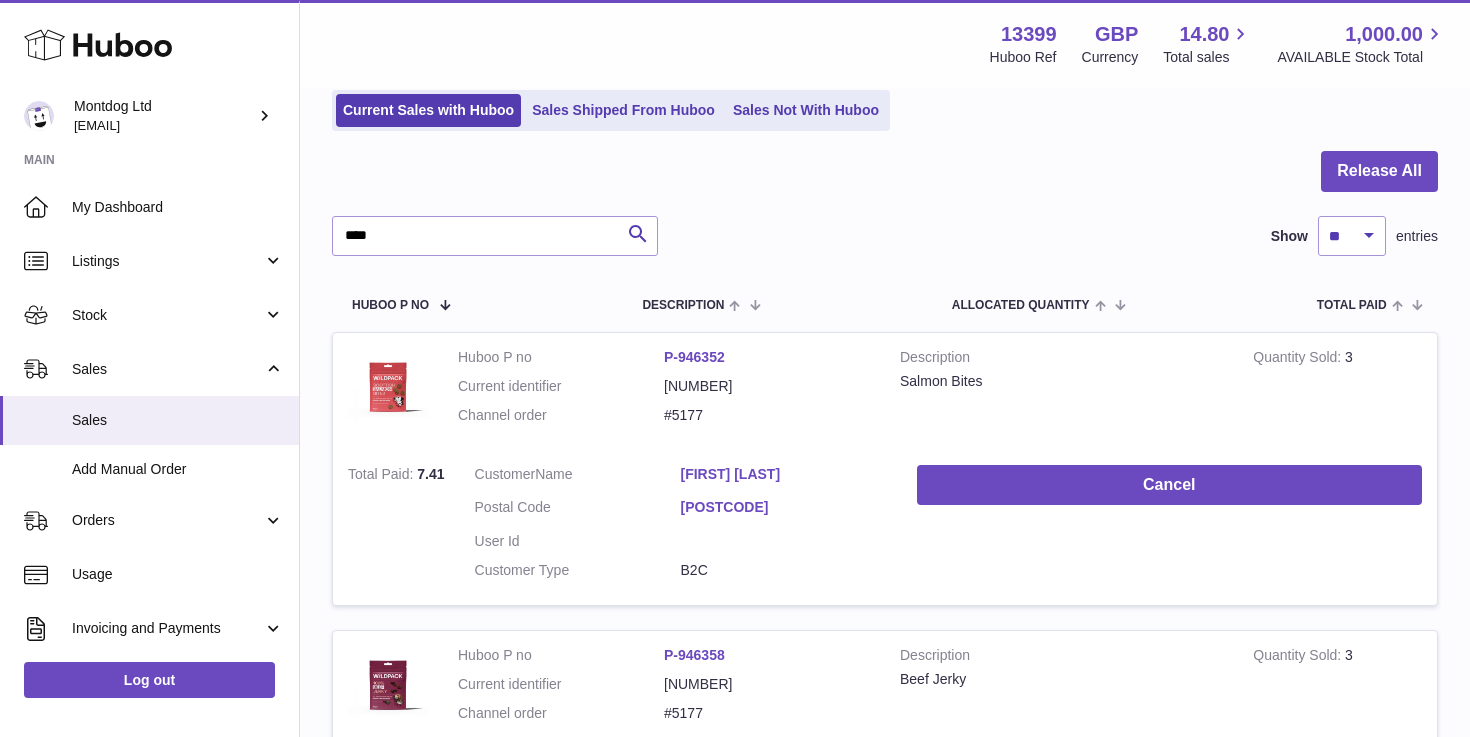 scroll, scrollTop: 0, scrollLeft: 0, axis: both 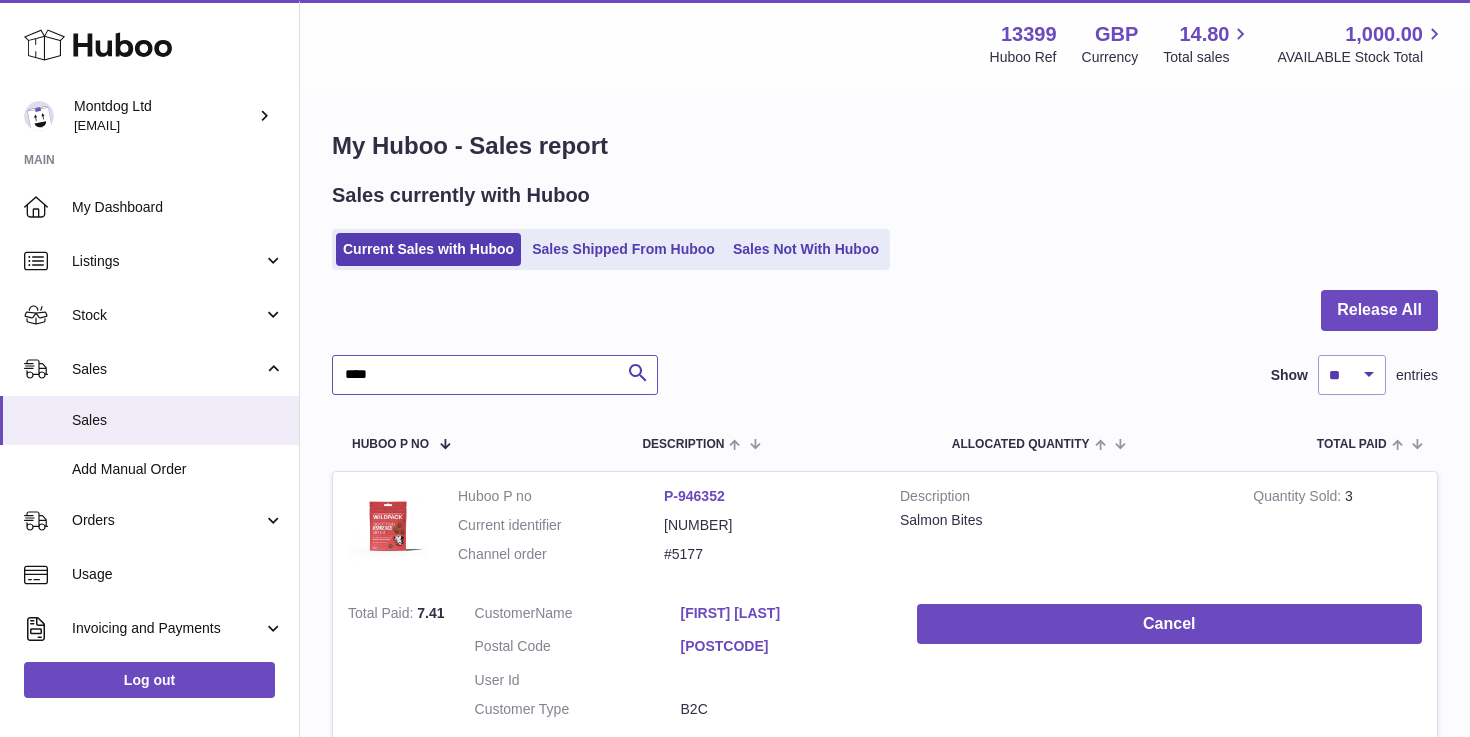click on "****" at bounding box center (495, 375) 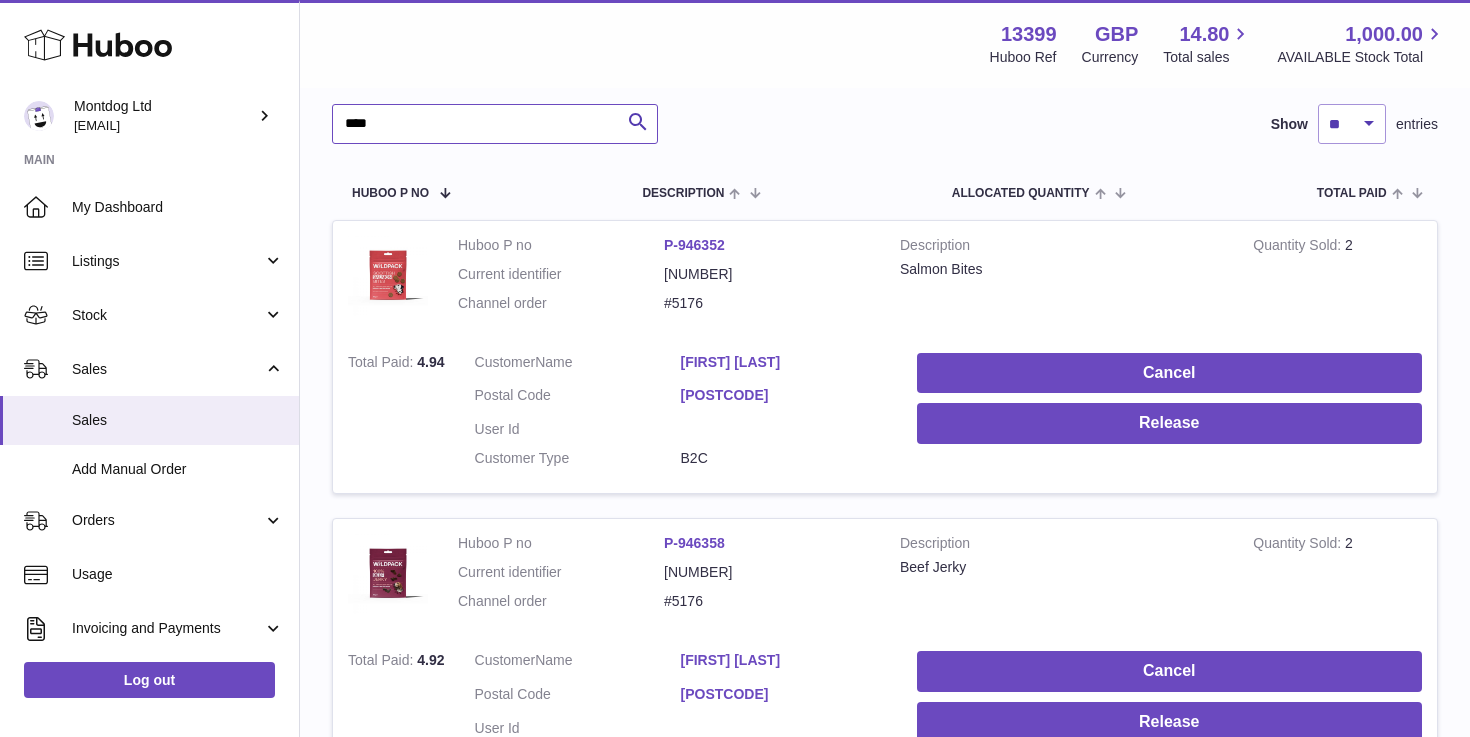 scroll, scrollTop: 323, scrollLeft: 0, axis: vertical 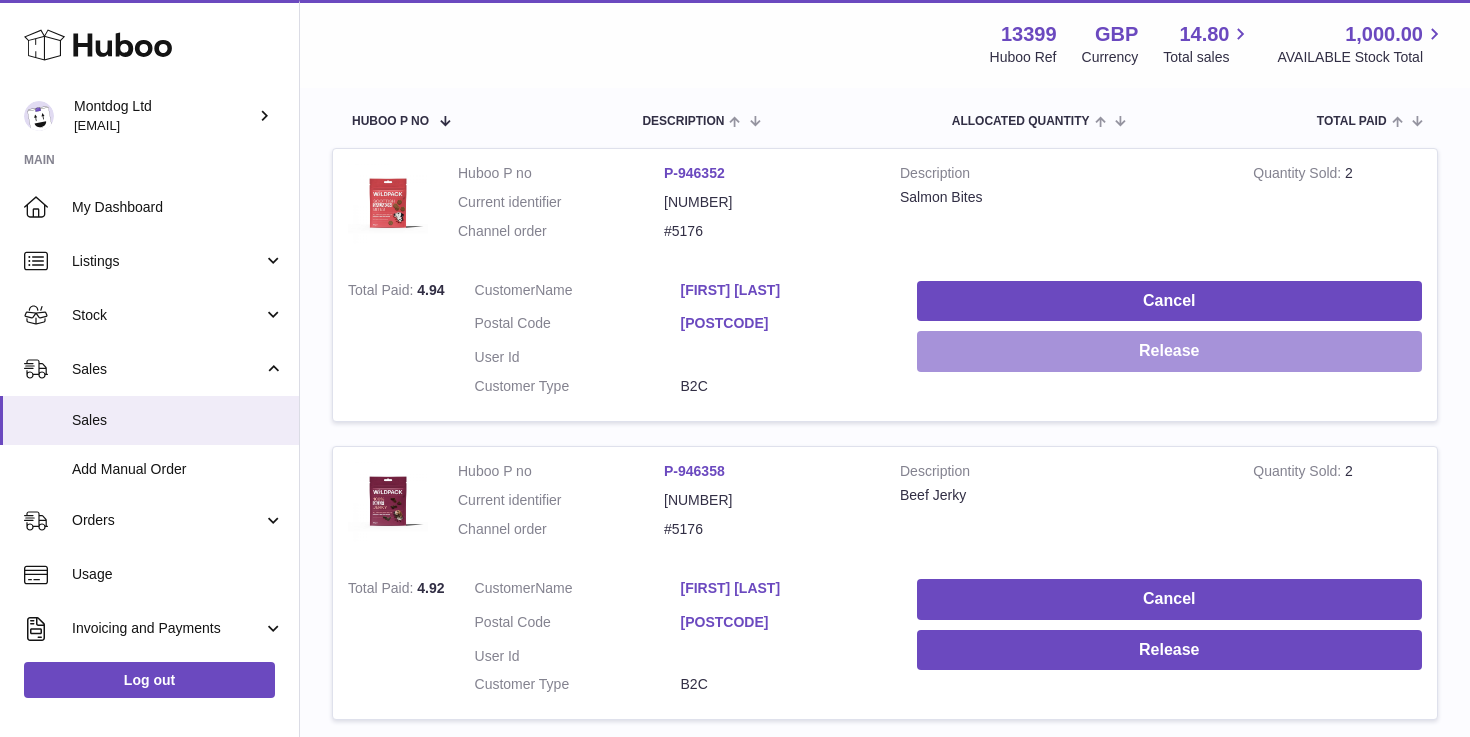 click on "Release" at bounding box center [1169, 351] 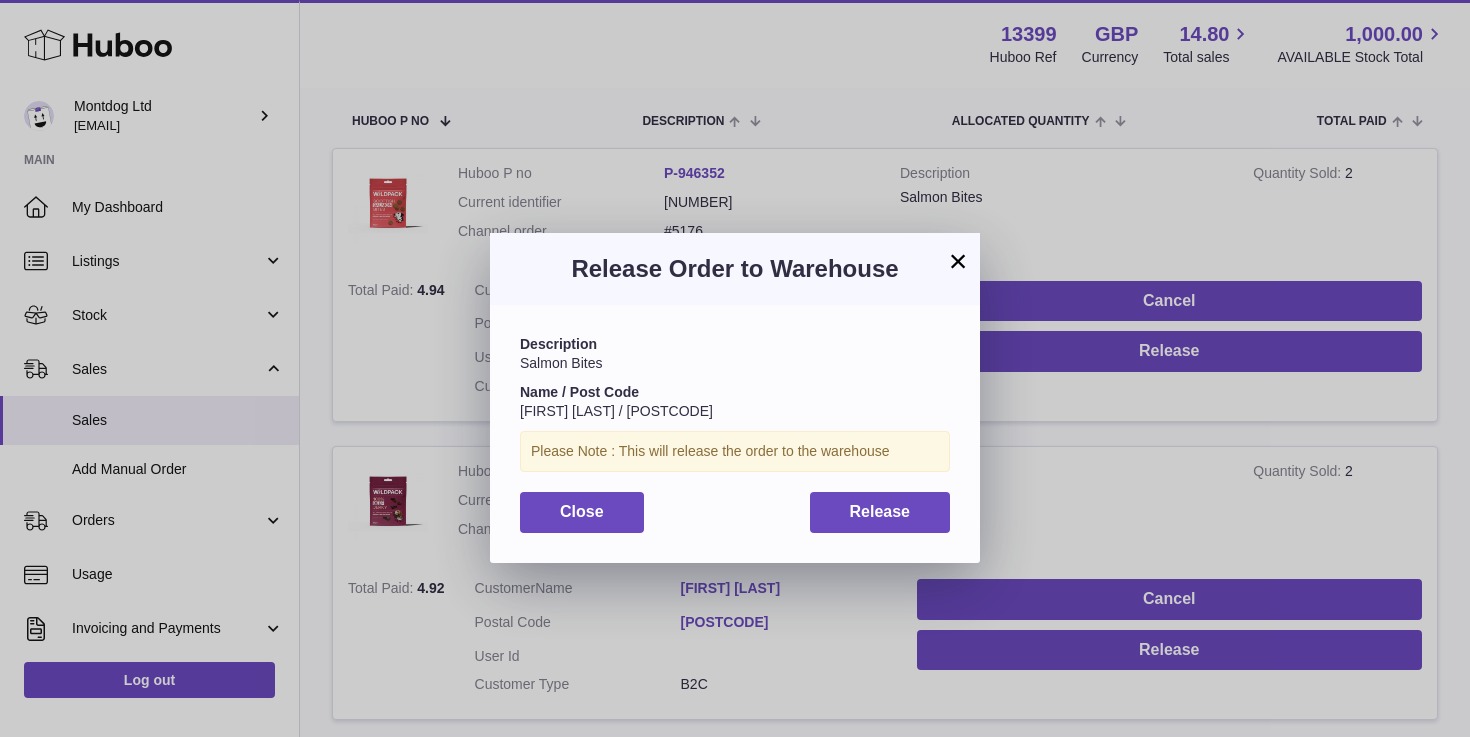 click on "Description   Salmon Bites   Name / Post Code   [FIRST] [LAST] / [POSTCODE]
Please Note : This will release the order to the warehouse
Close   Release" at bounding box center [735, 433] 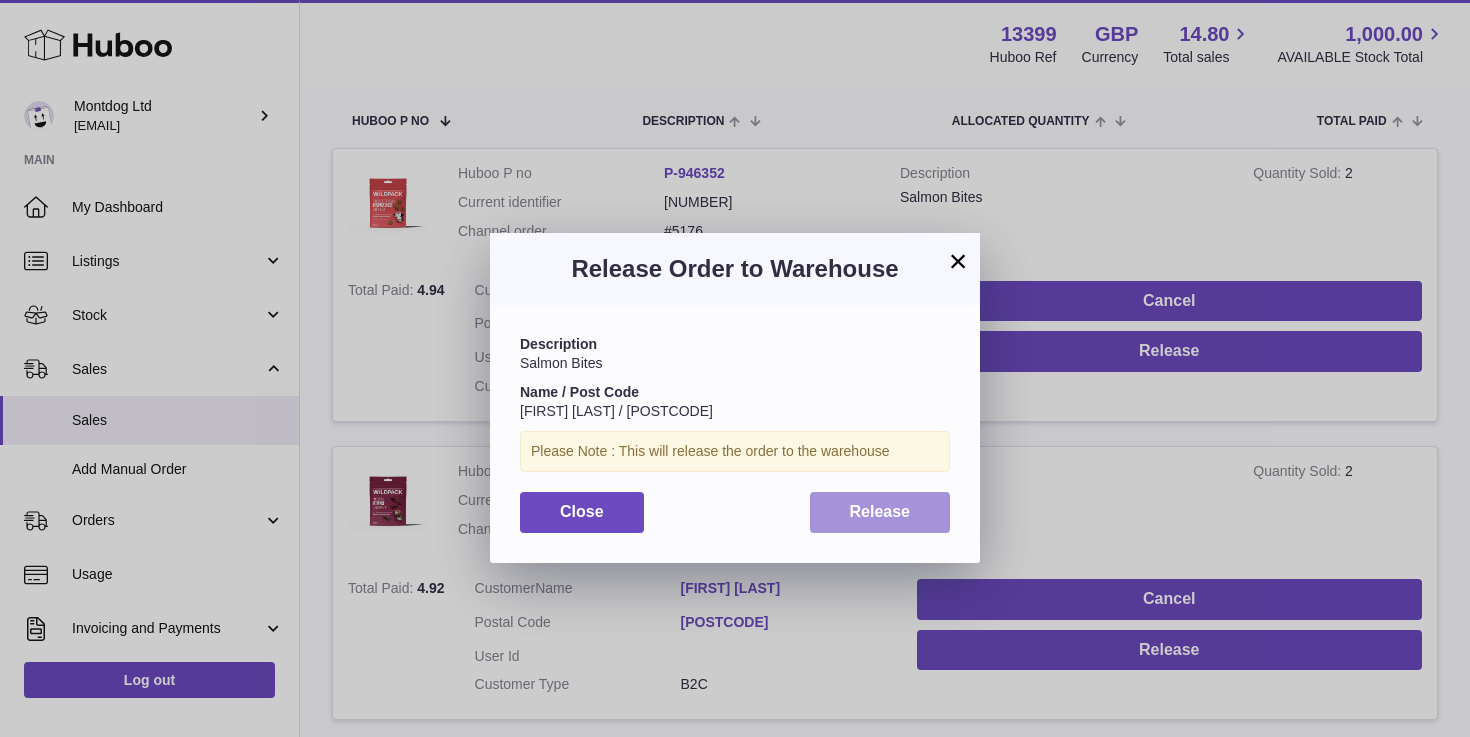 click on "Release" at bounding box center (880, 511) 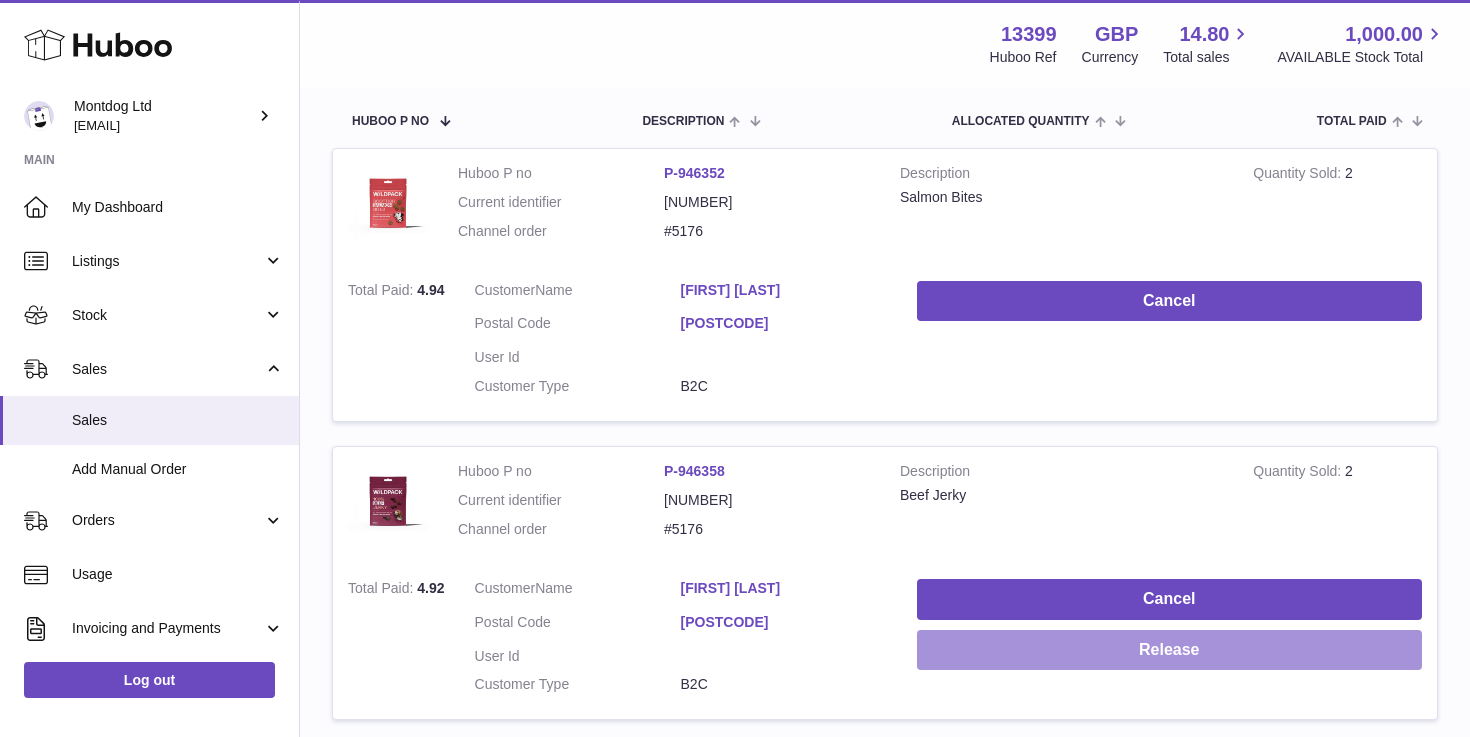 click on "Release" at bounding box center [1169, 650] 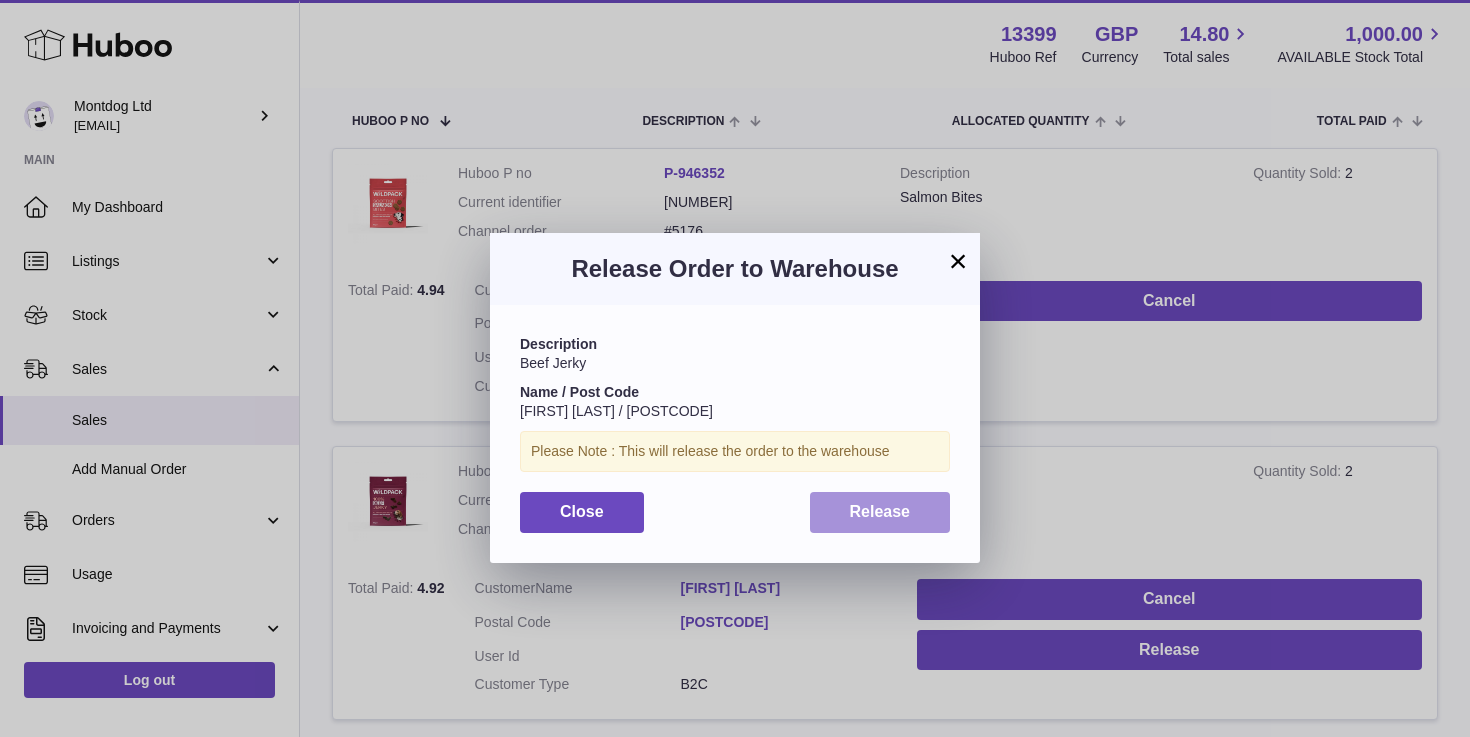 click on "Release" at bounding box center [880, 512] 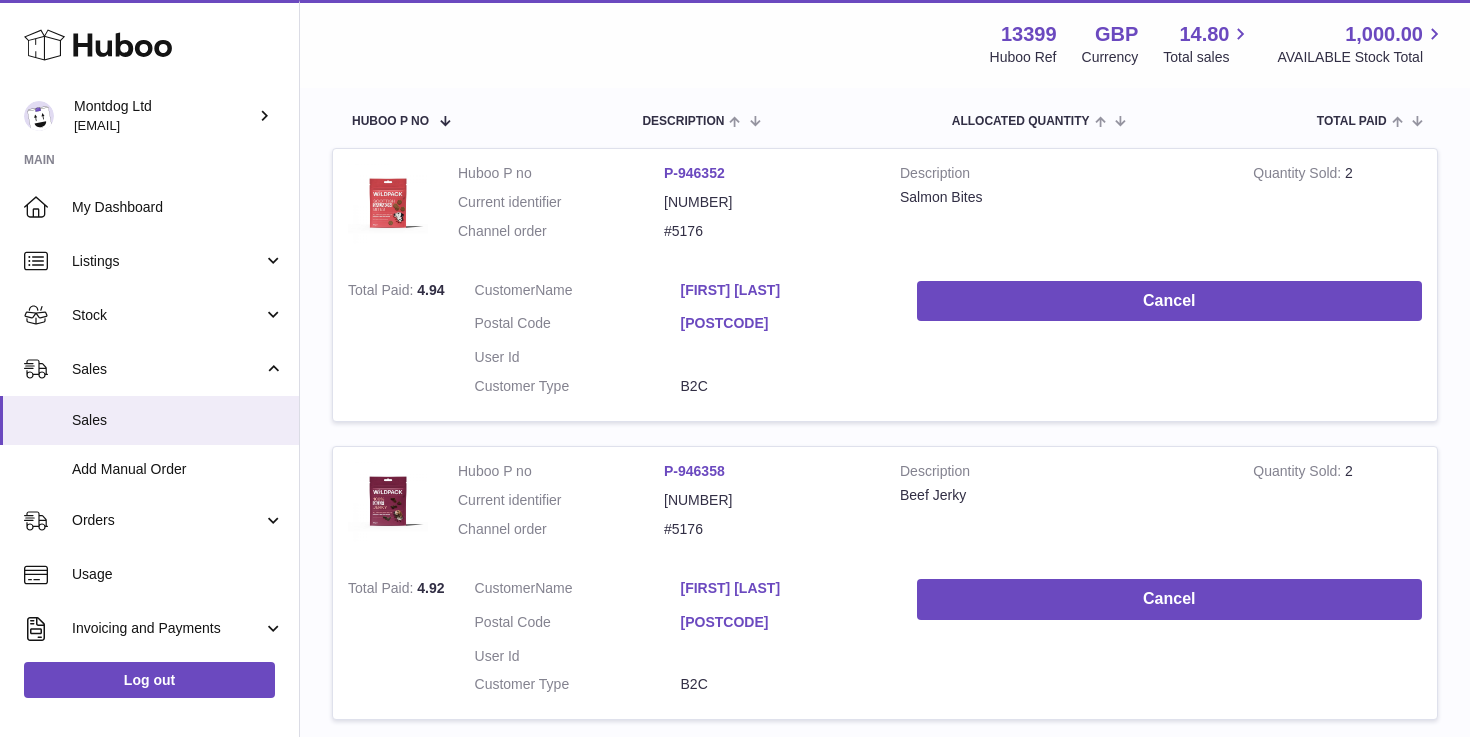 scroll, scrollTop: 96, scrollLeft: 0, axis: vertical 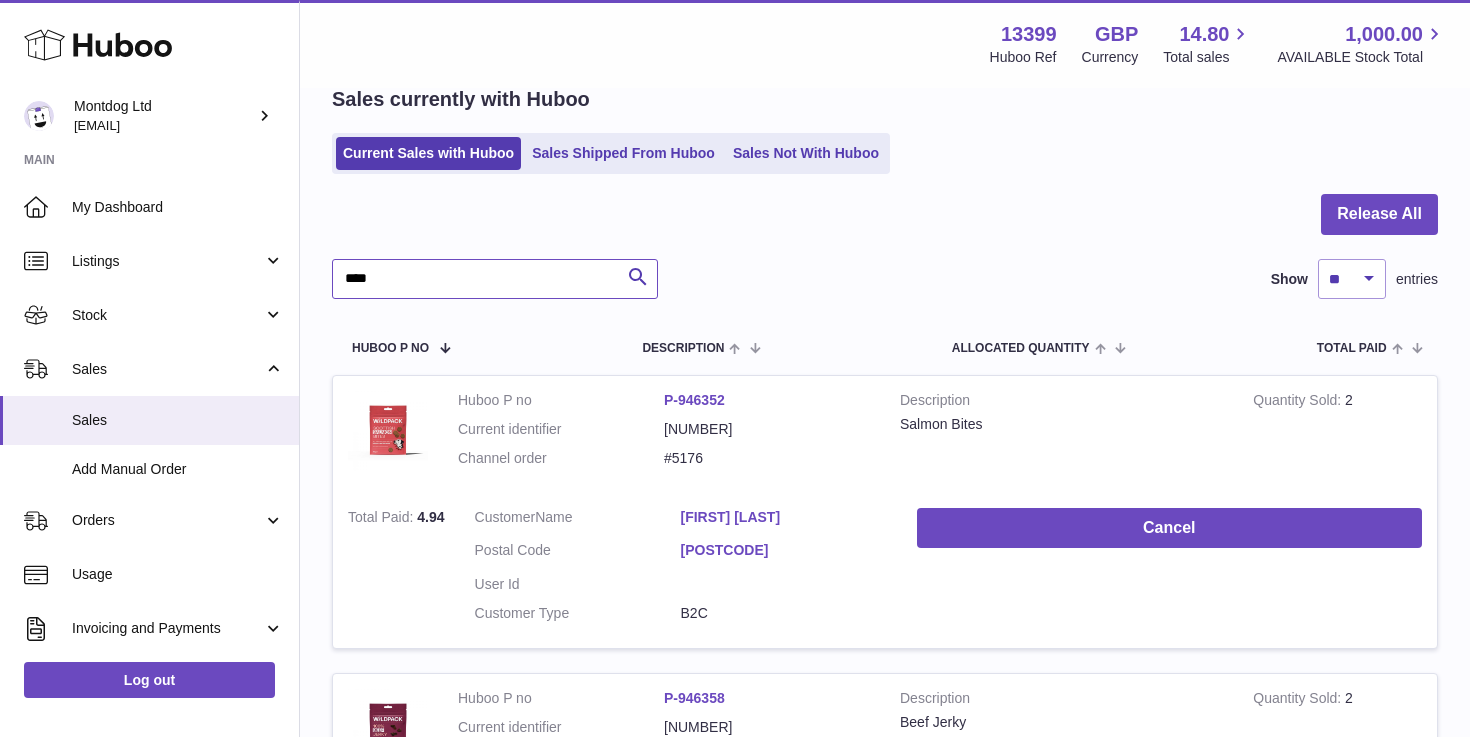 click on "****" at bounding box center (495, 279) 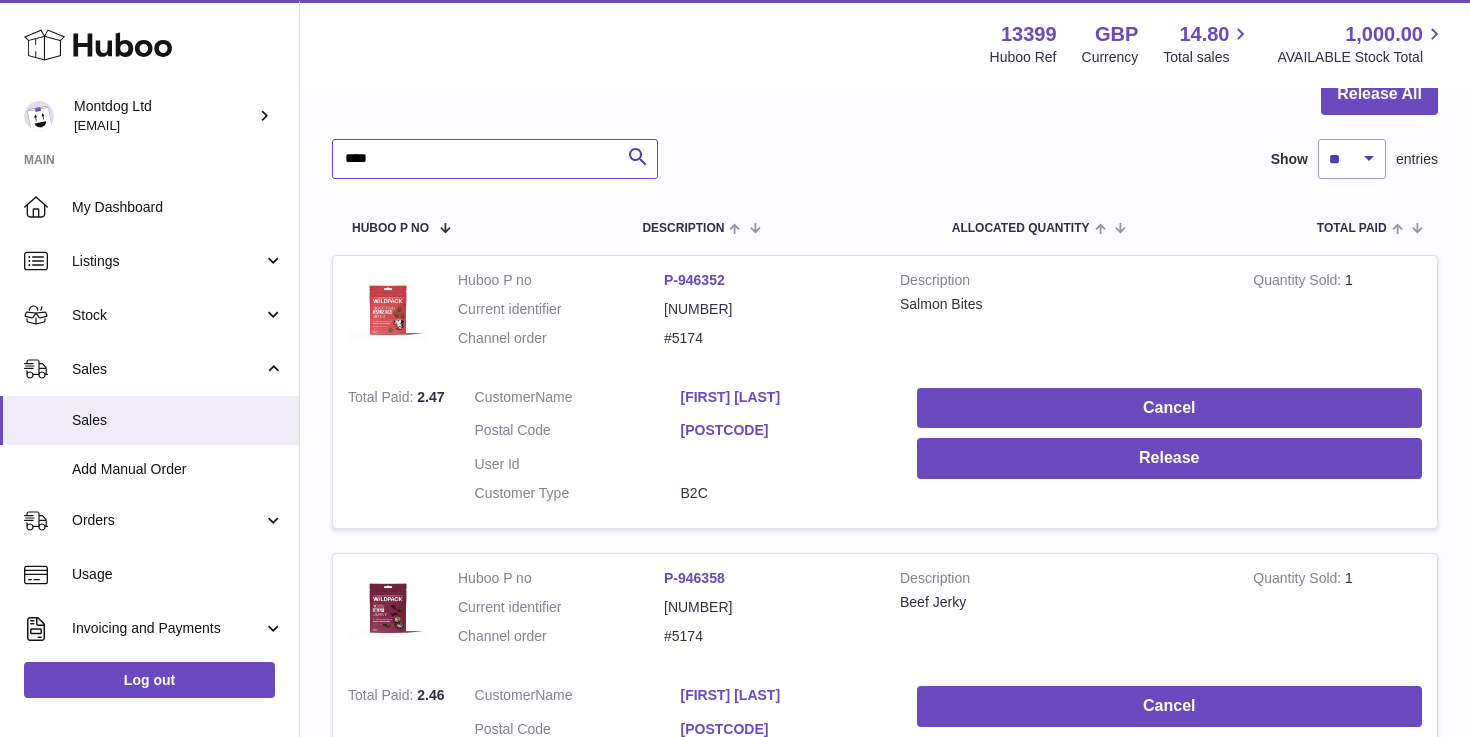 scroll, scrollTop: 326, scrollLeft: 0, axis: vertical 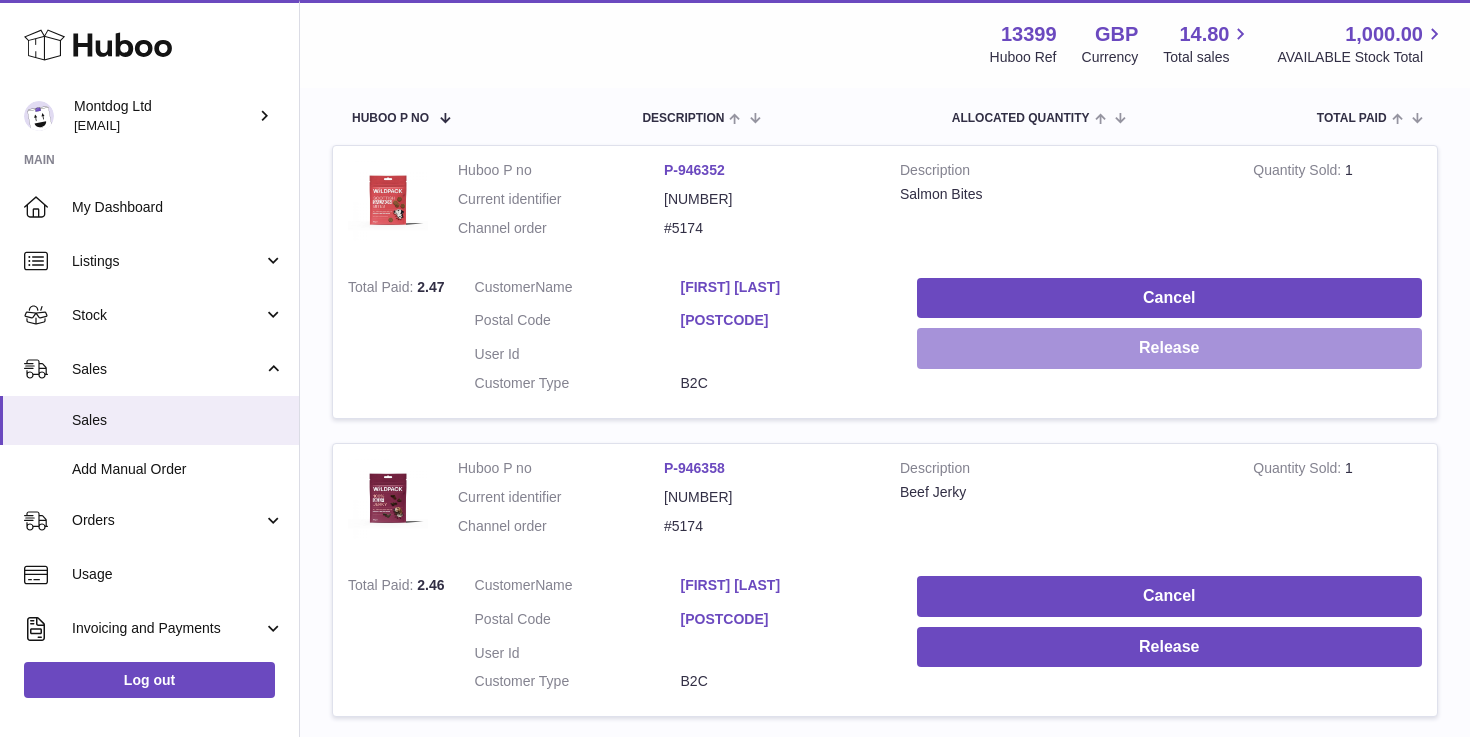 click on "Release" at bounding box center (1169, 348) 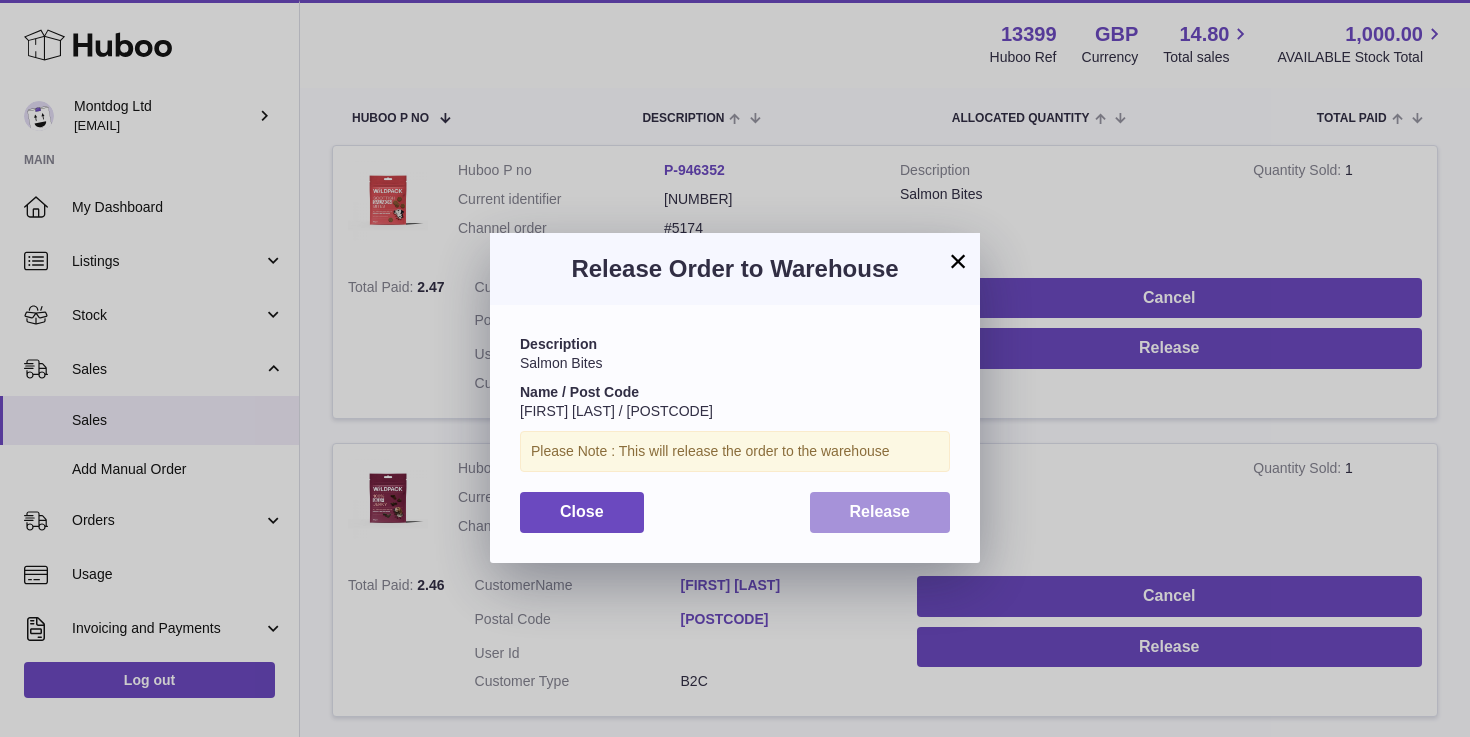 click on "Release" at bounding box center (880, 512) 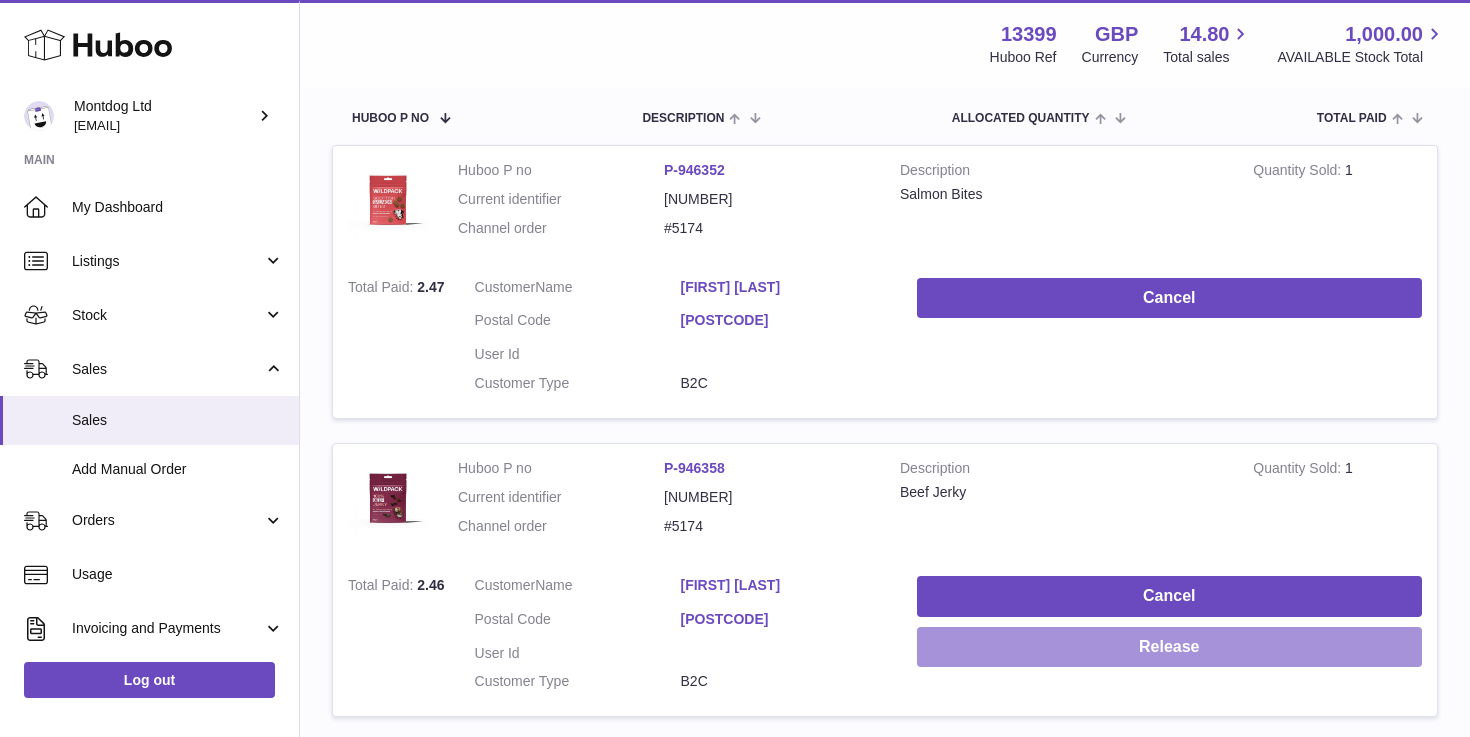 click on "Release" at bounding box center (1169, 647) 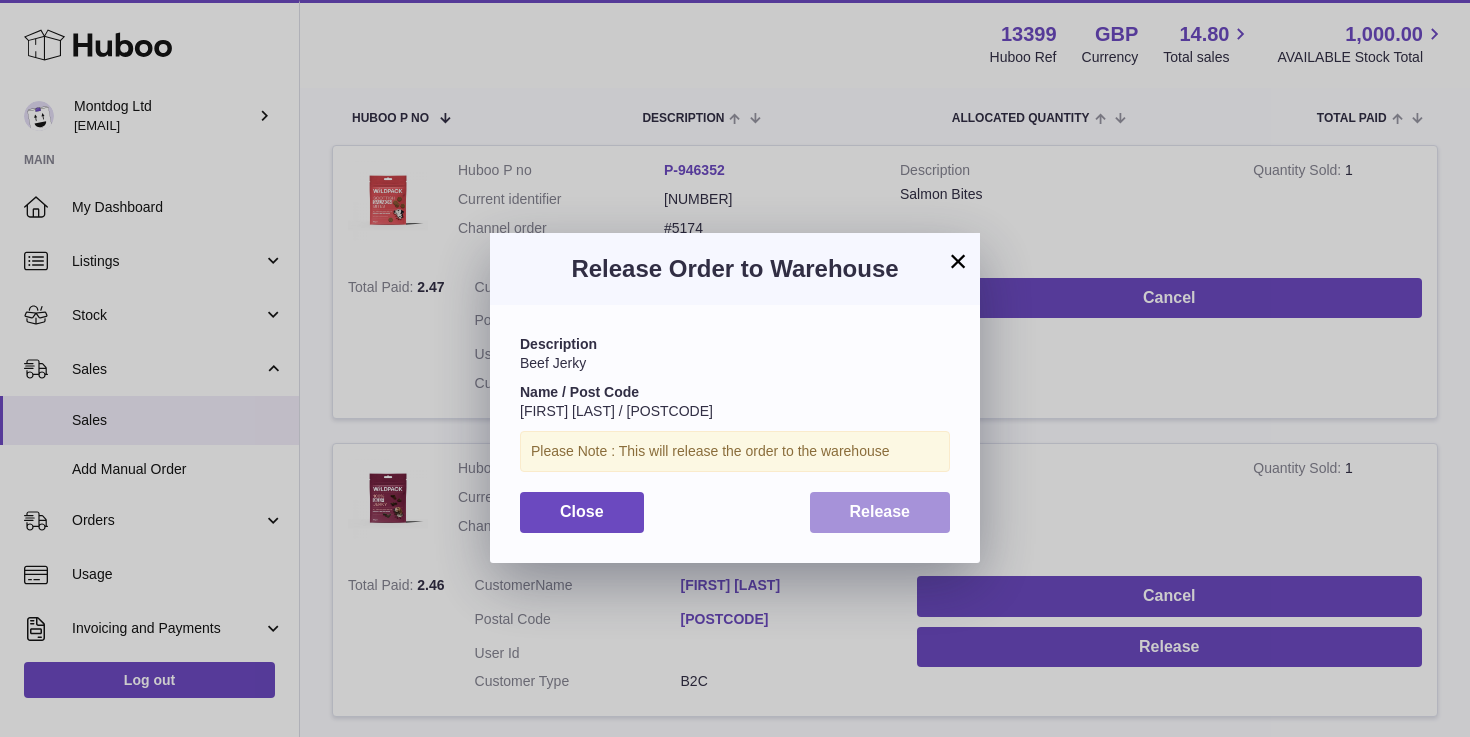 click on "Release" at bounding box center [880, 512] 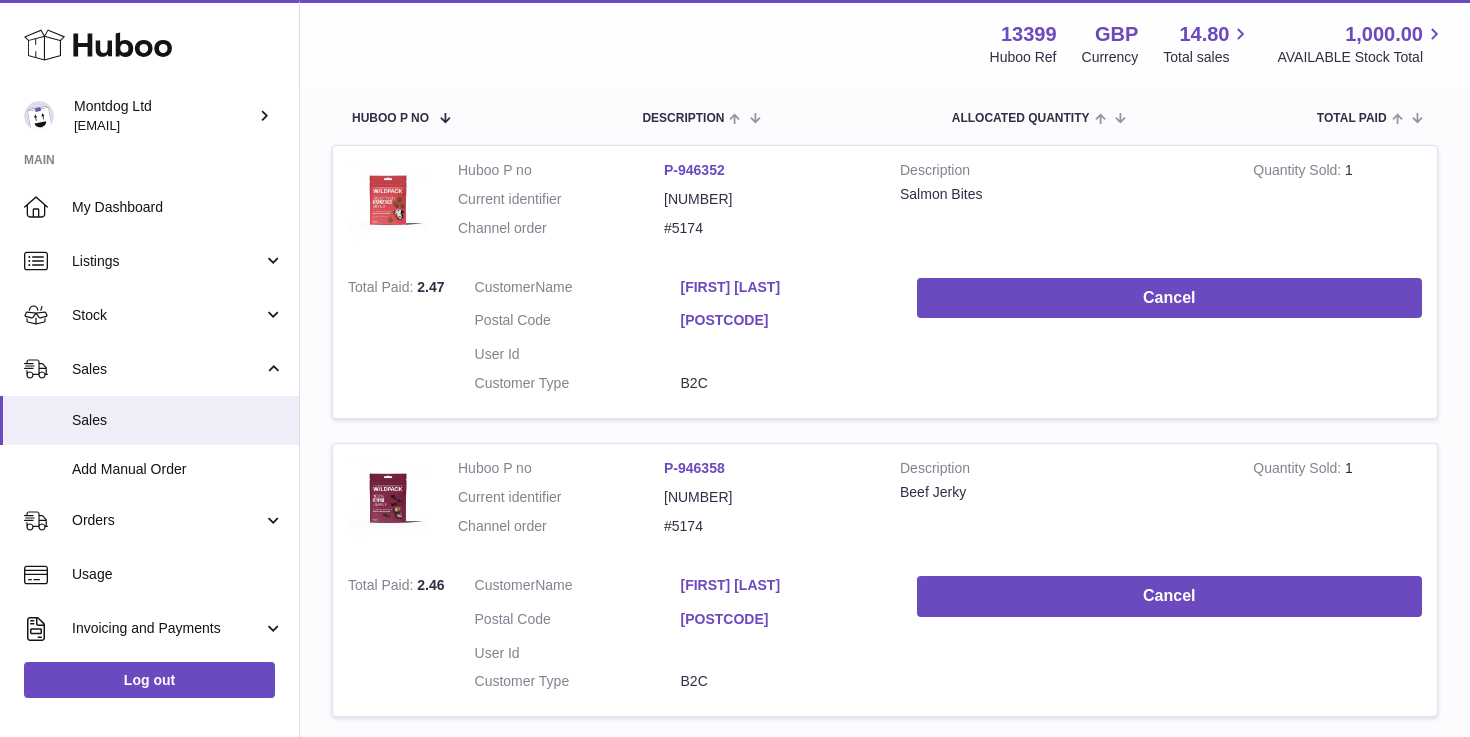 scroll, scrollTop: 0, scrollLeft: 0, axis: both 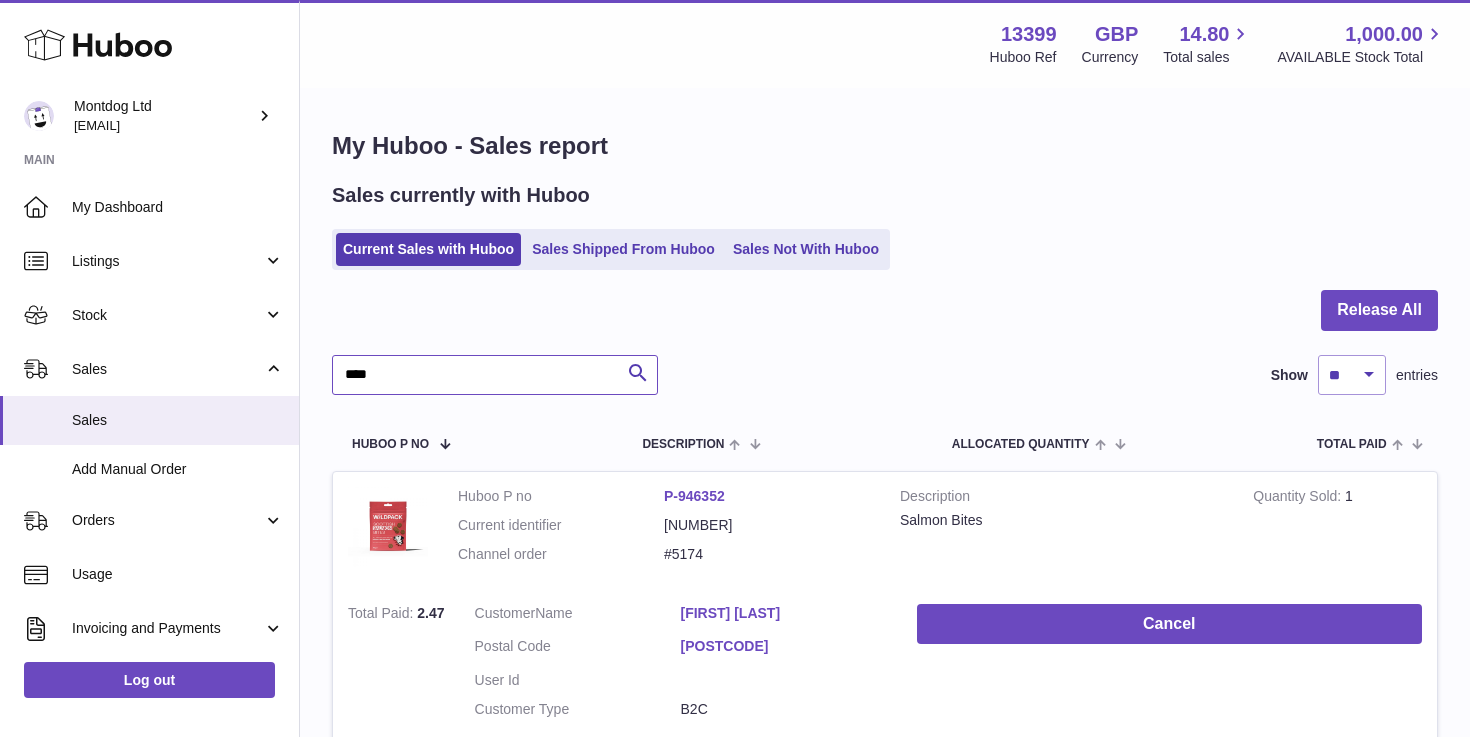 click on "****" at bounding box center (495, 375) 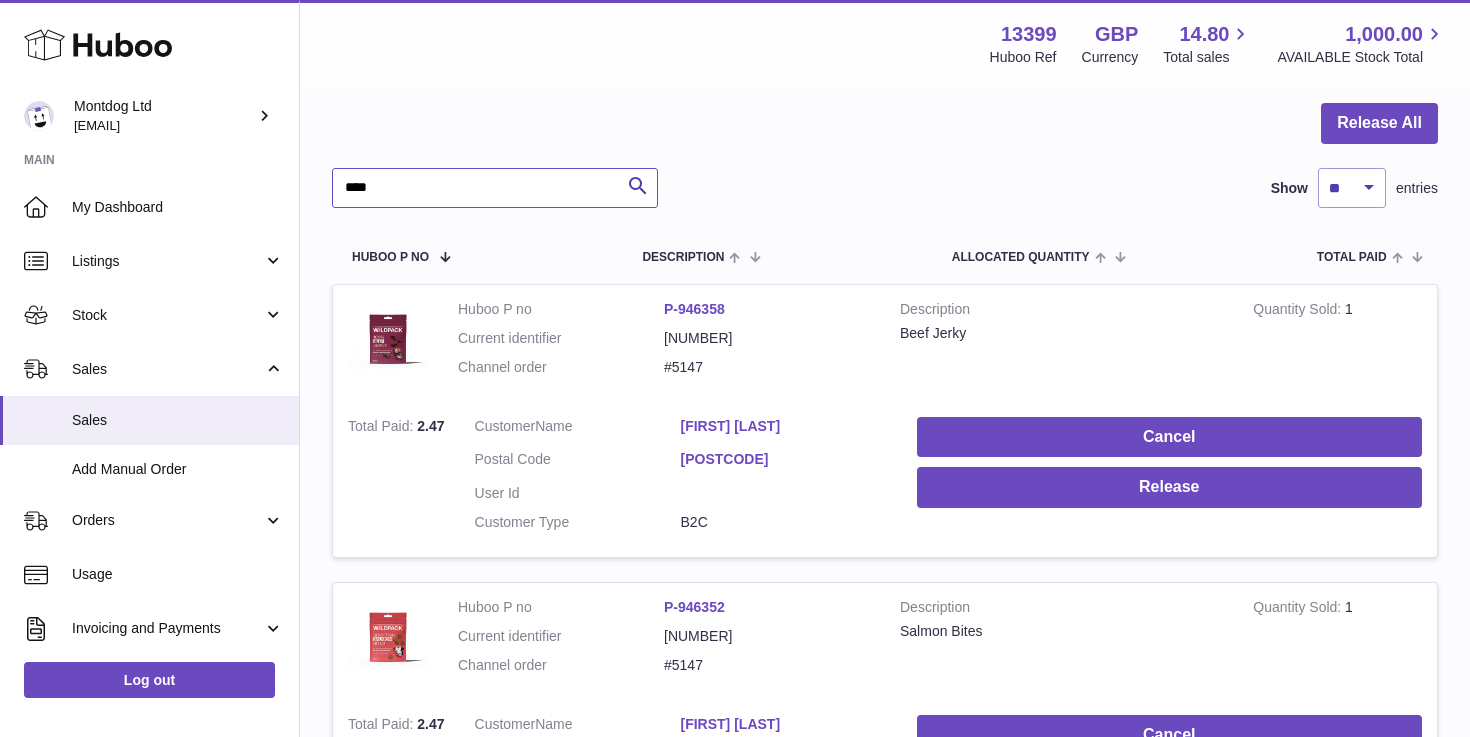 scroll, scrollTop: 199, scrollLeft: 0, axis: vertical 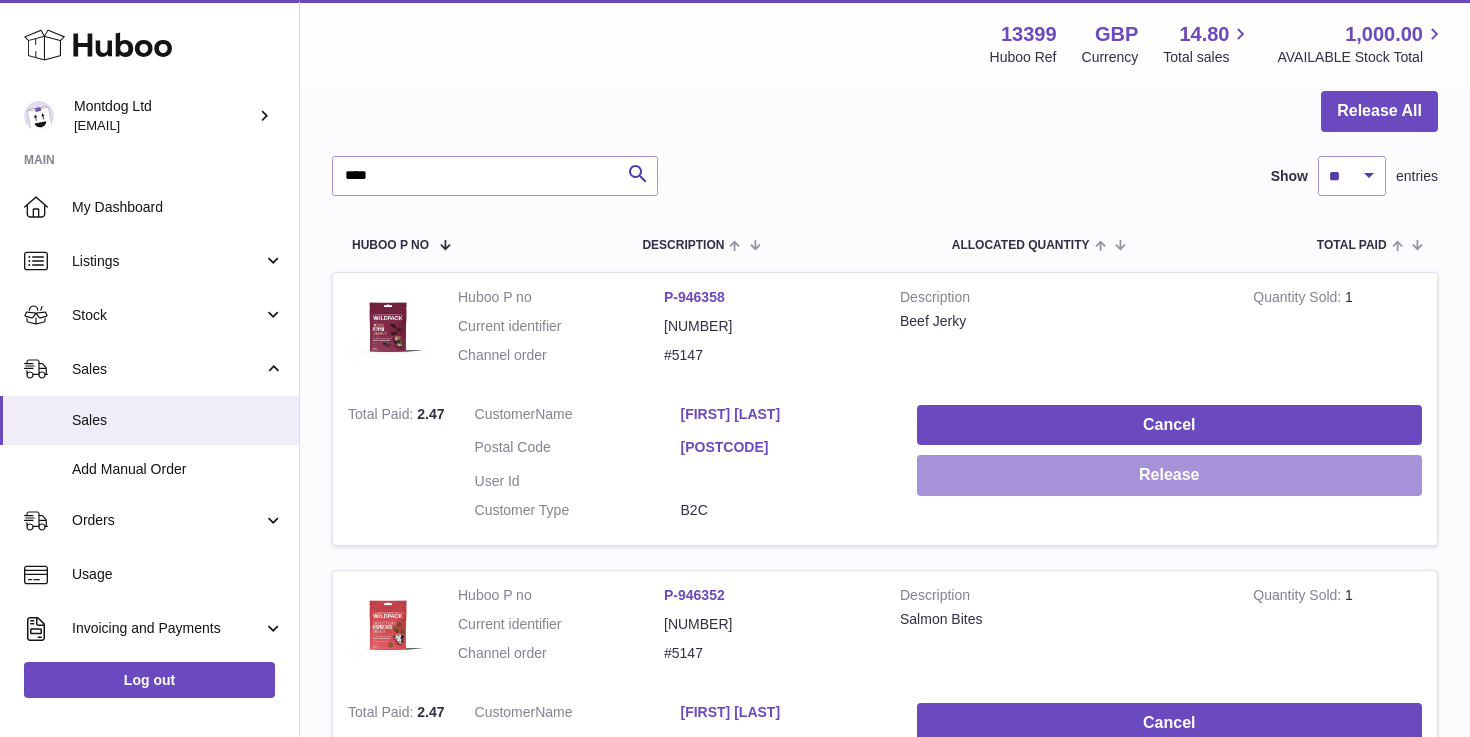 click on "Release" at bounding box center [1169, 475] 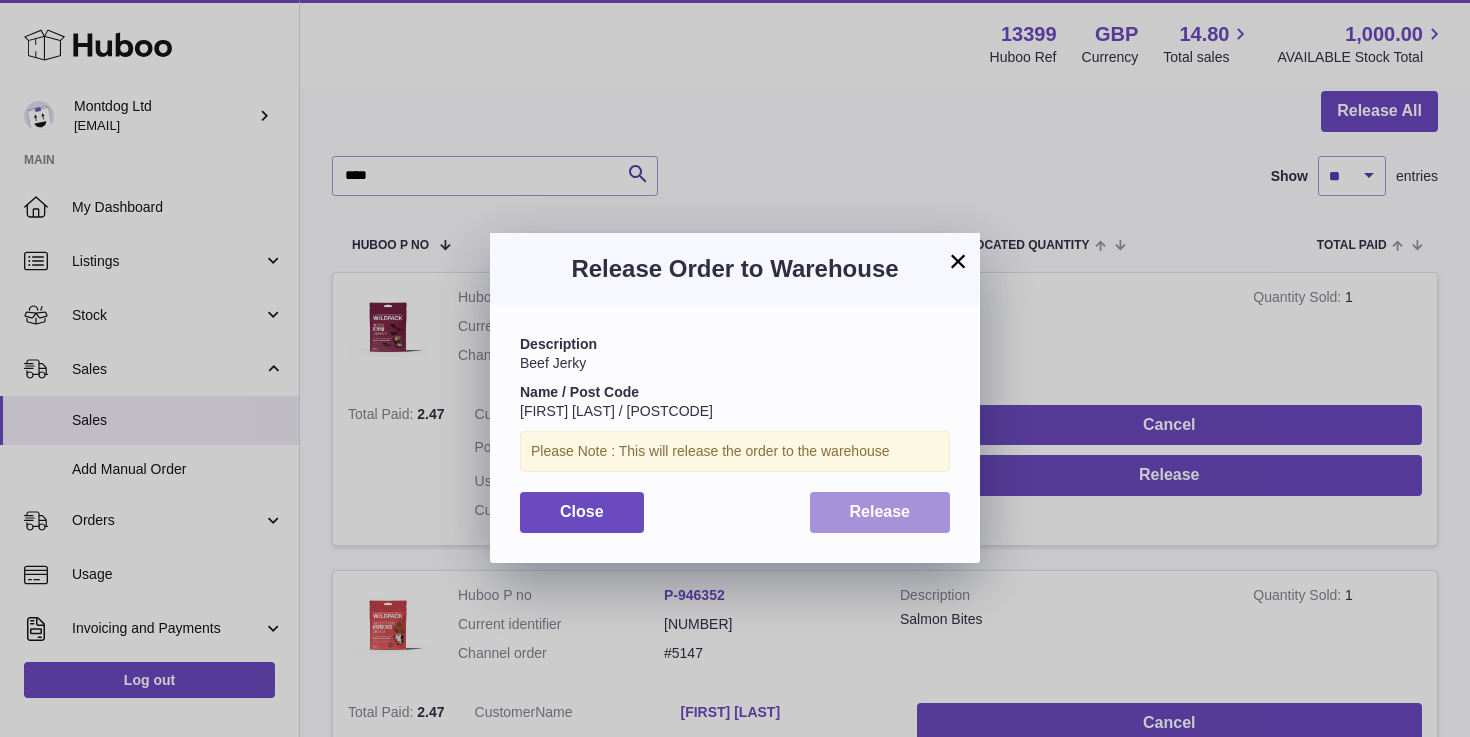 scroll, scrollTop: 30, scrollLeft: 0, axis: vertical 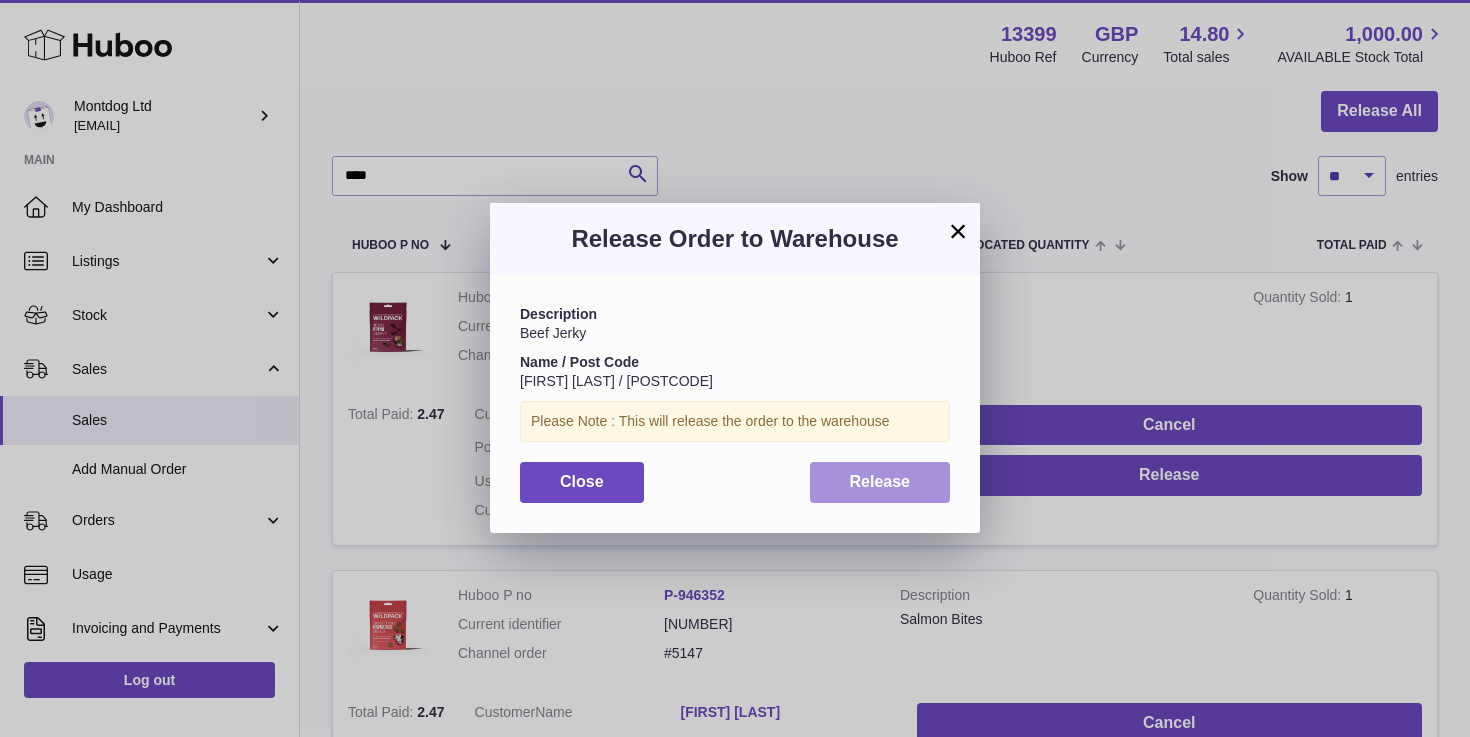 click on "Release" at bounding box center (880, 481) 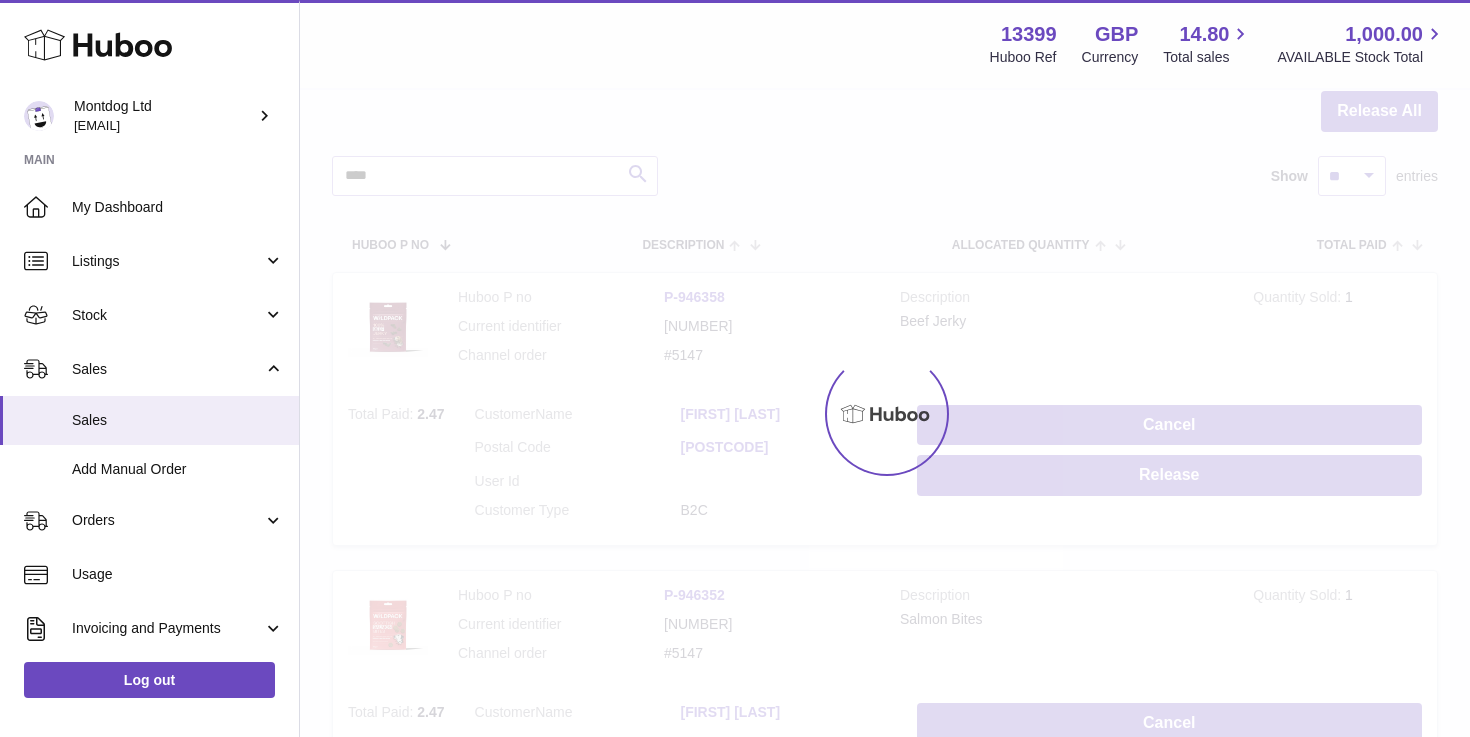 scroll, scrollTop: 444, scrollLeft: 0, axis: vertical 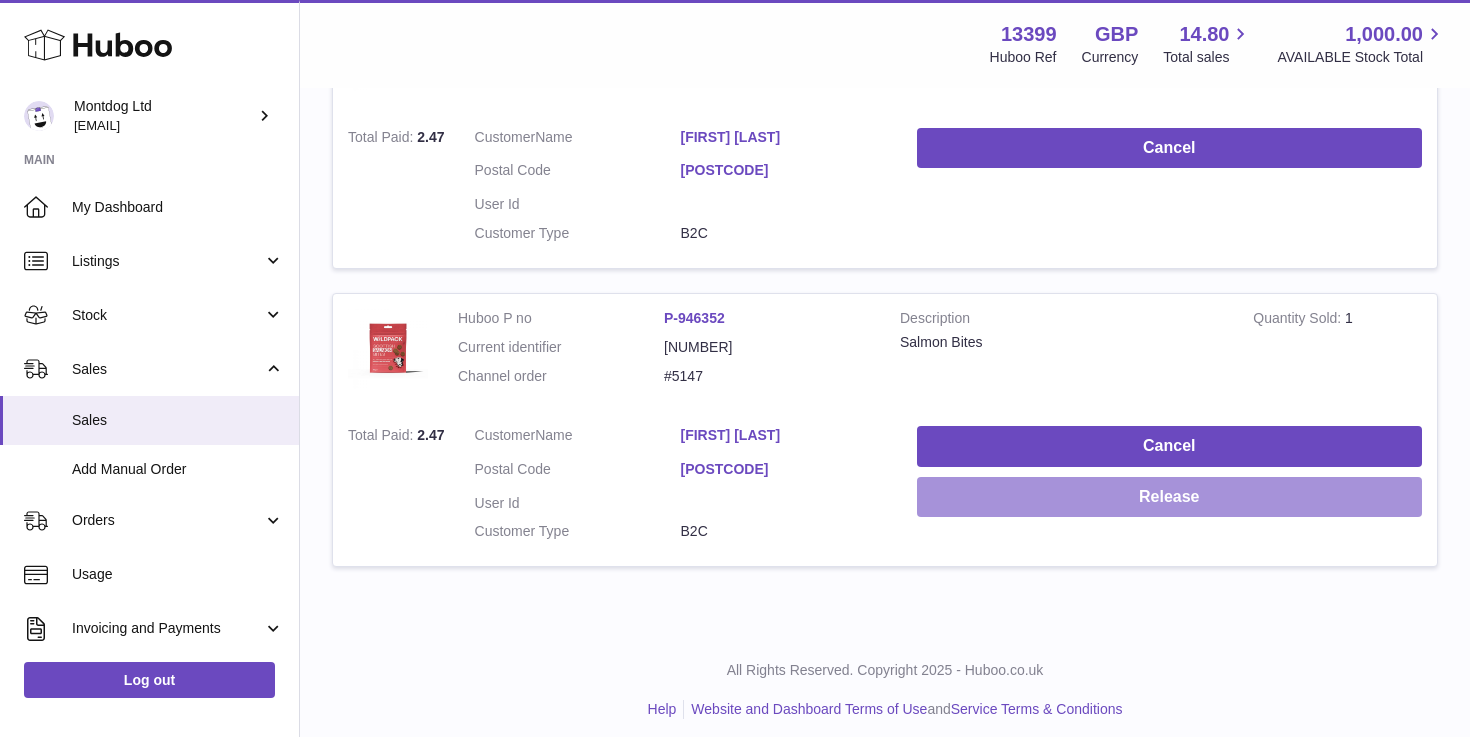 click on "Release" at bounding box center (1169, 497) 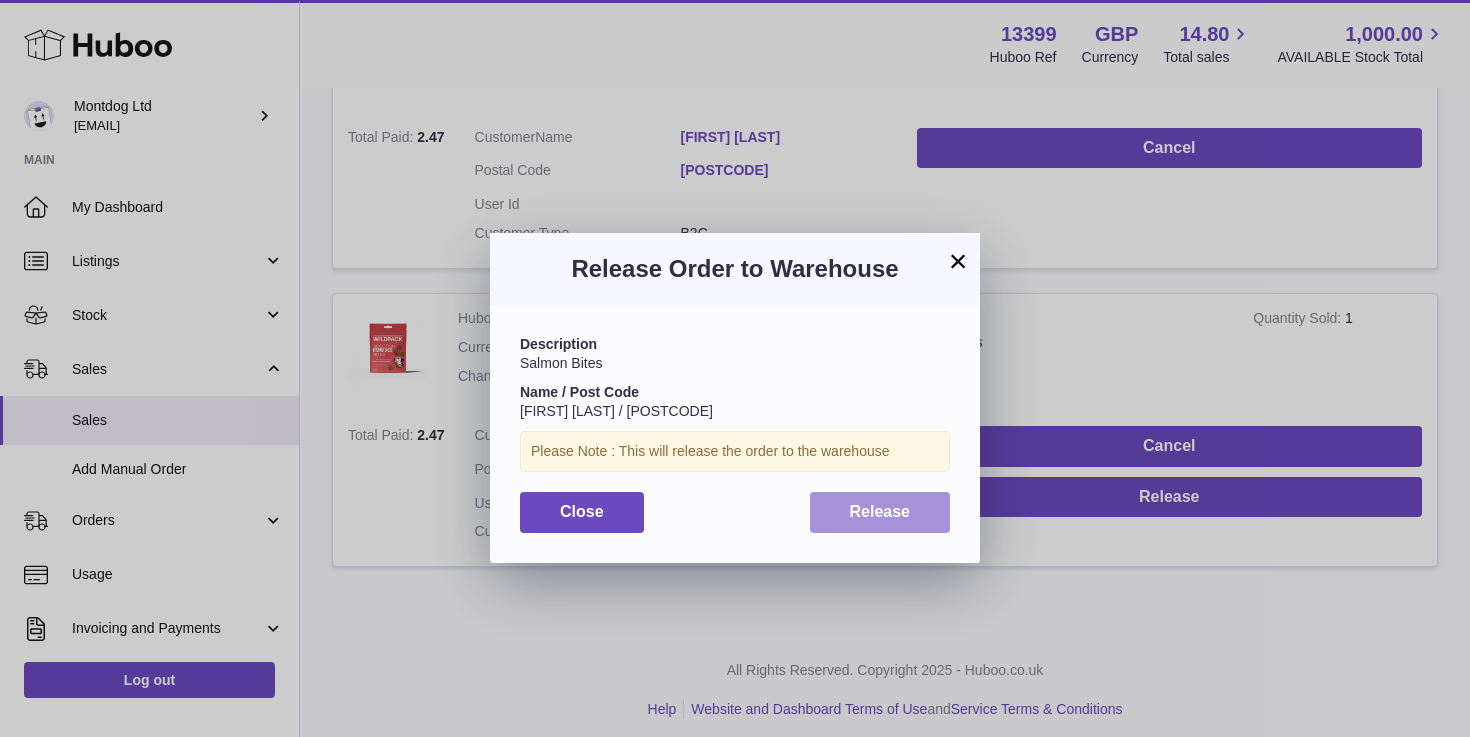click on "Release" at bounding box center [880, 512] 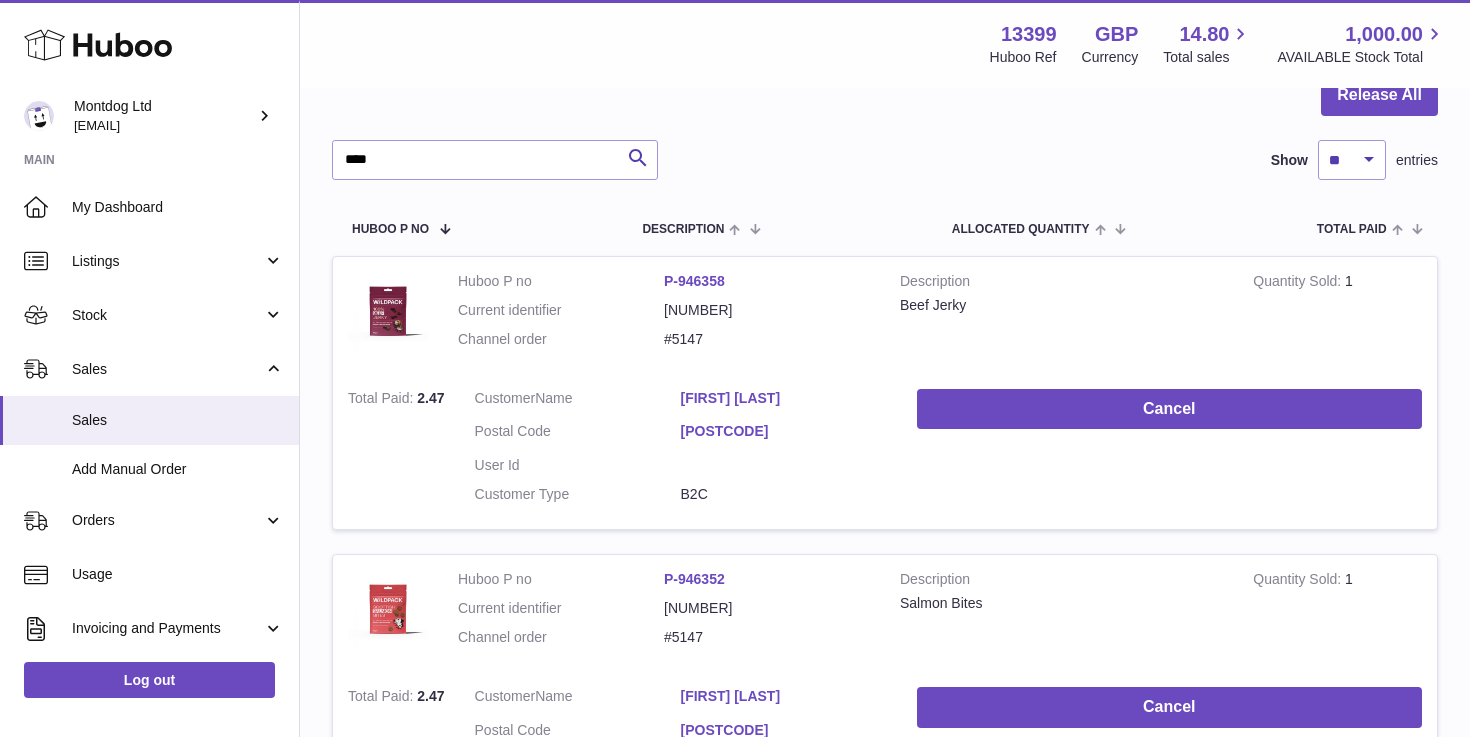 scroll, scrollTop: 0, scrollLeft: 0, axis: both 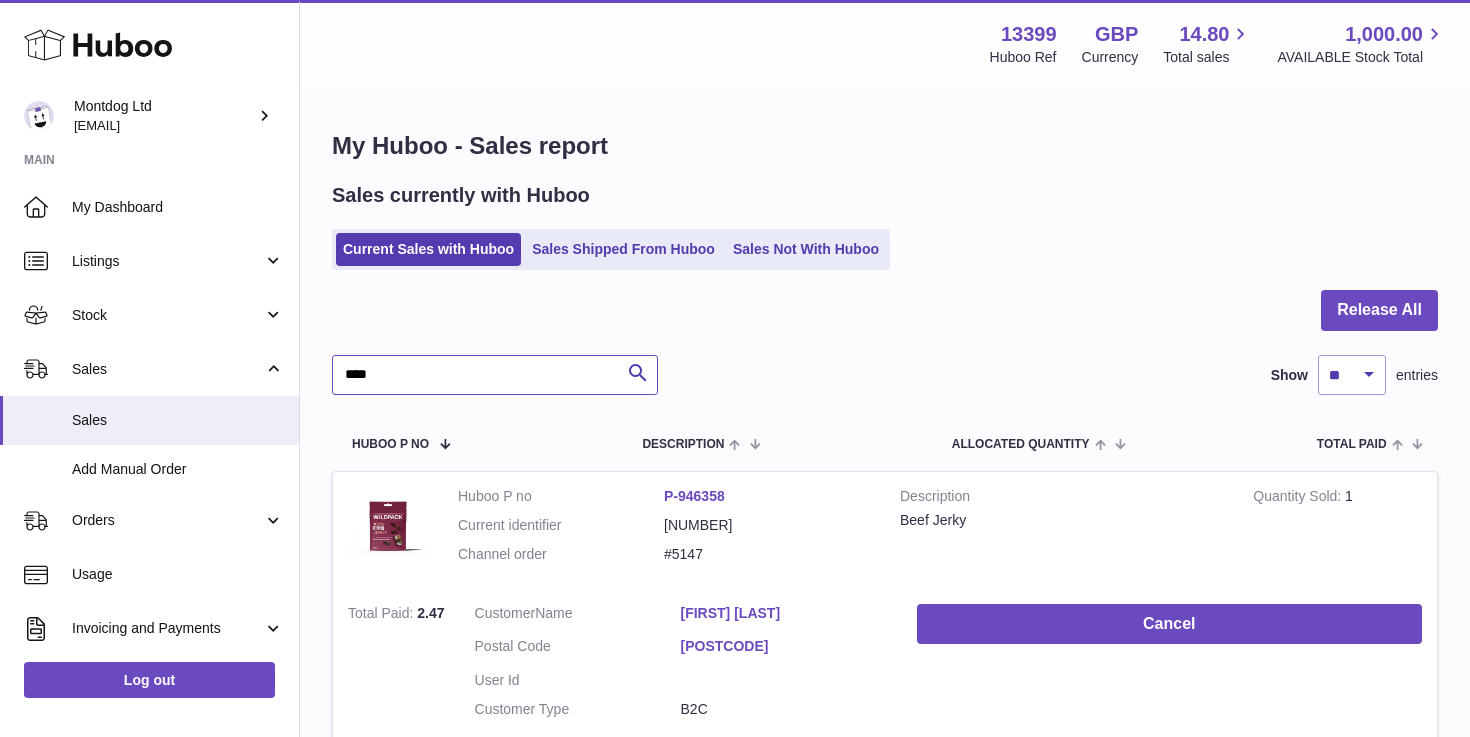 click on "****" at bounding box center (495, 375) 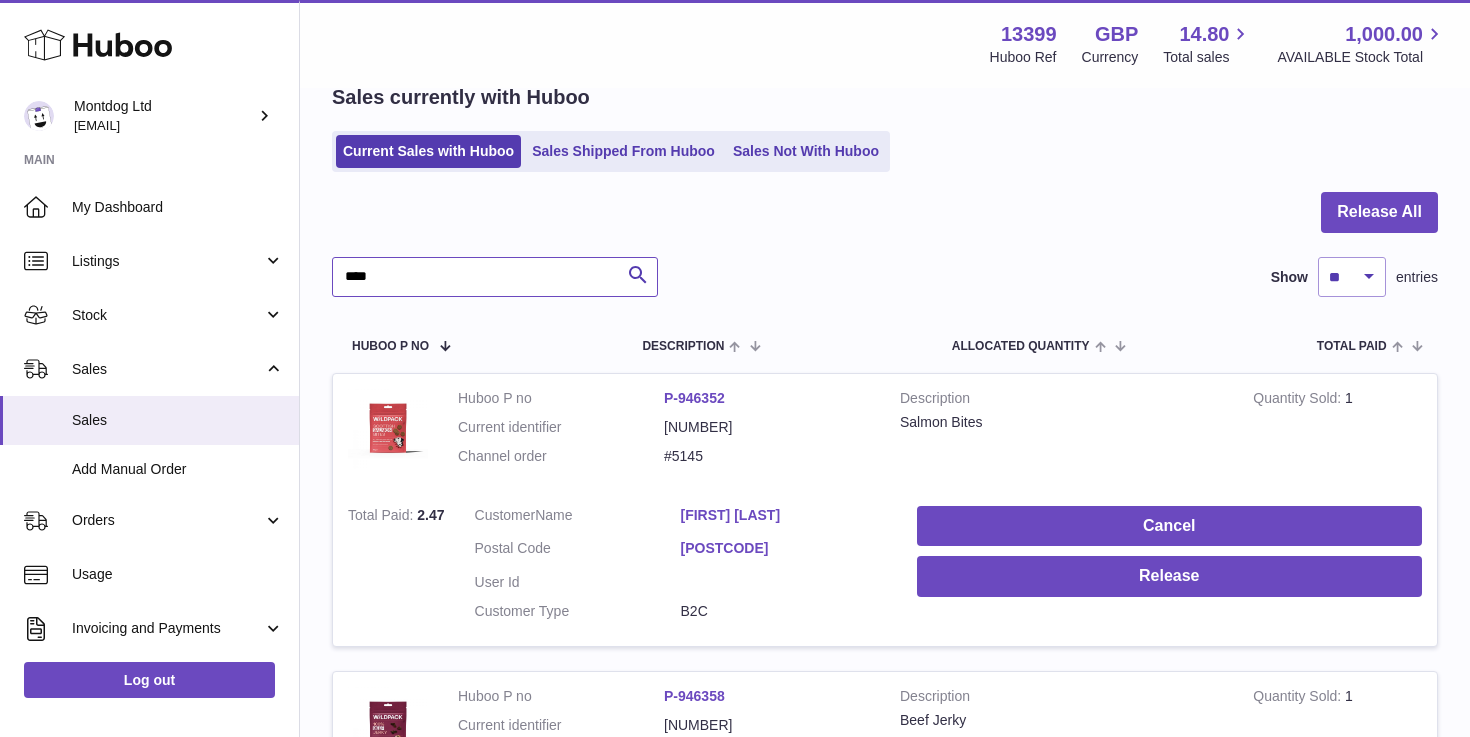 scroll, scrollTop: 124, scrollLeft: 0, axis: vertical 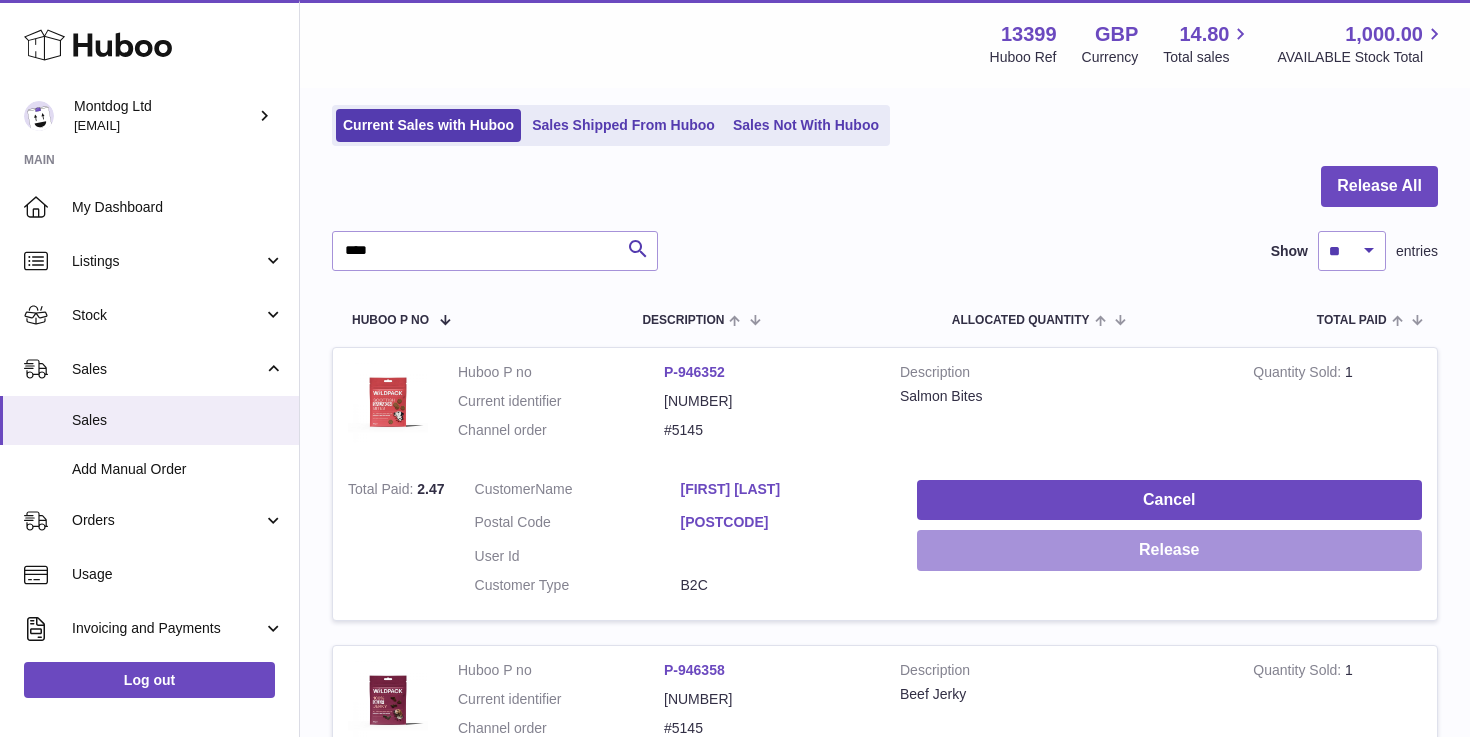 click on "Release" at bounding box center (1169, 550) 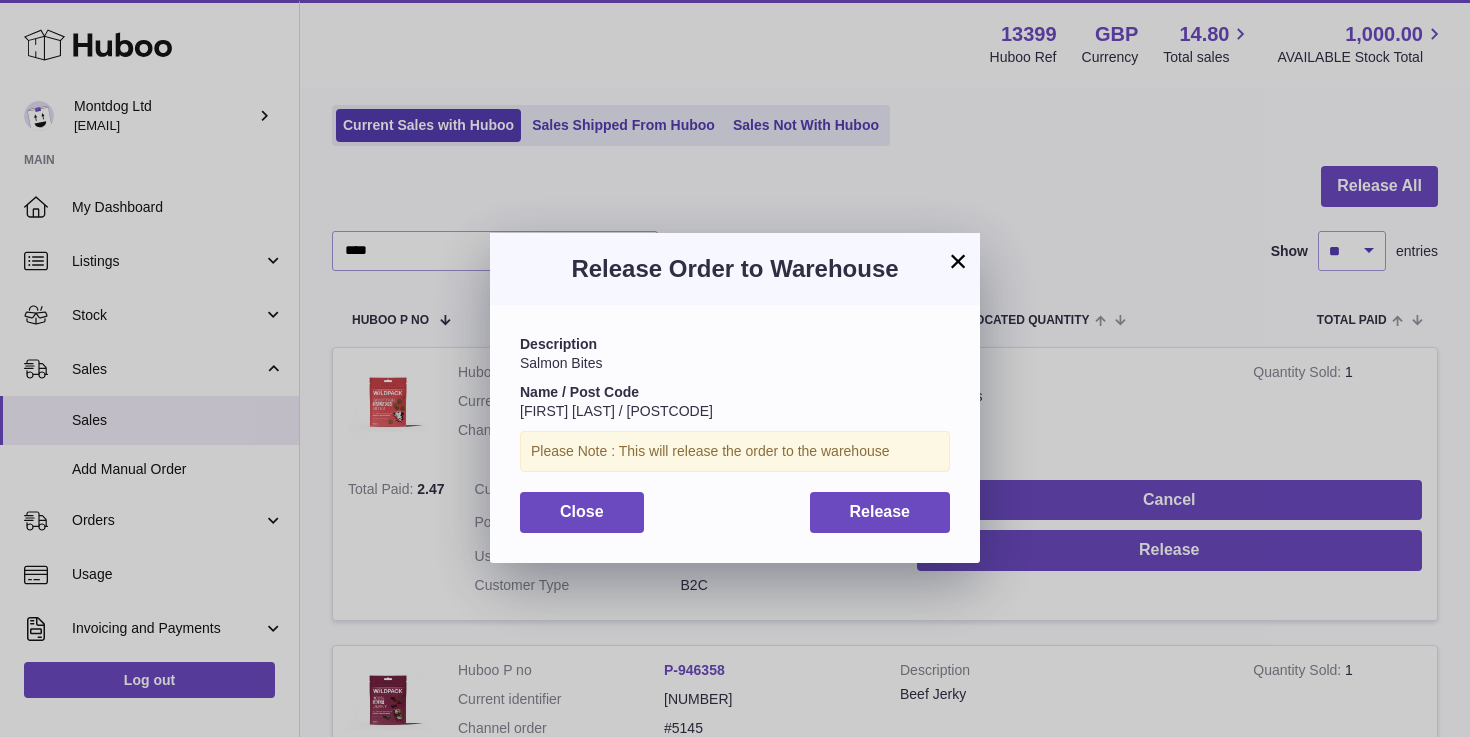 click on "Description   Salmon Bites   Name / Post Code   [FIRST] [LAST] / [POSTCODE]
Please Note : This will release the order to the warehouse
Close   Release" at bounding box center [735, 433] 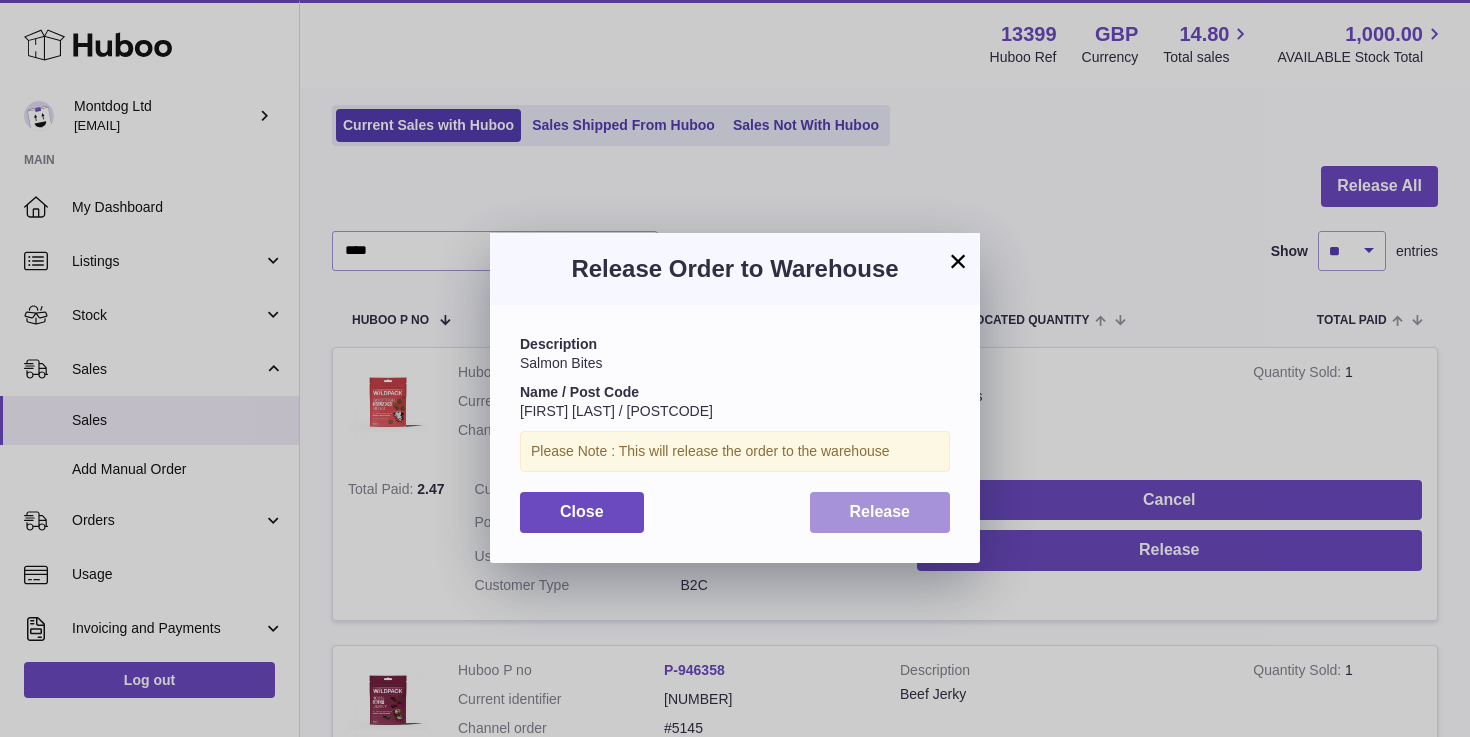 click on "Release" at bounding box center (880, 511) 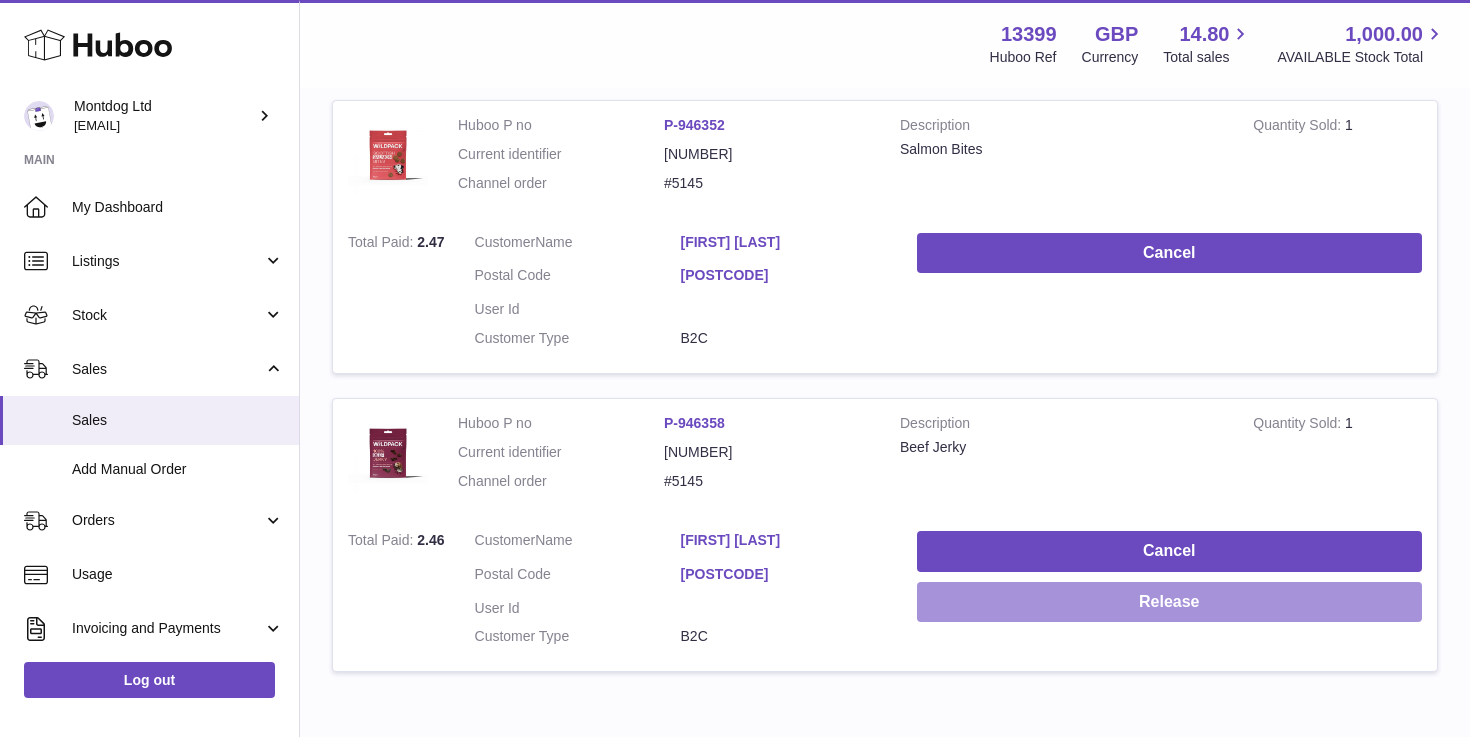 scroll, scrollTop: 403, scrollLeft: 0, axis: vertical 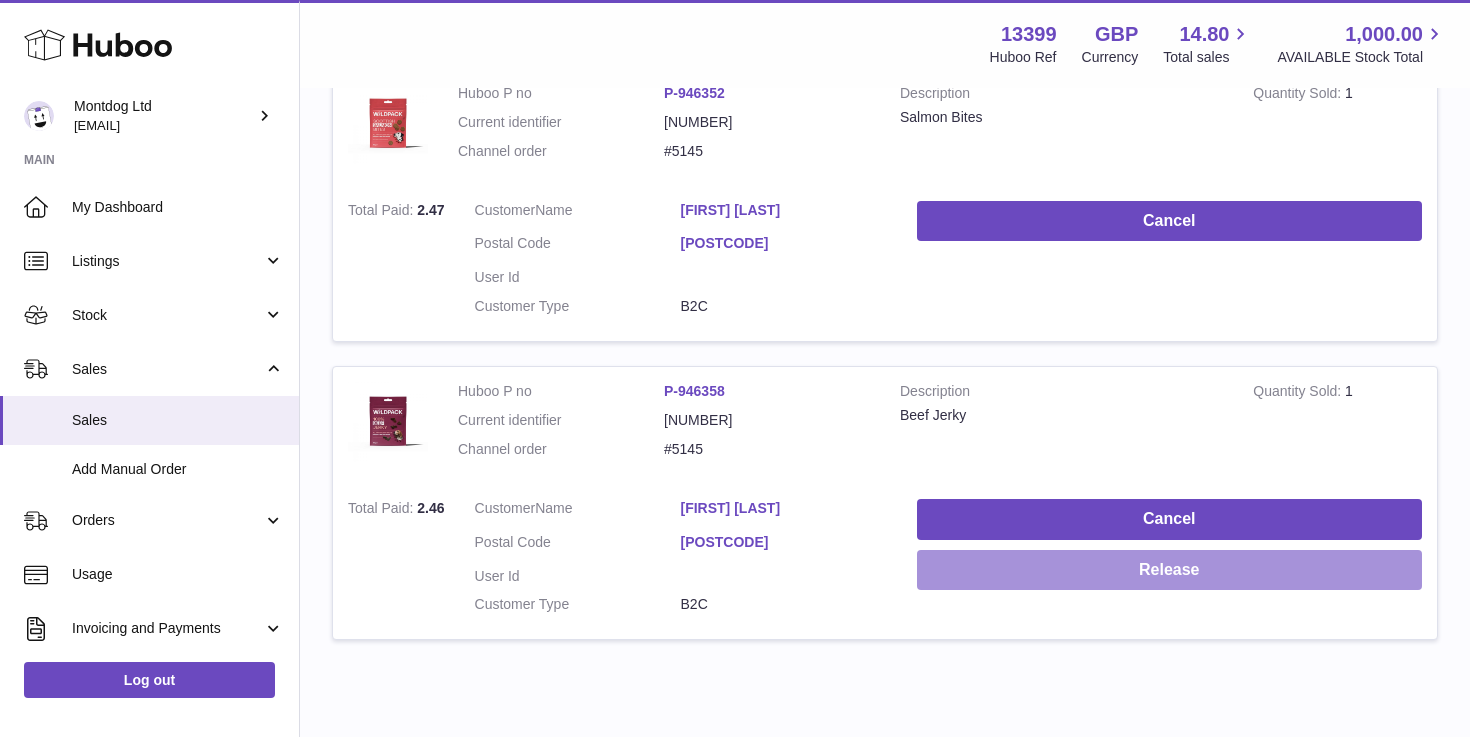 click on "Release" at bounding box center (1169, 570) 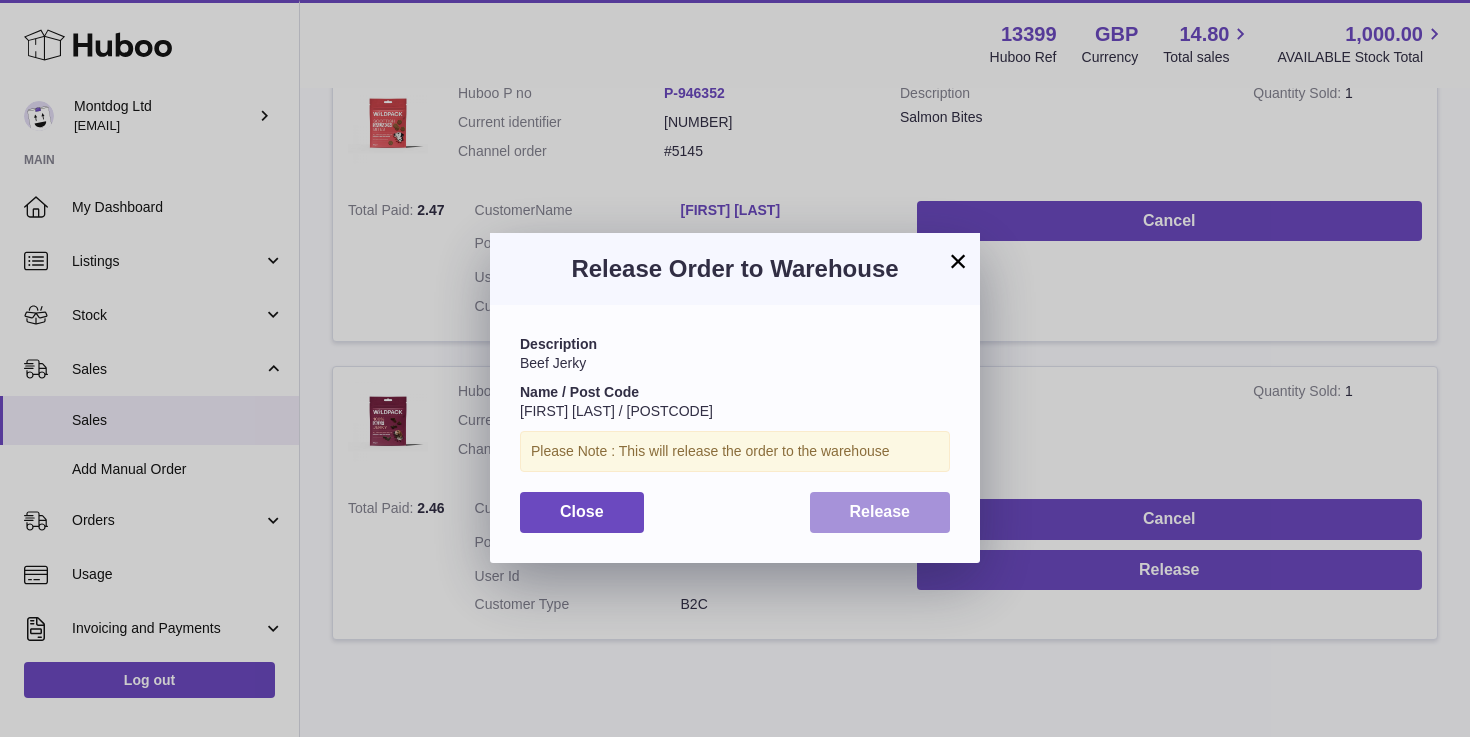 click on "Release" at bounding box center [880, 511] 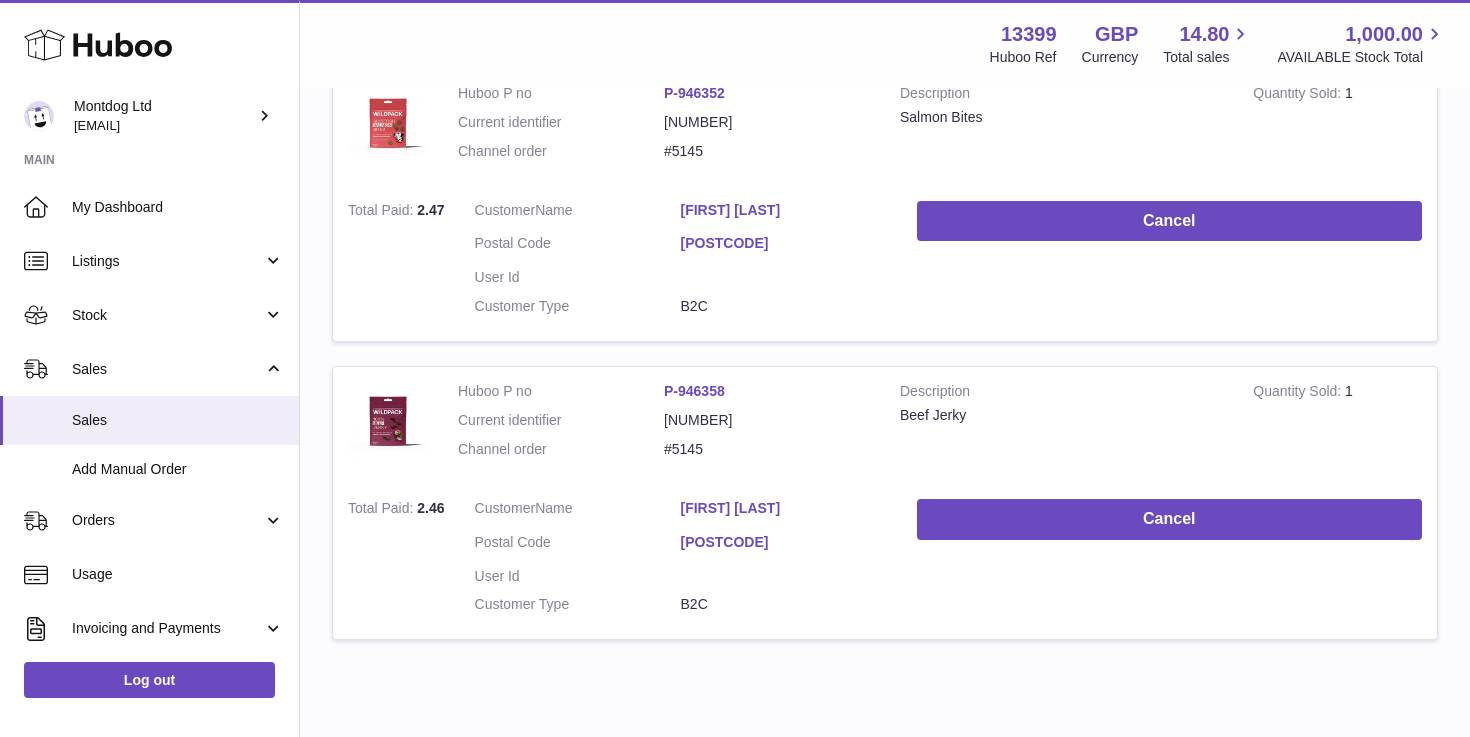 scroll, scrollTop: 0, scrollLeft: 0, axis: both 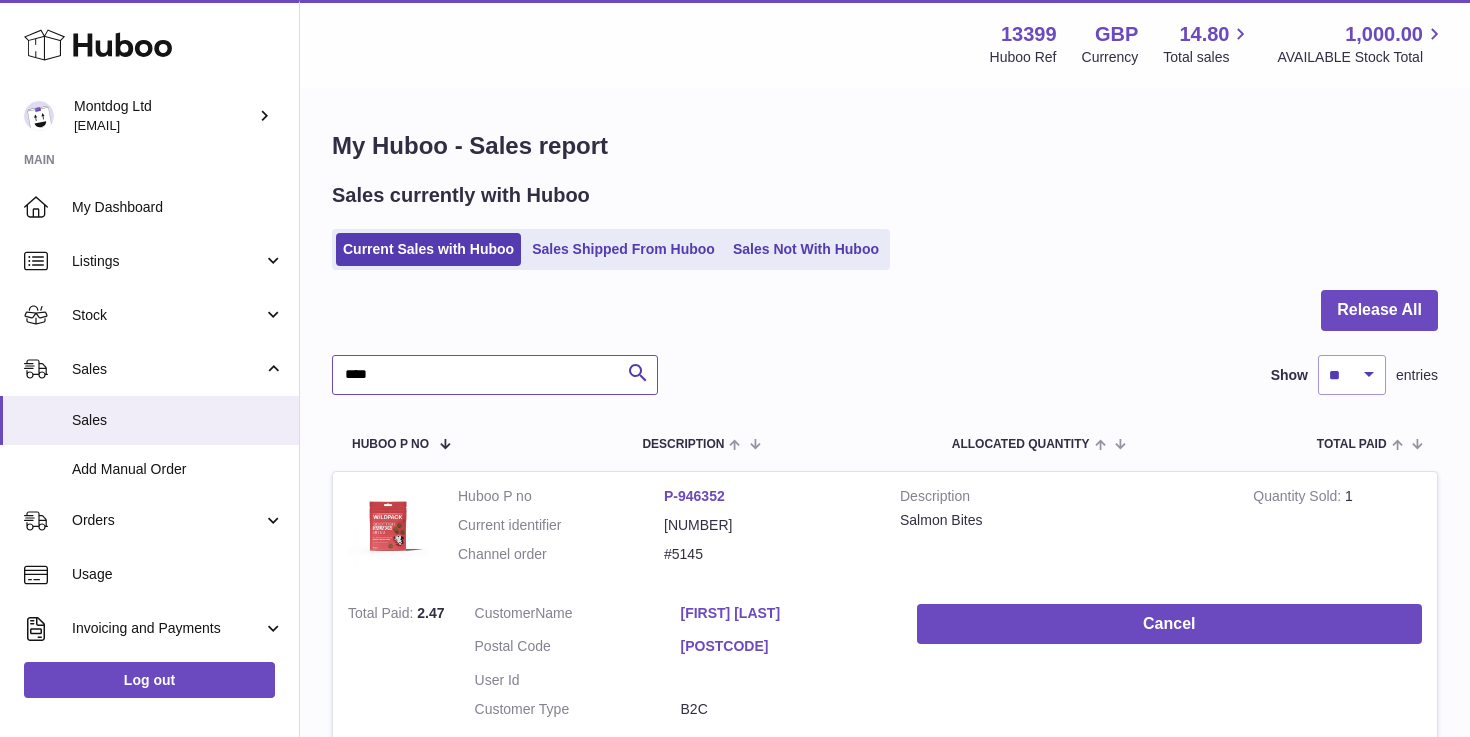 click on "****" at bounding box center (495, 375) 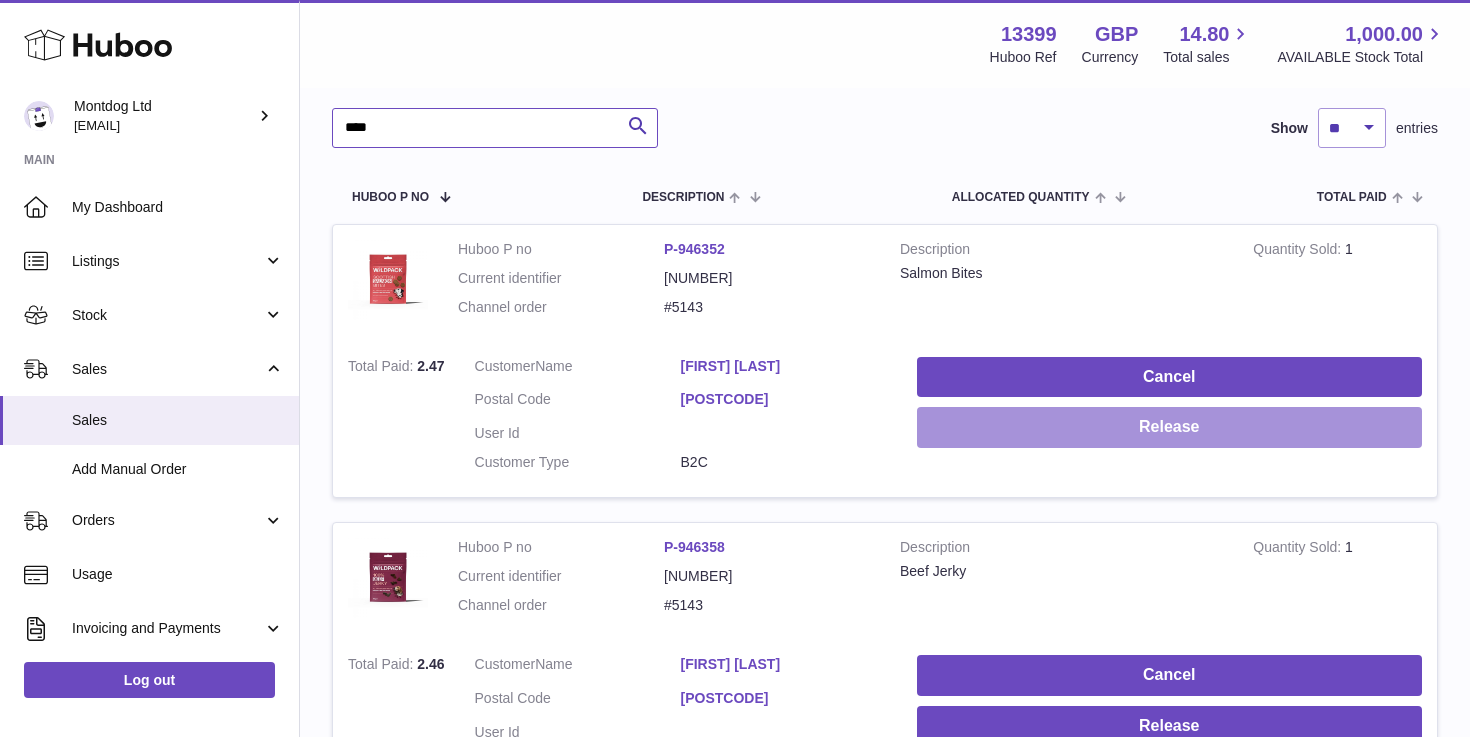 scroll, scrollTop: 269, scrollLeft: 0, axis: vertical 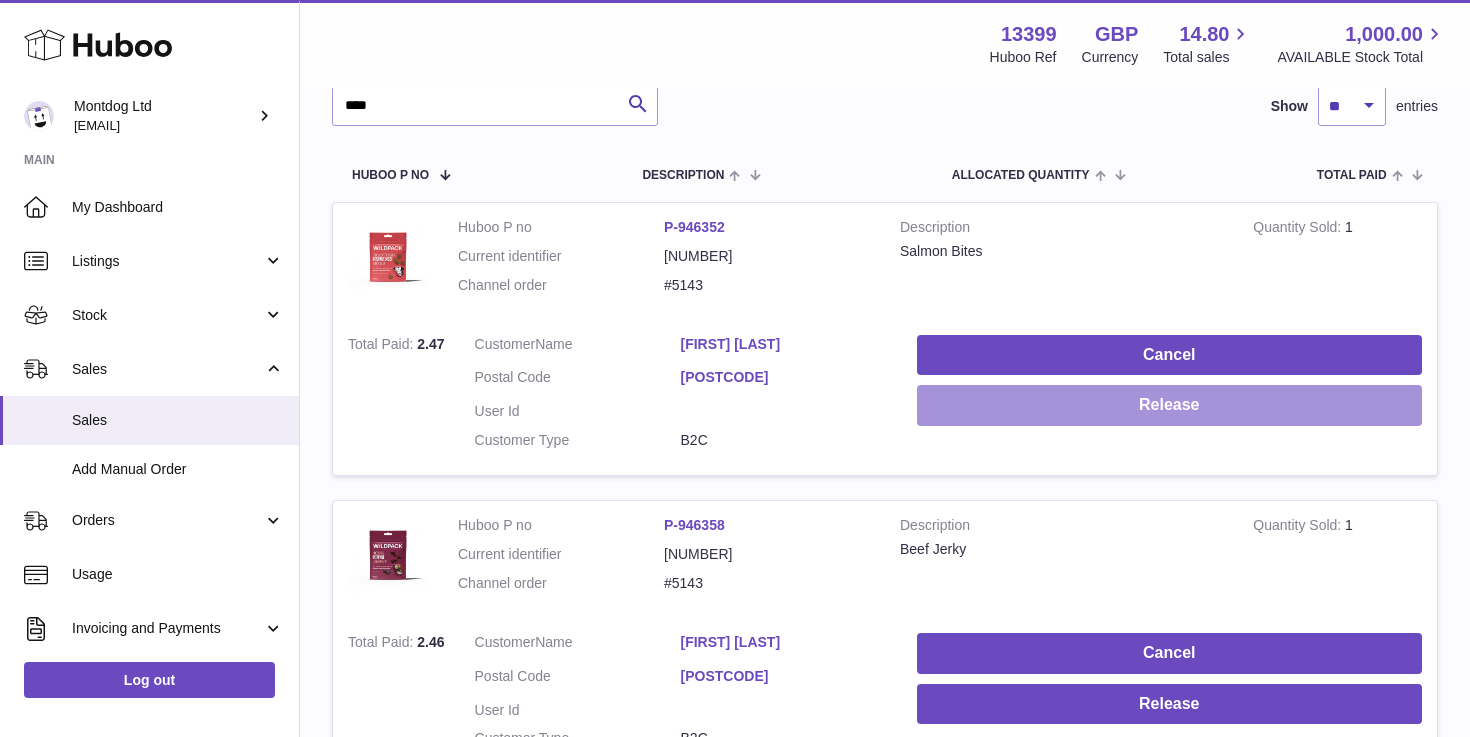 click on "Release" at bounding box center (1169, 405) 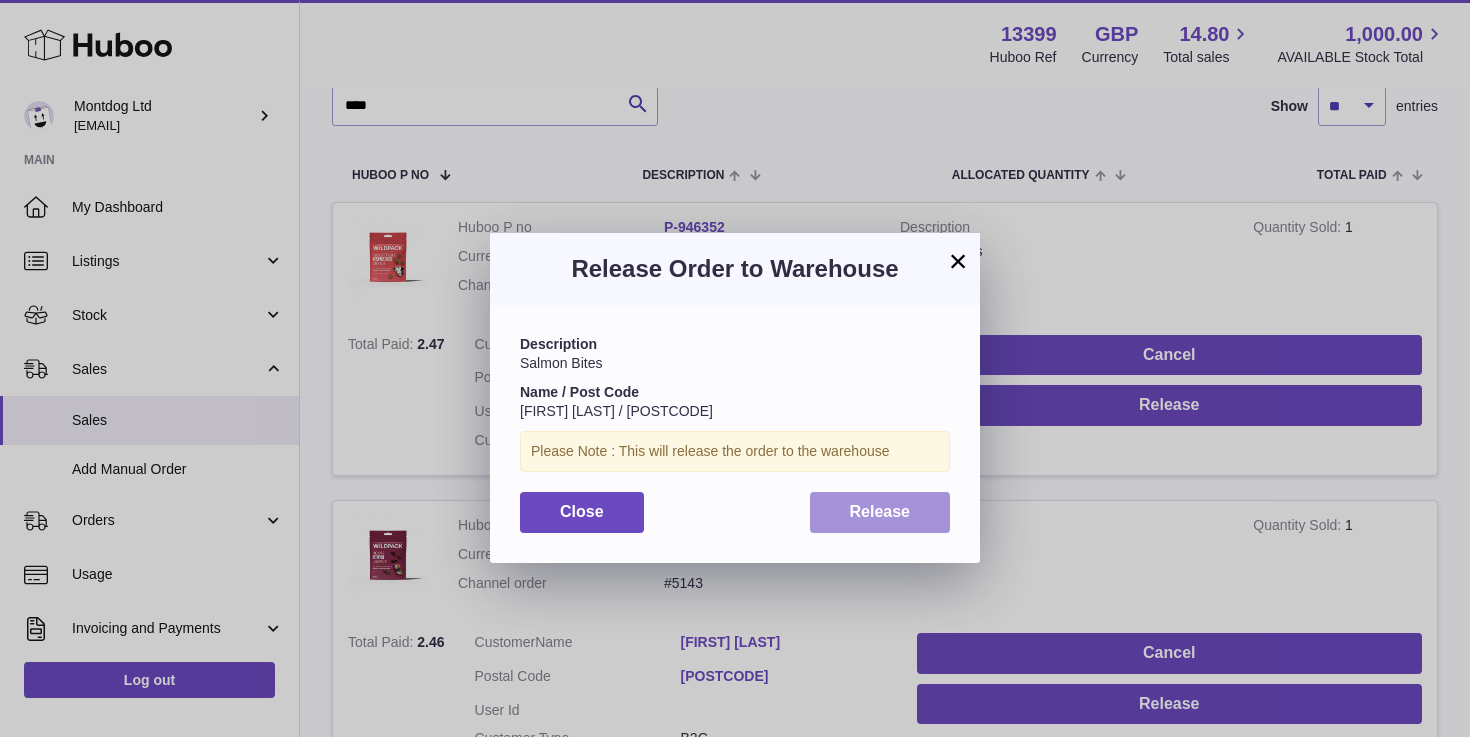 click on "Release" at bounding box center (880, 511) 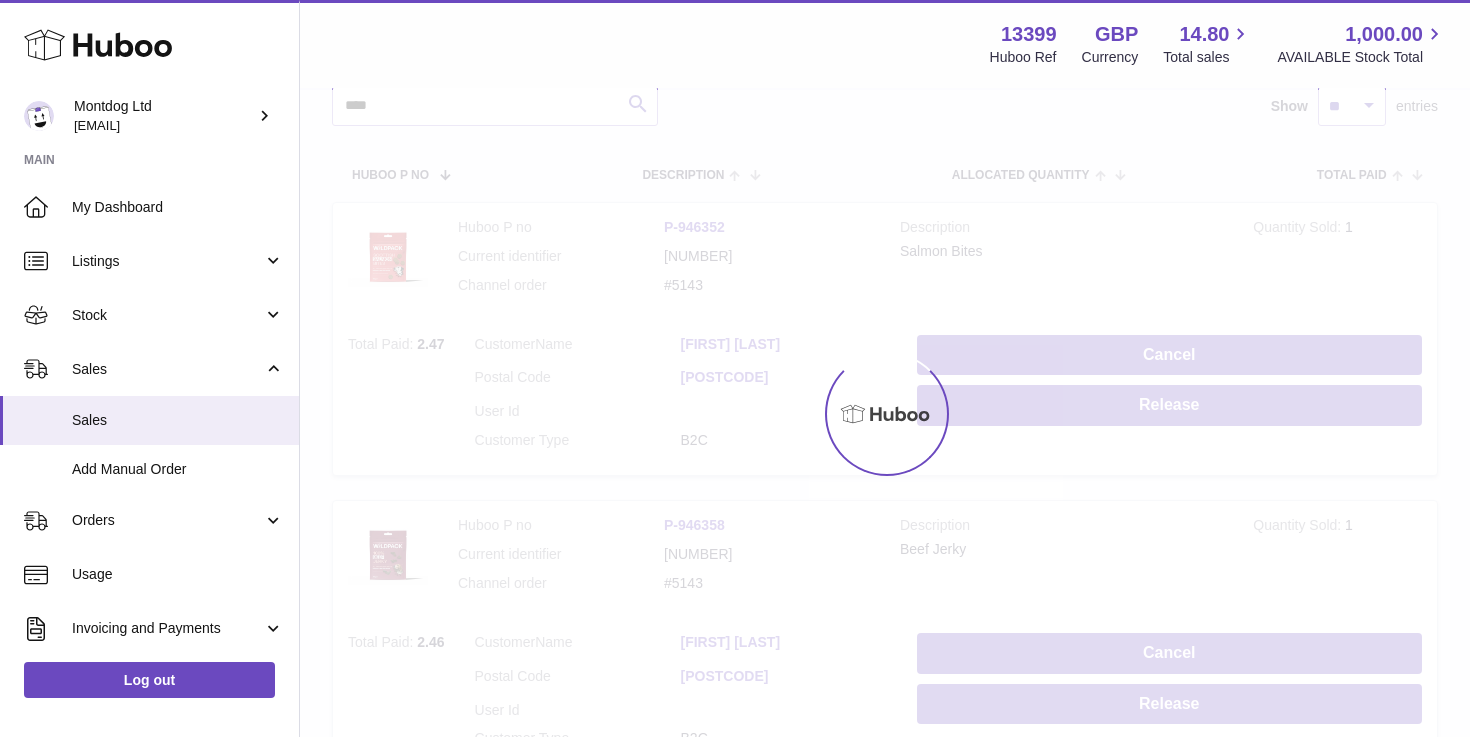 scroll, scrollTop: 386, scrollLeft: 0, axis: vertical 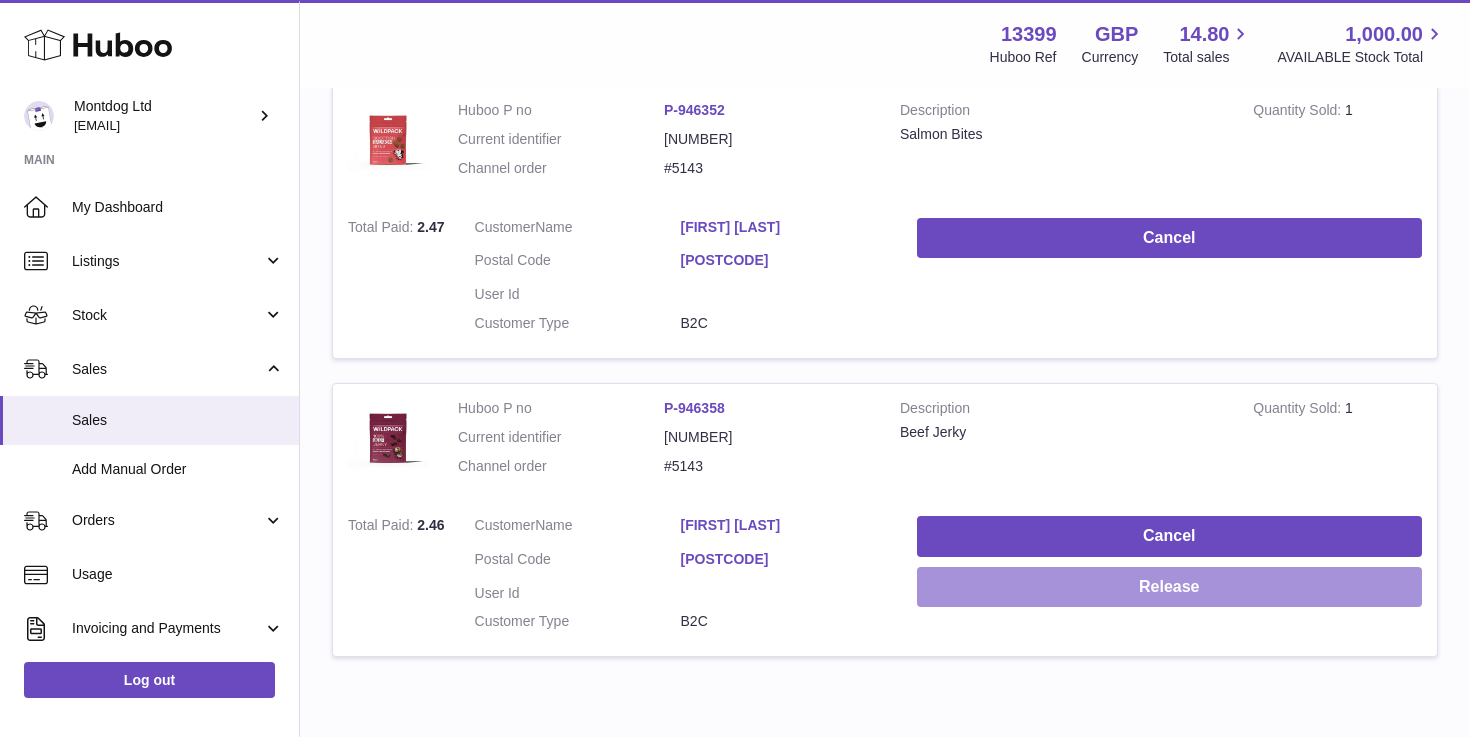 click on "Release" at bounding box center (1169, 587) 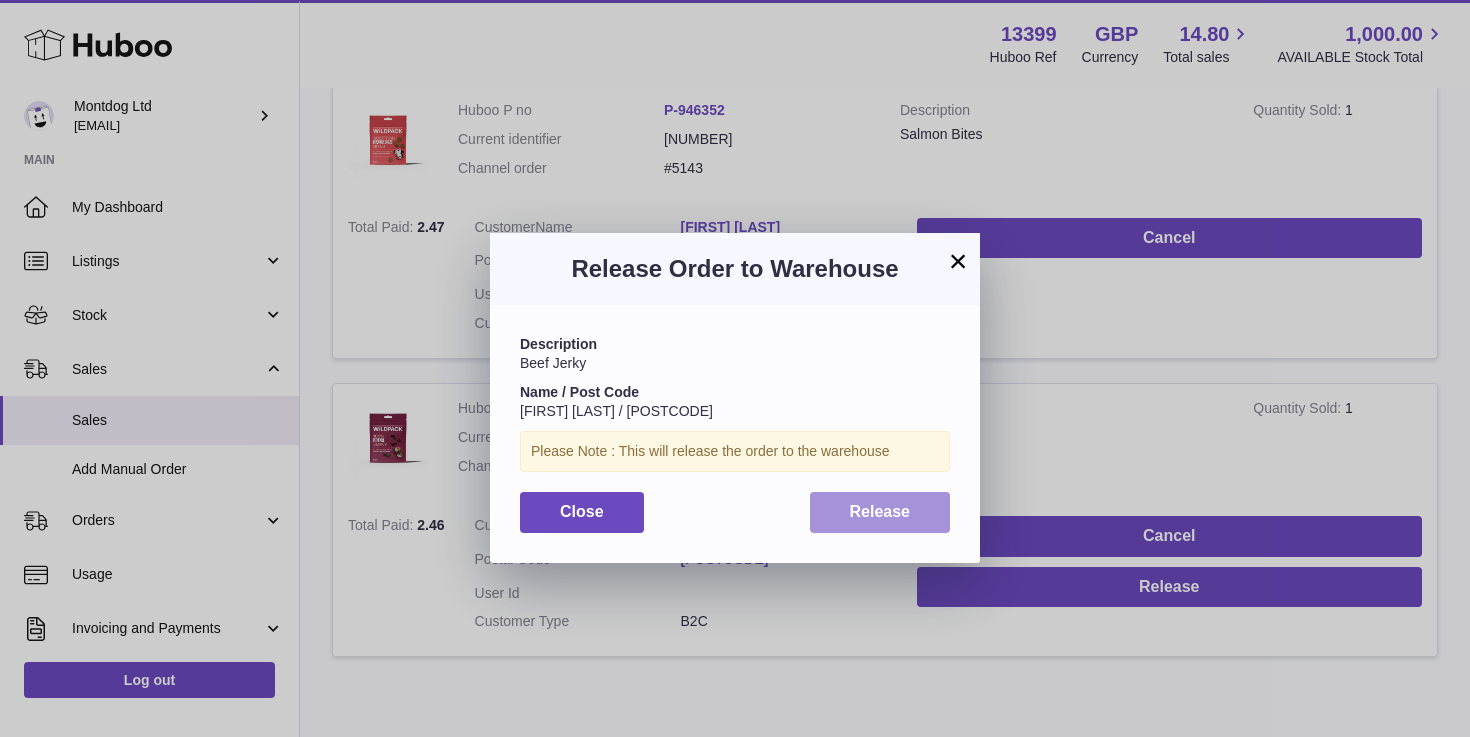 click on "Release" at bounding box center (880, 512) 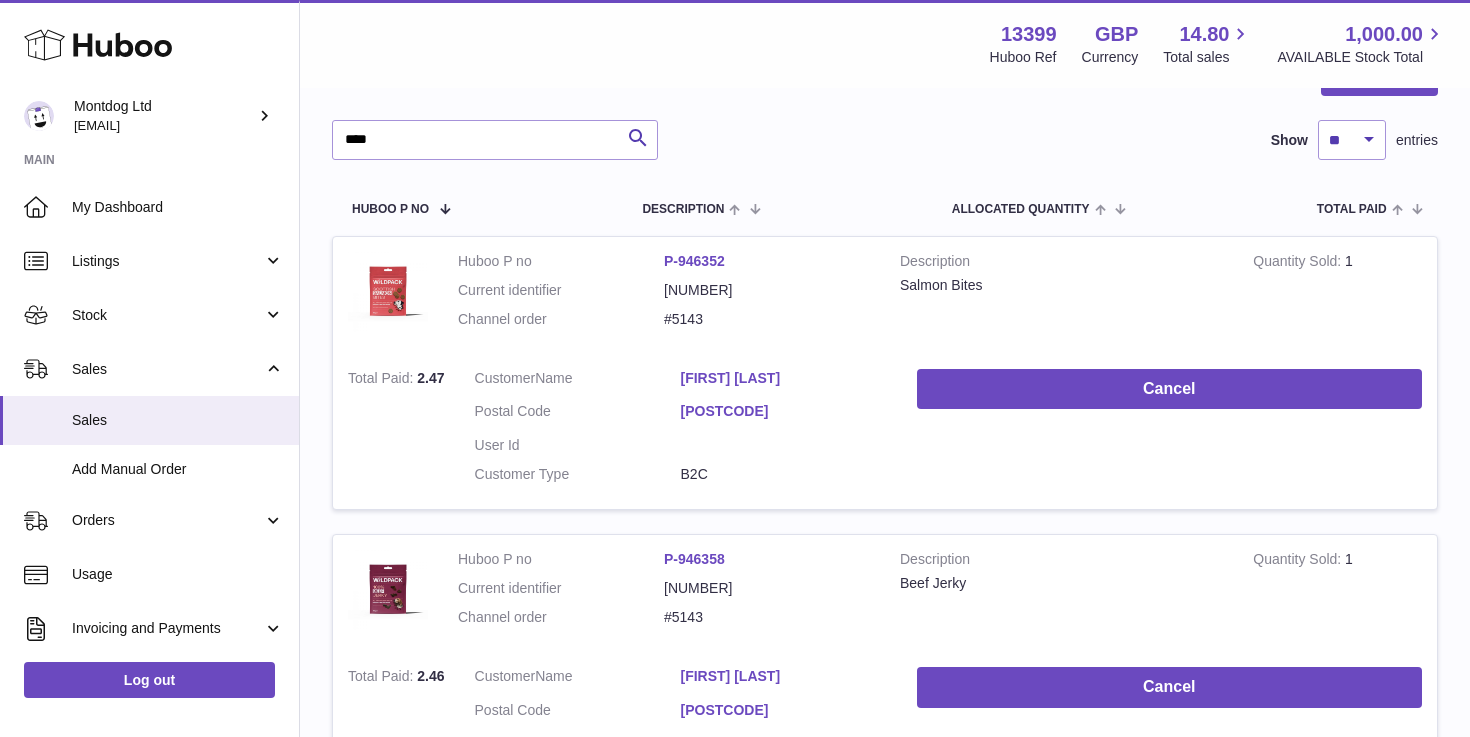 scroll, scrollTop: 0, scrollLeft: 0, axis: both 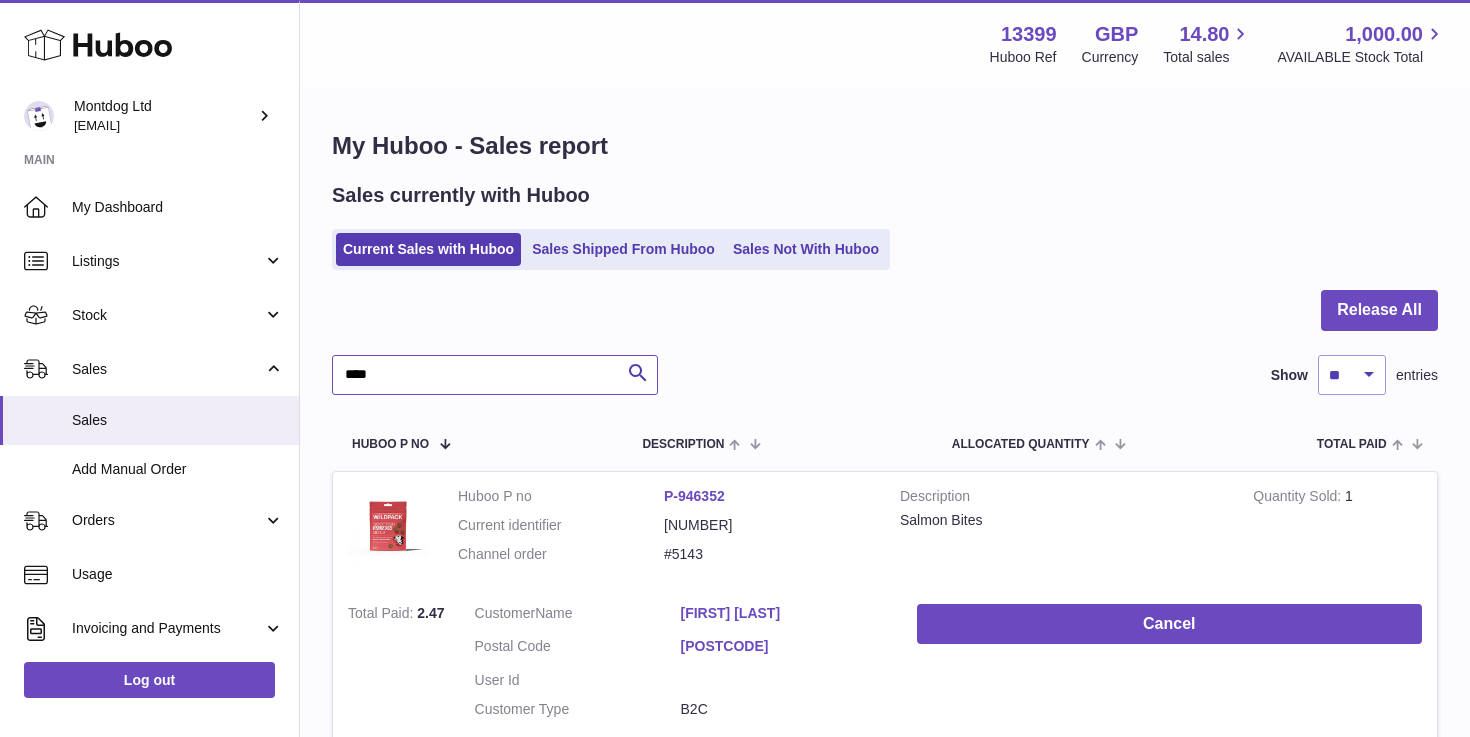 click on "****" at bounding box center (495, 375) 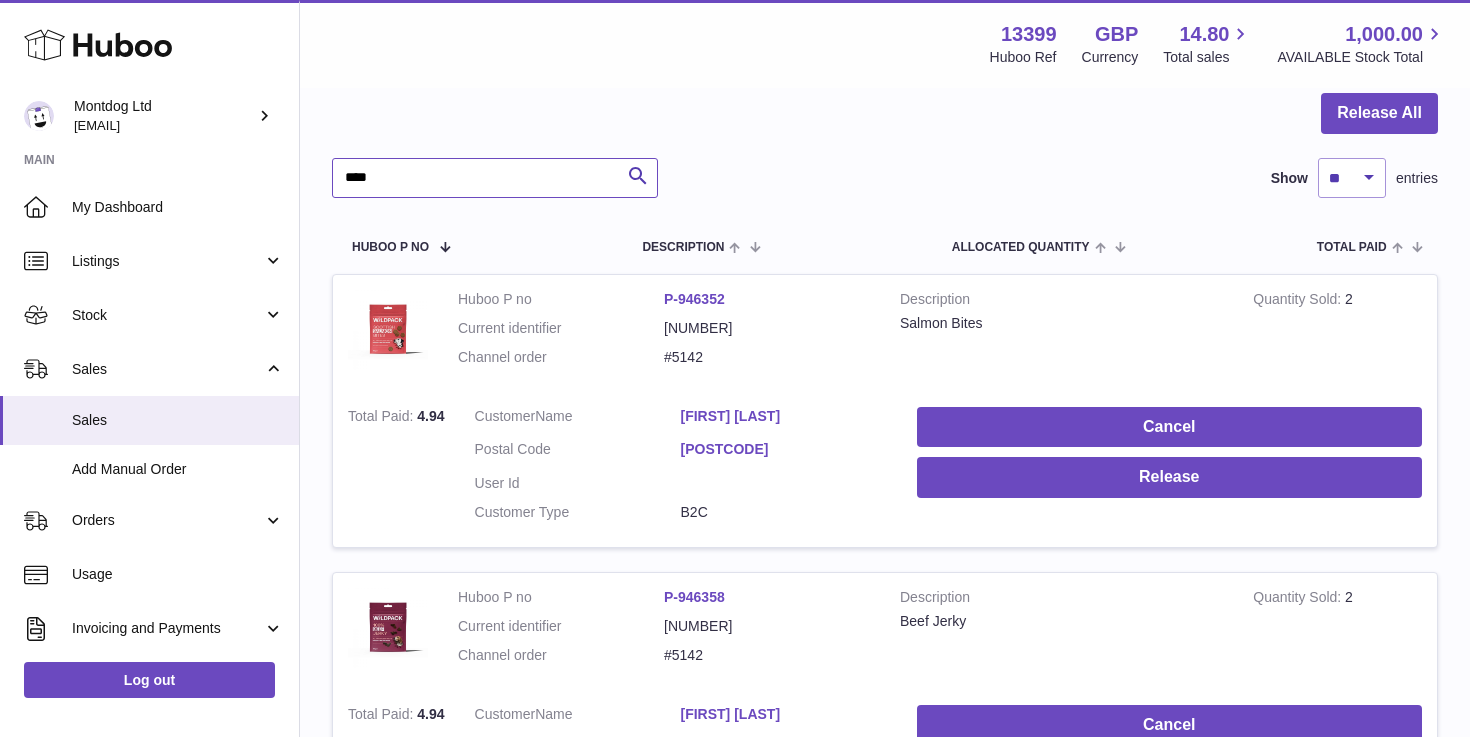 scroll, scrollTop: 265, scrollLeft: 0, axis: vertical 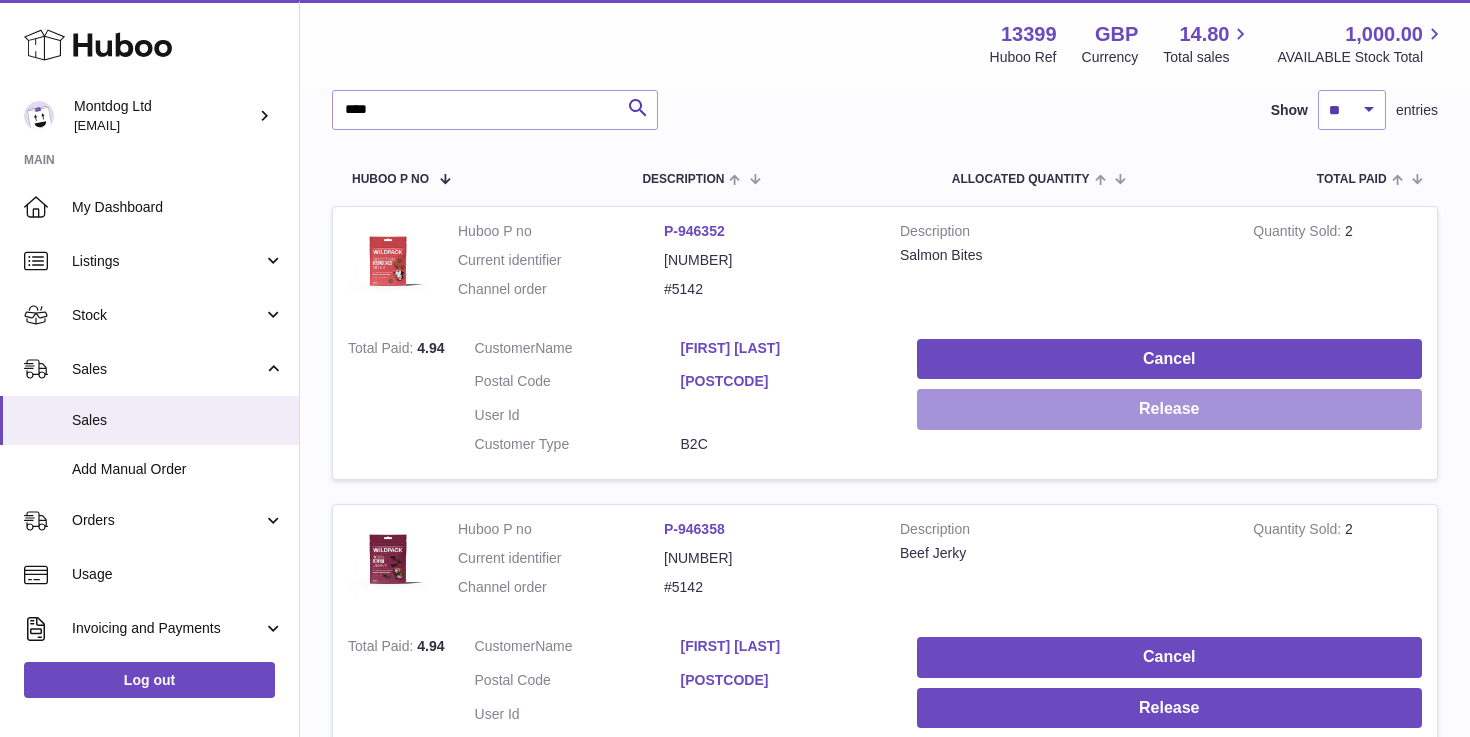click on "Release" at bounding box center (1169, 409) 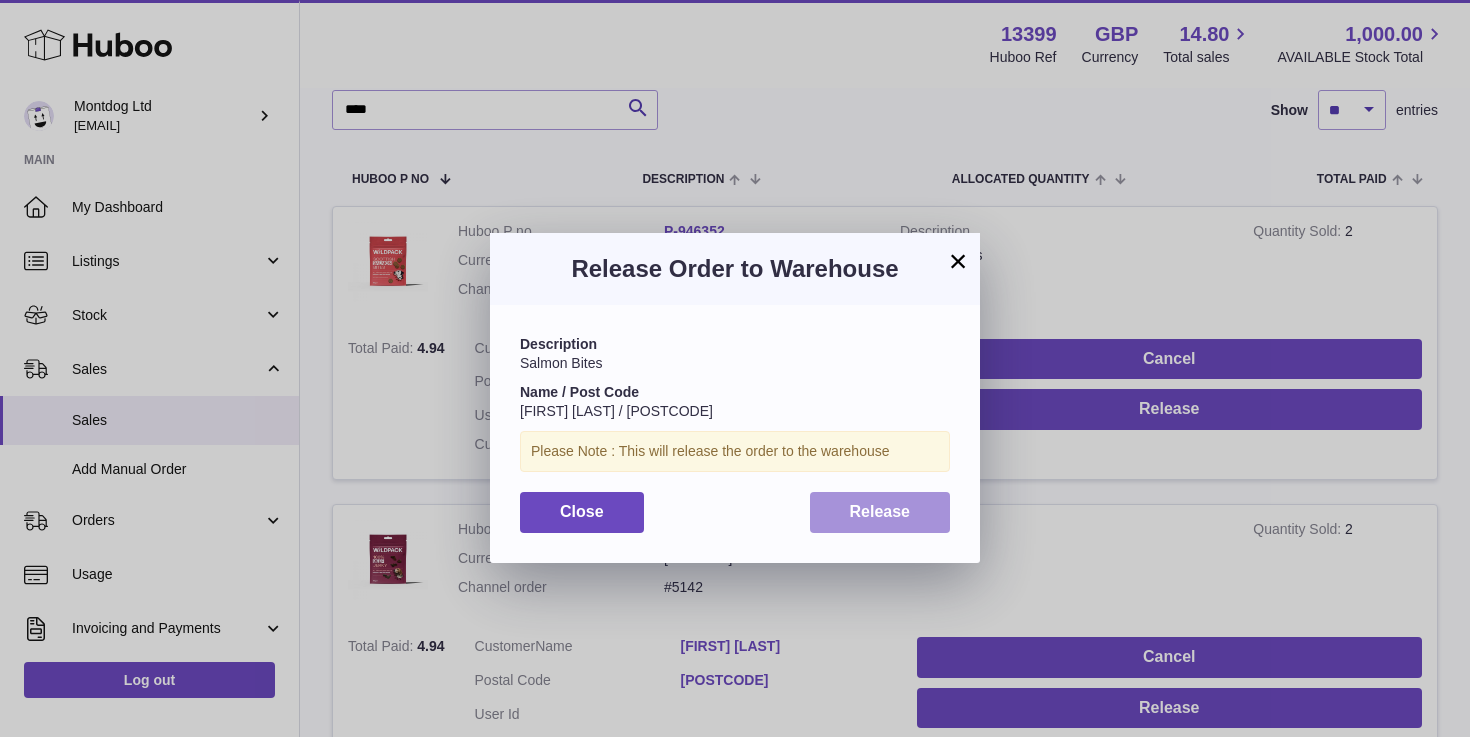 click on "Release" at bounding box center (880, 511) 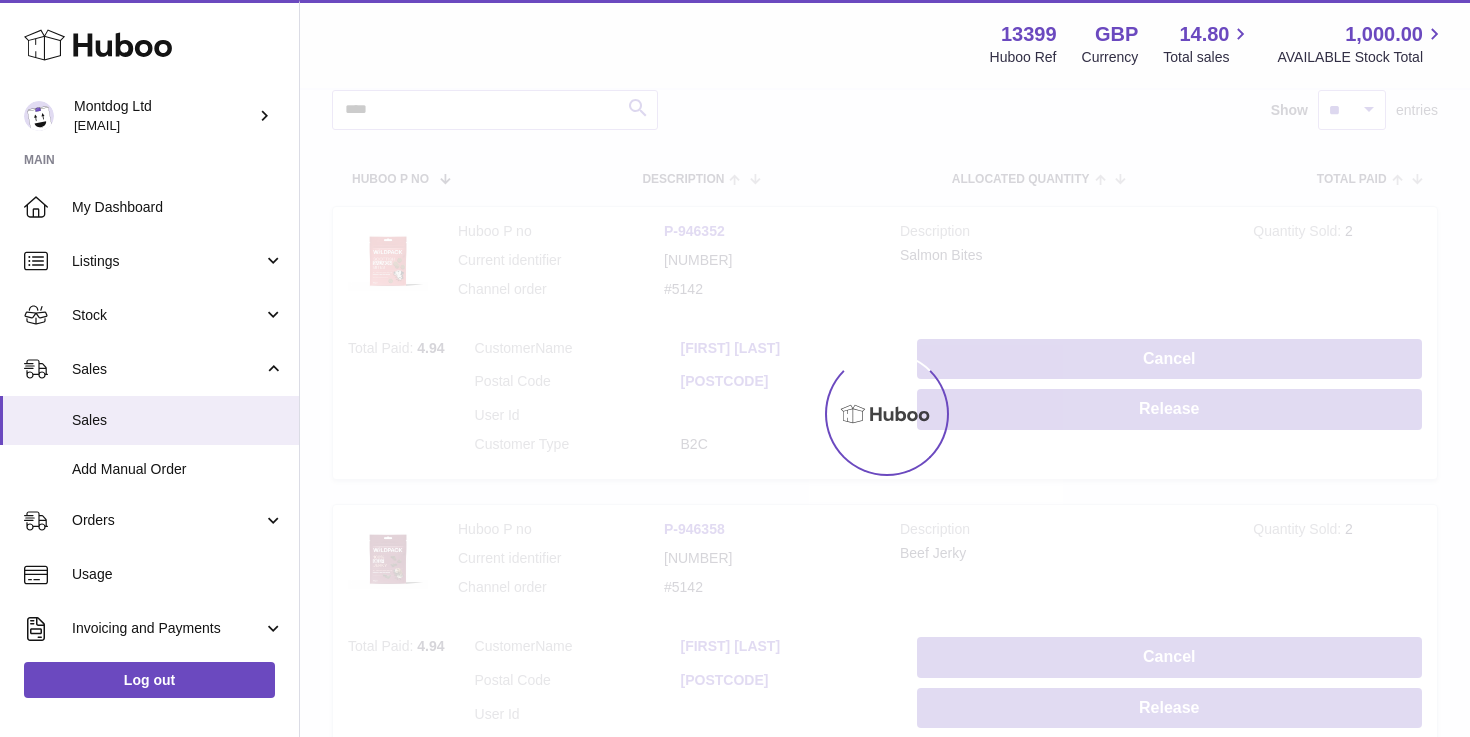 scroll, scrollTop: 368, scrollLeft: 0, axis: vertical 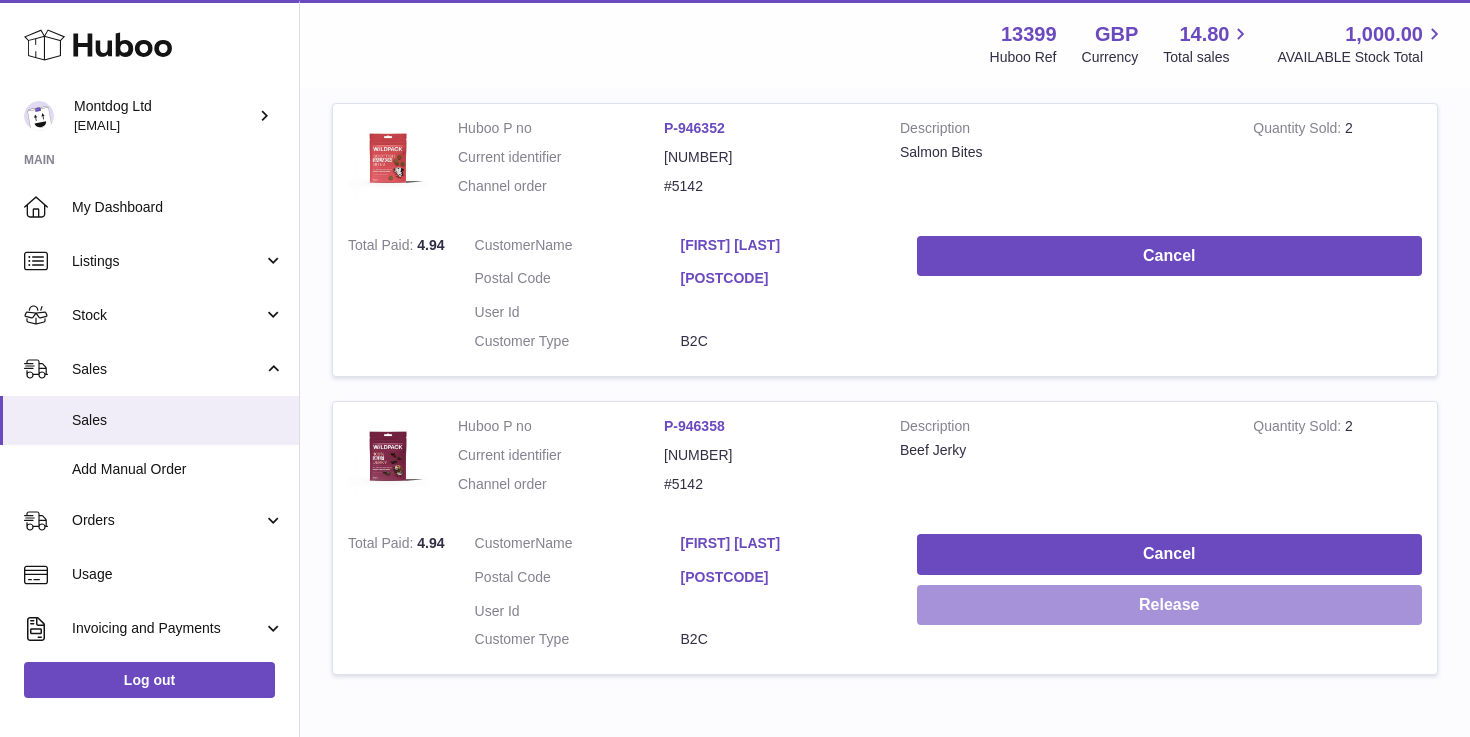 click on "Release" at bounding box center [1169, 605] 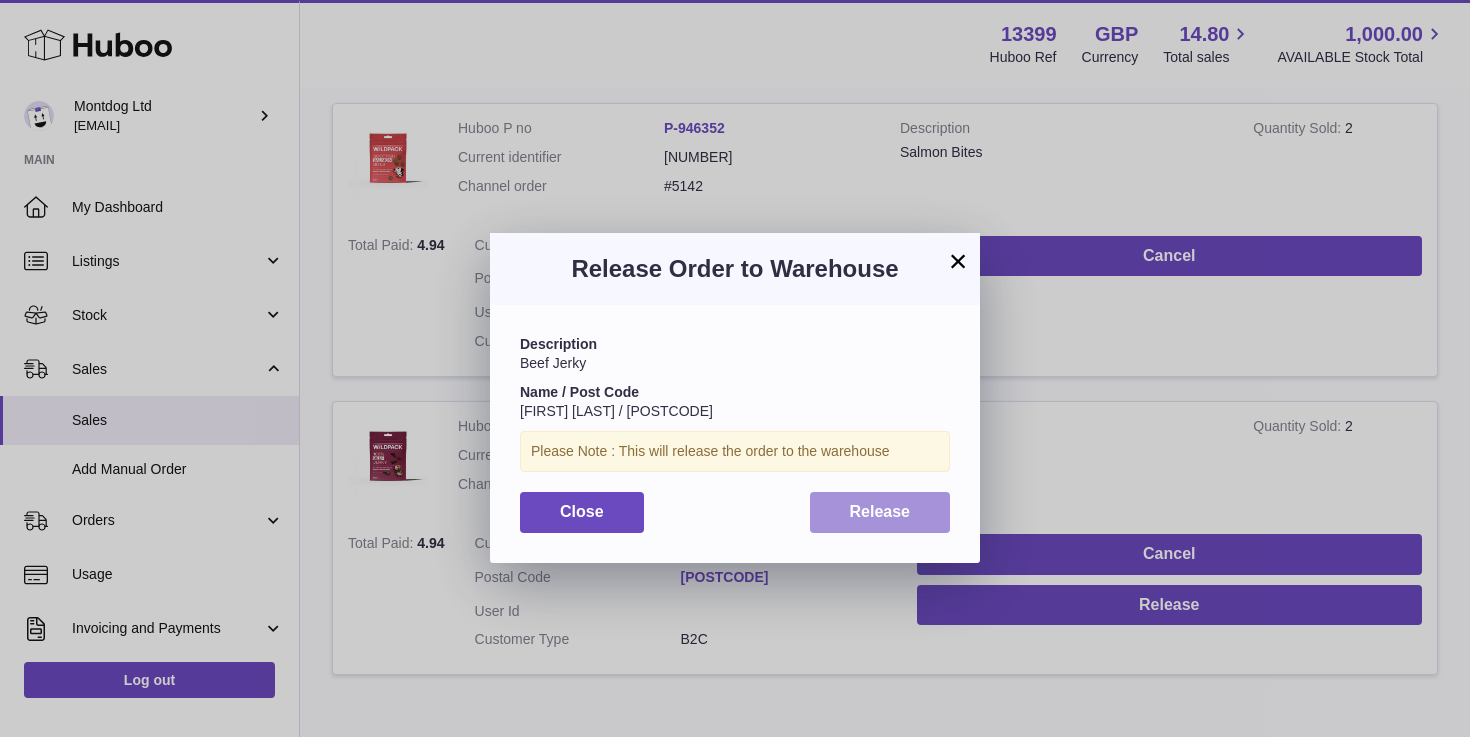 click on "Release" at bounding box center [880, 511] 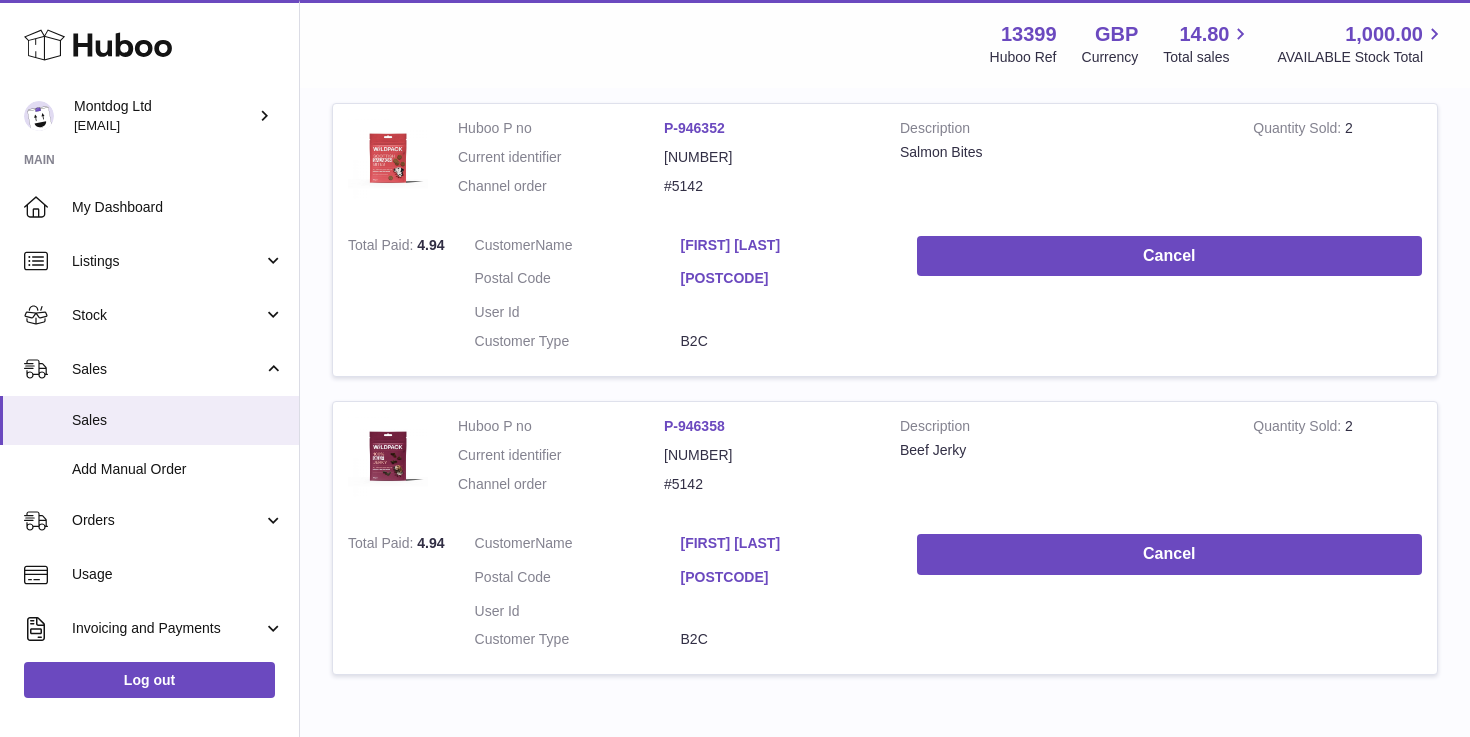 scroll, scrollTop: 86, scrollLeft: 0, axis: vertical 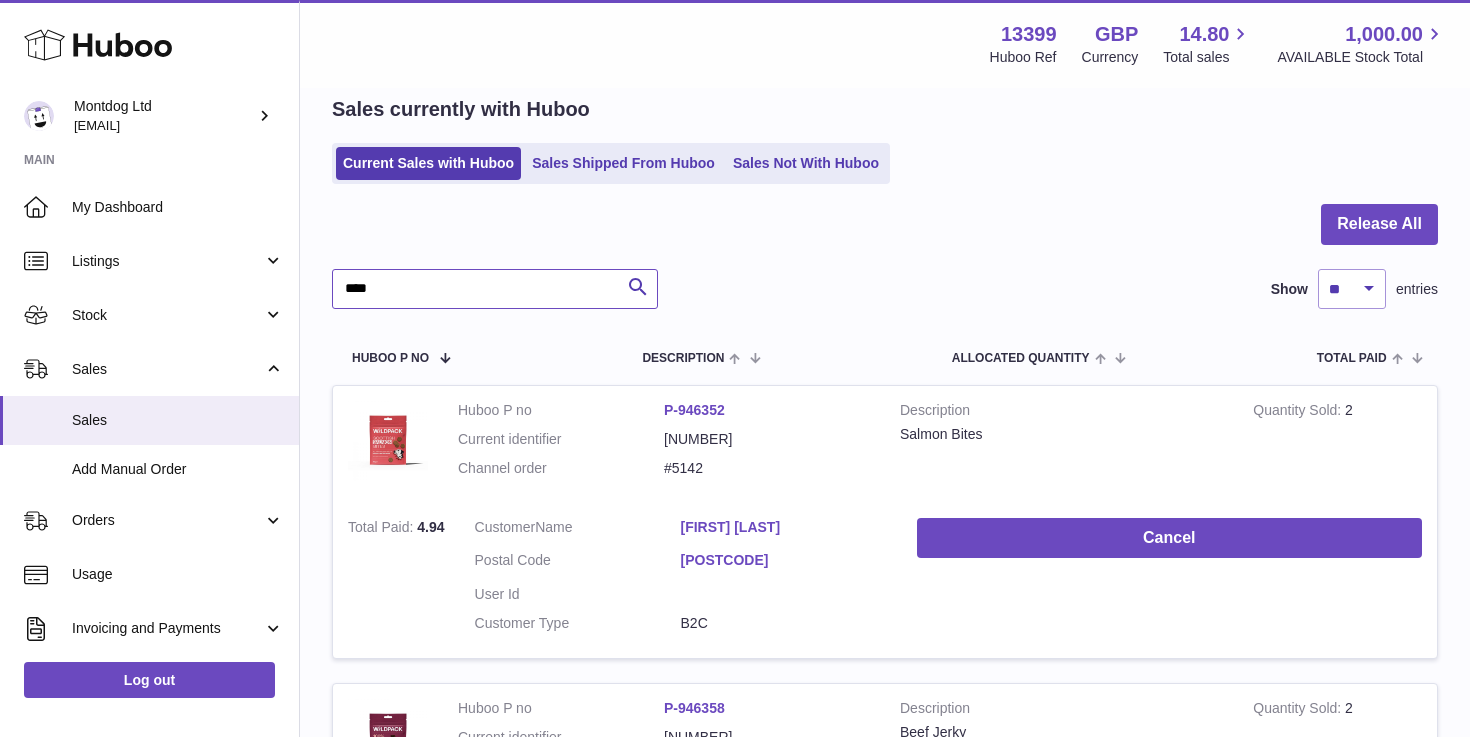 click on "****" at bounding box center (495, 289) 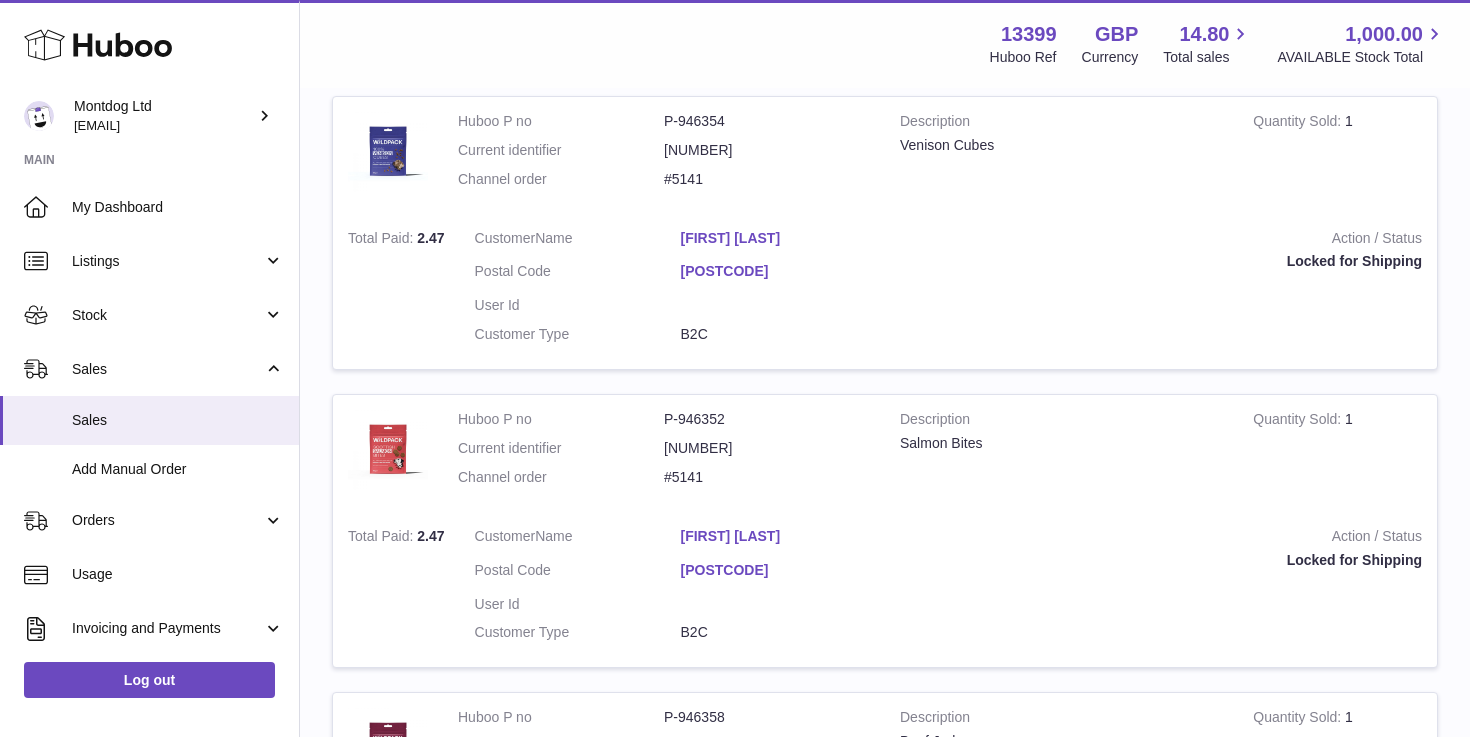 scroll, scrollTop: 0, scrollLeft: 0, axis: both 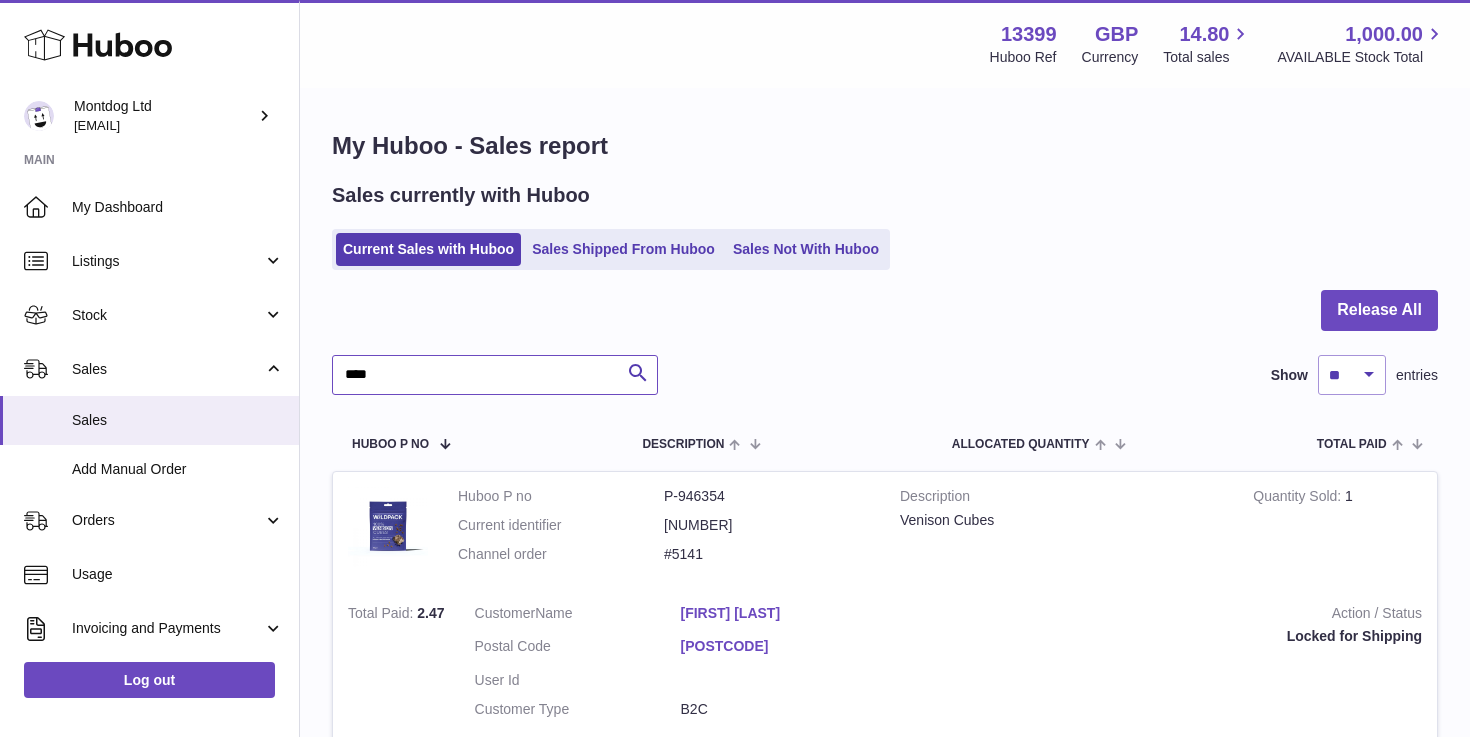 type on "****" 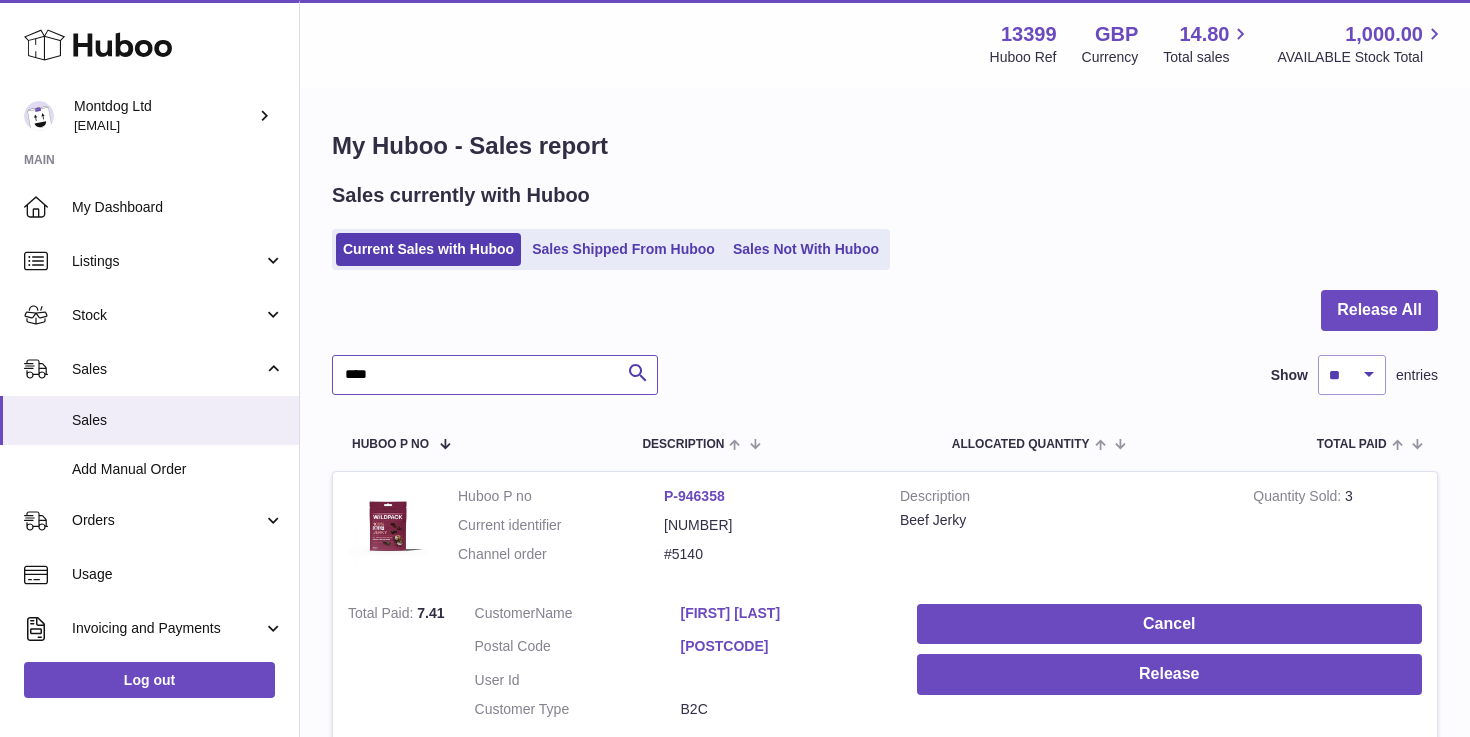 scroll, scrollTop: 259, scrollLeft: 0, axis: vertical 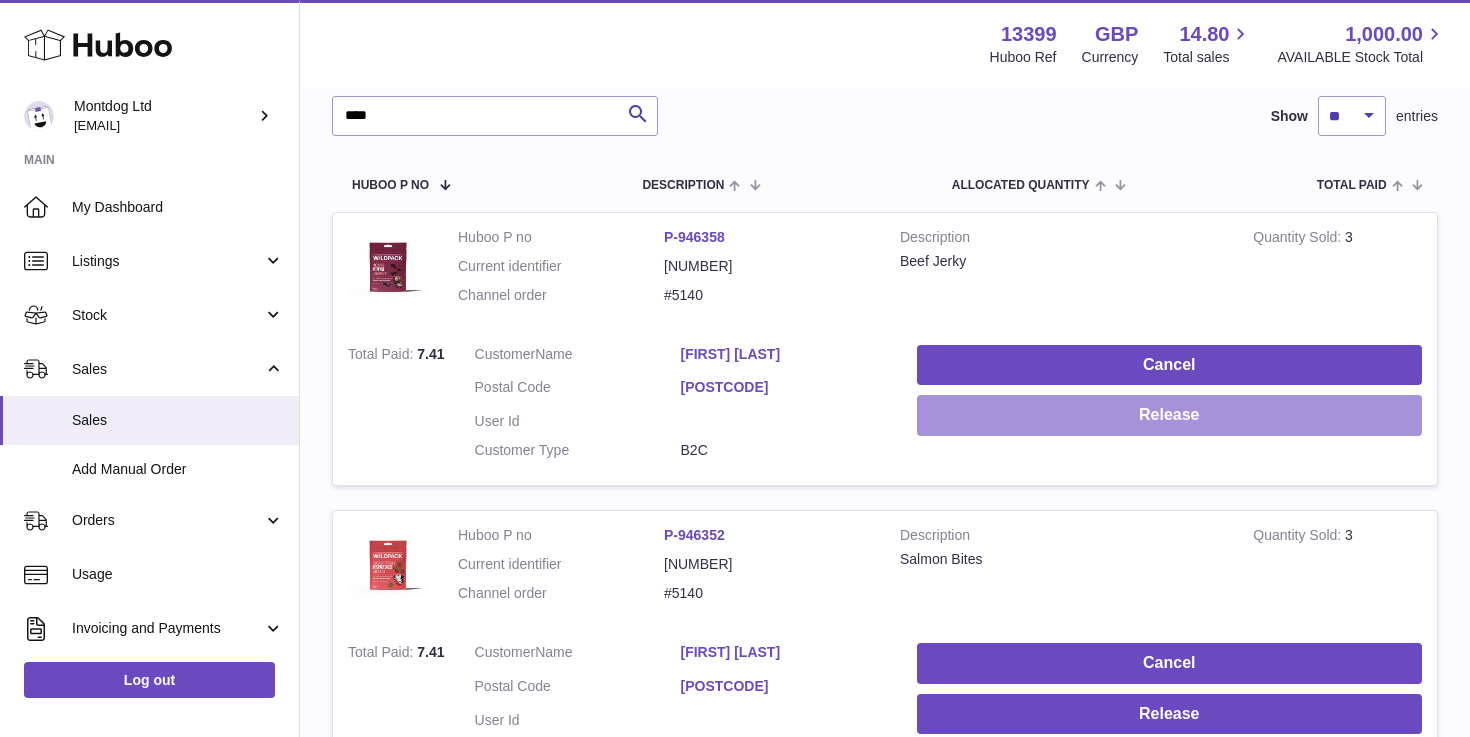 click on "Release" at bounding box center [1169, 415] 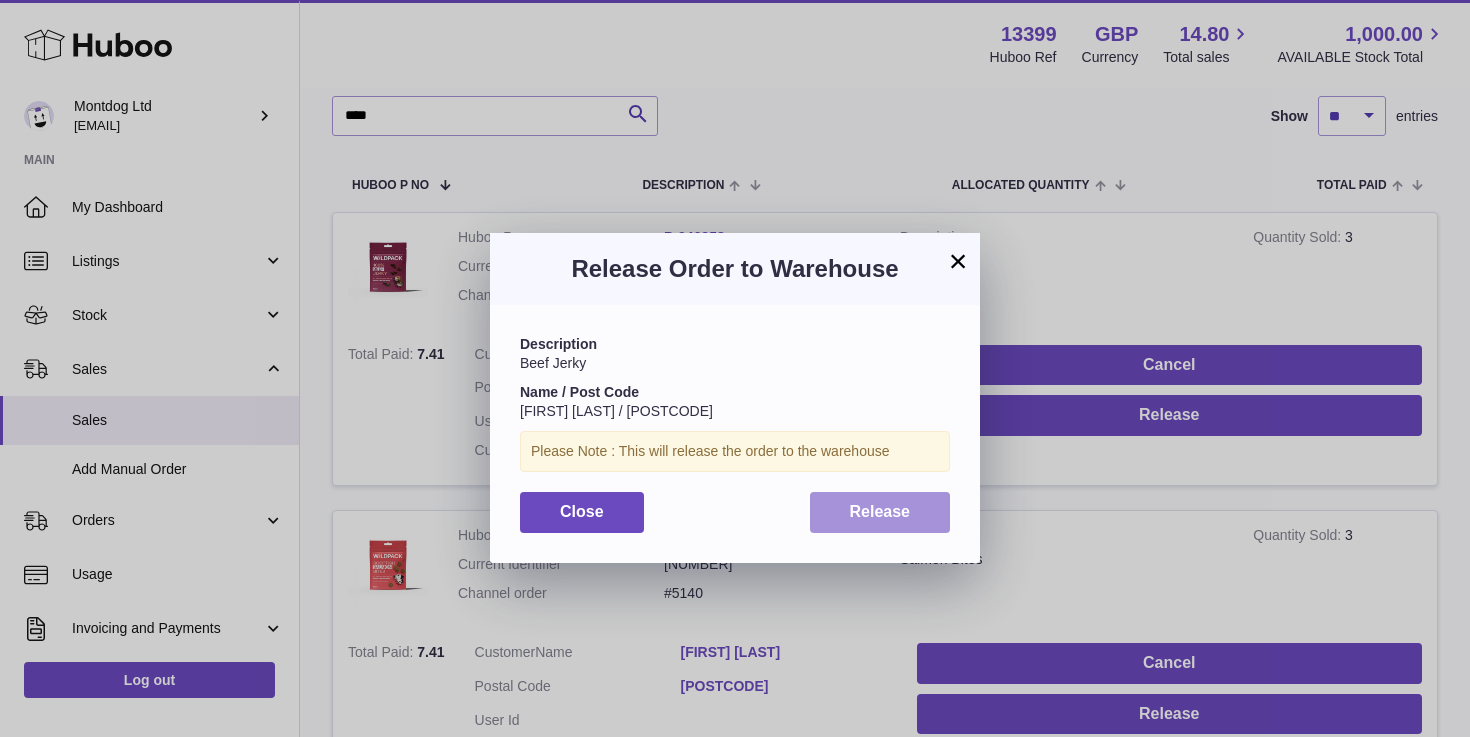 click on "Release" at bounding box center [880, 511] 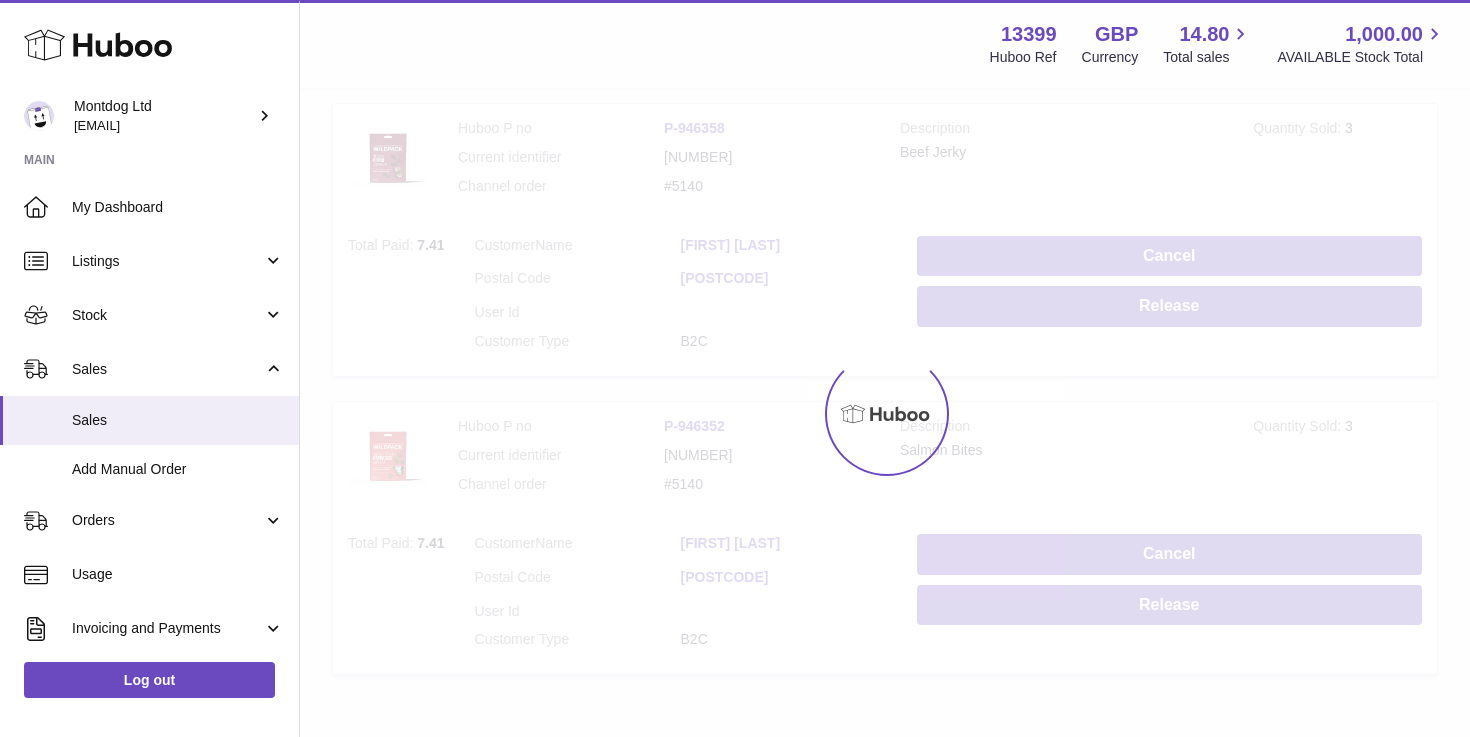 scroll, scrollTop: 488, scrollLeft: 0, axis: vertical 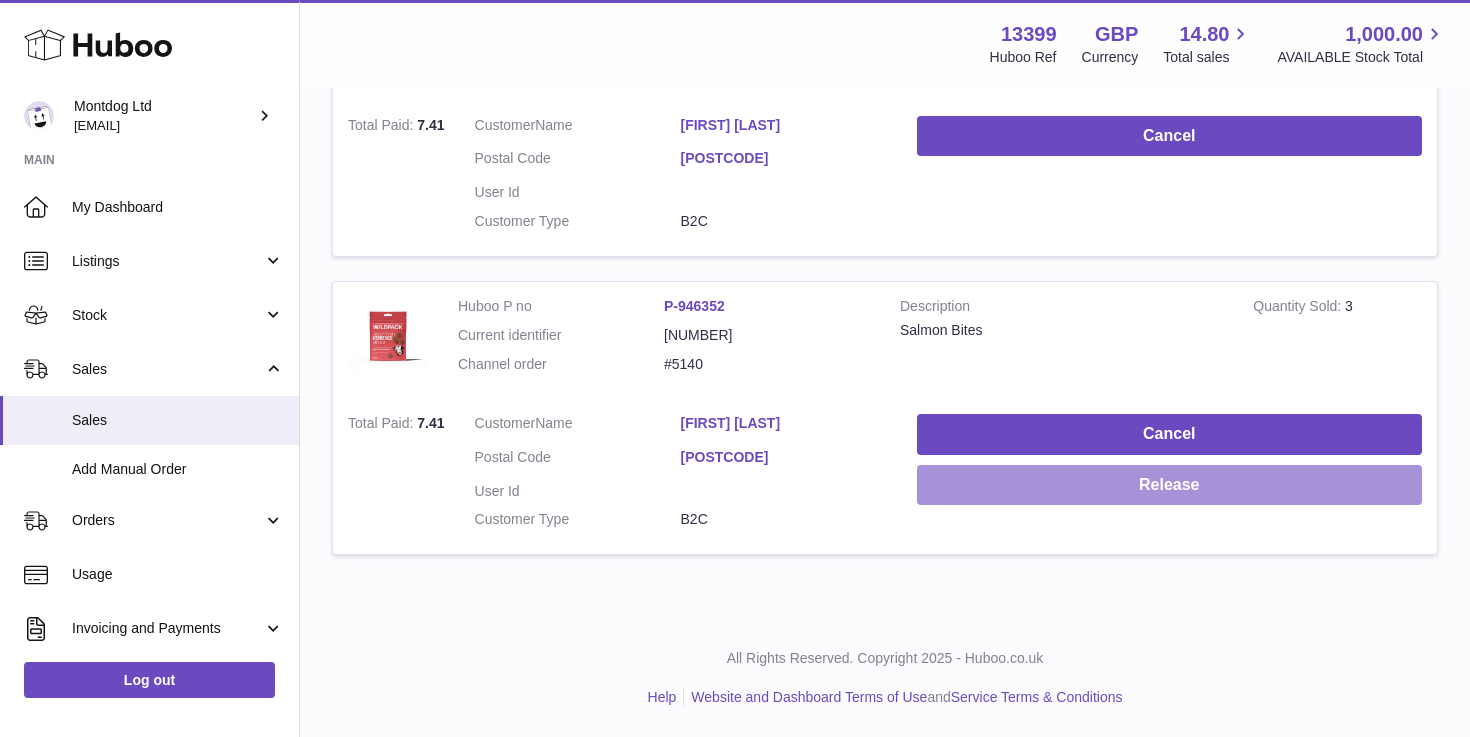 click on "Release" at bounding box center [1169, 485] 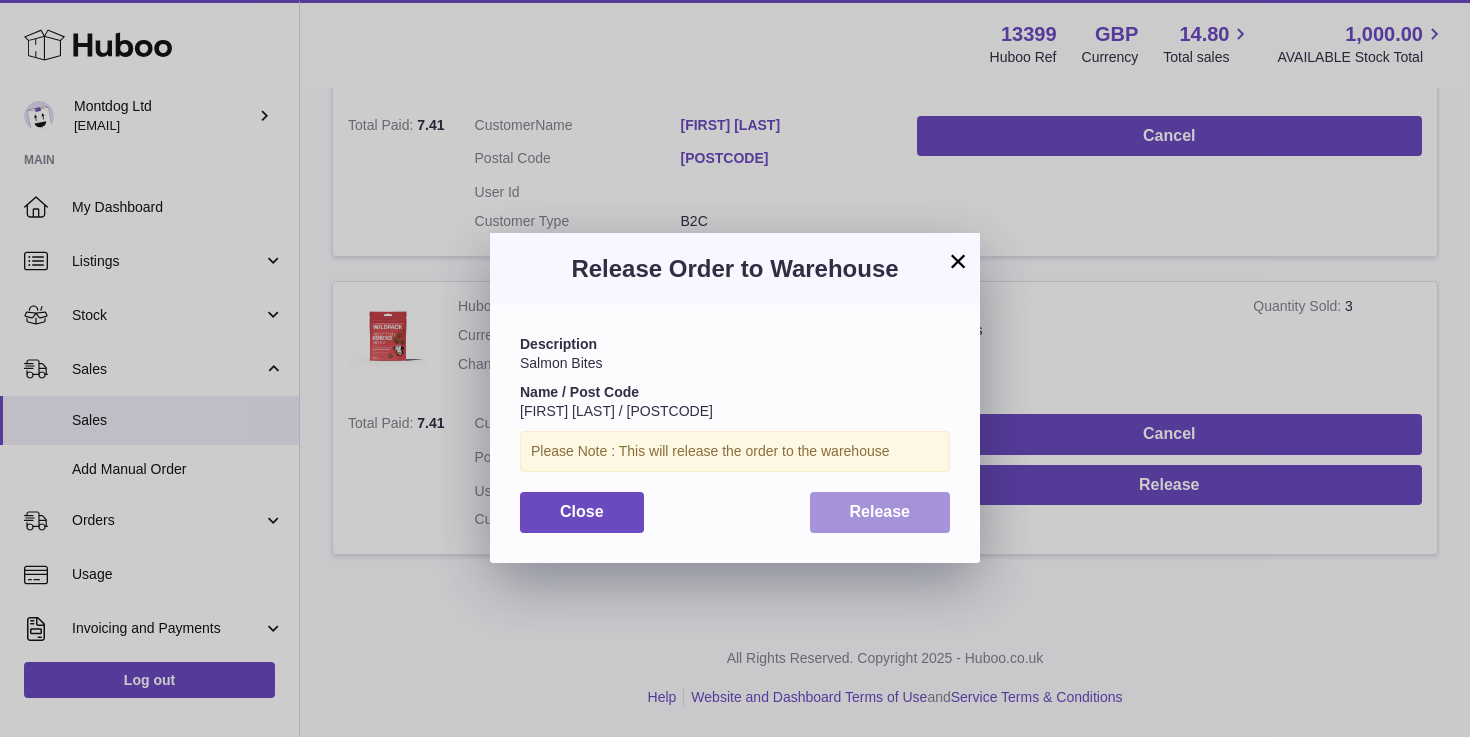 click on "Release" at bounding box center (880, 512) 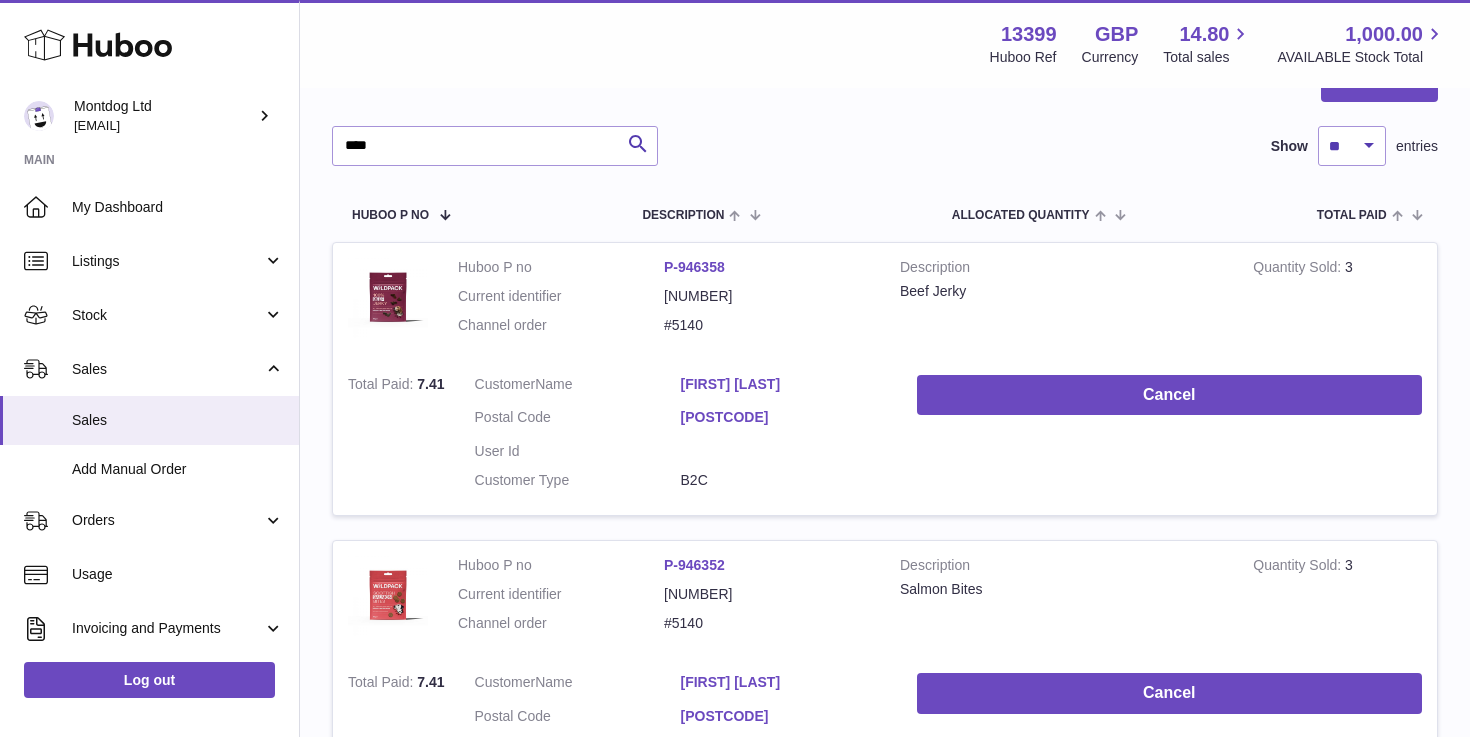 scroll, scrollTop: 189, scrollLeft: 0, axis: vertical 